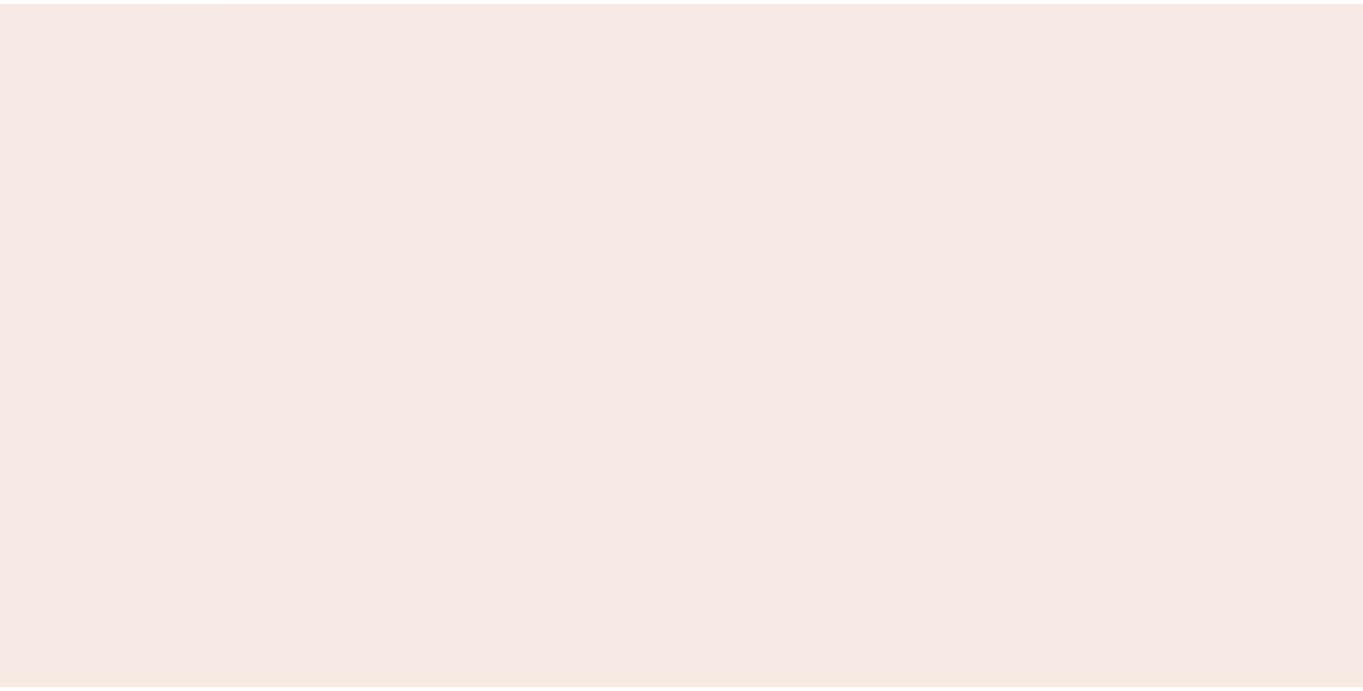 scroll, scrollTop: 0, scrollLeft: 0, axis: both 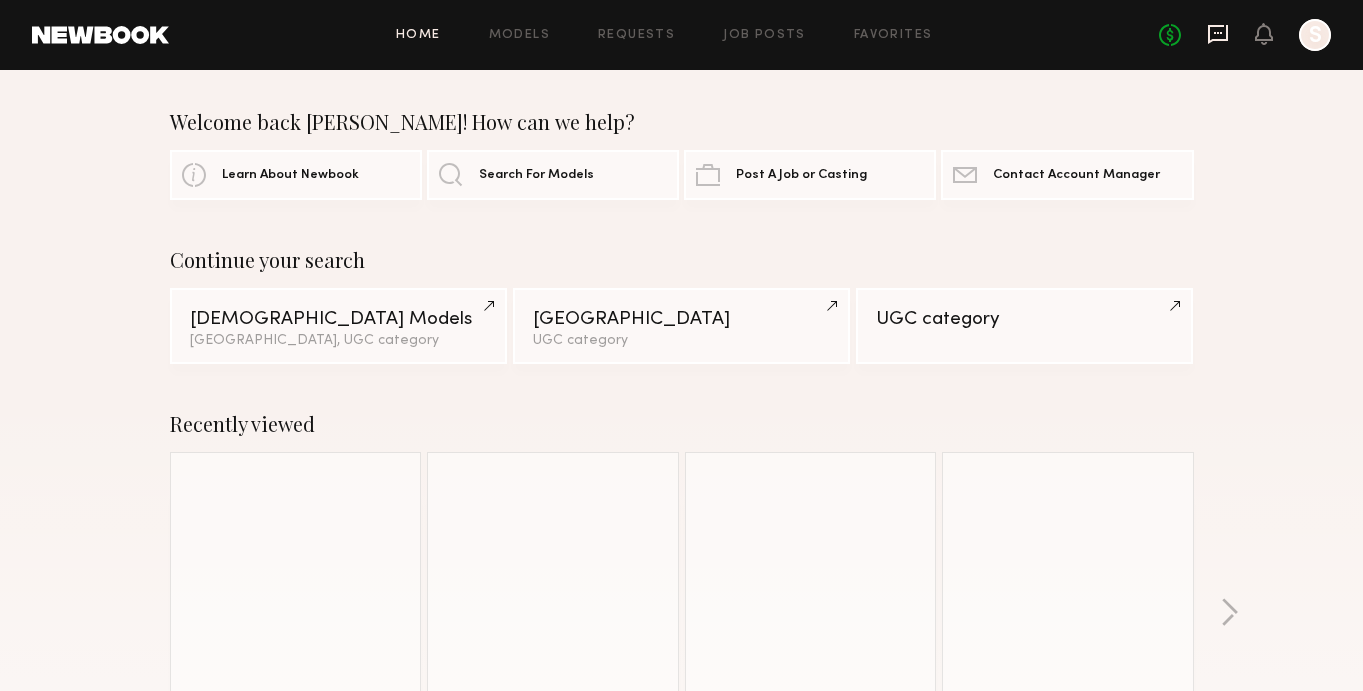 click 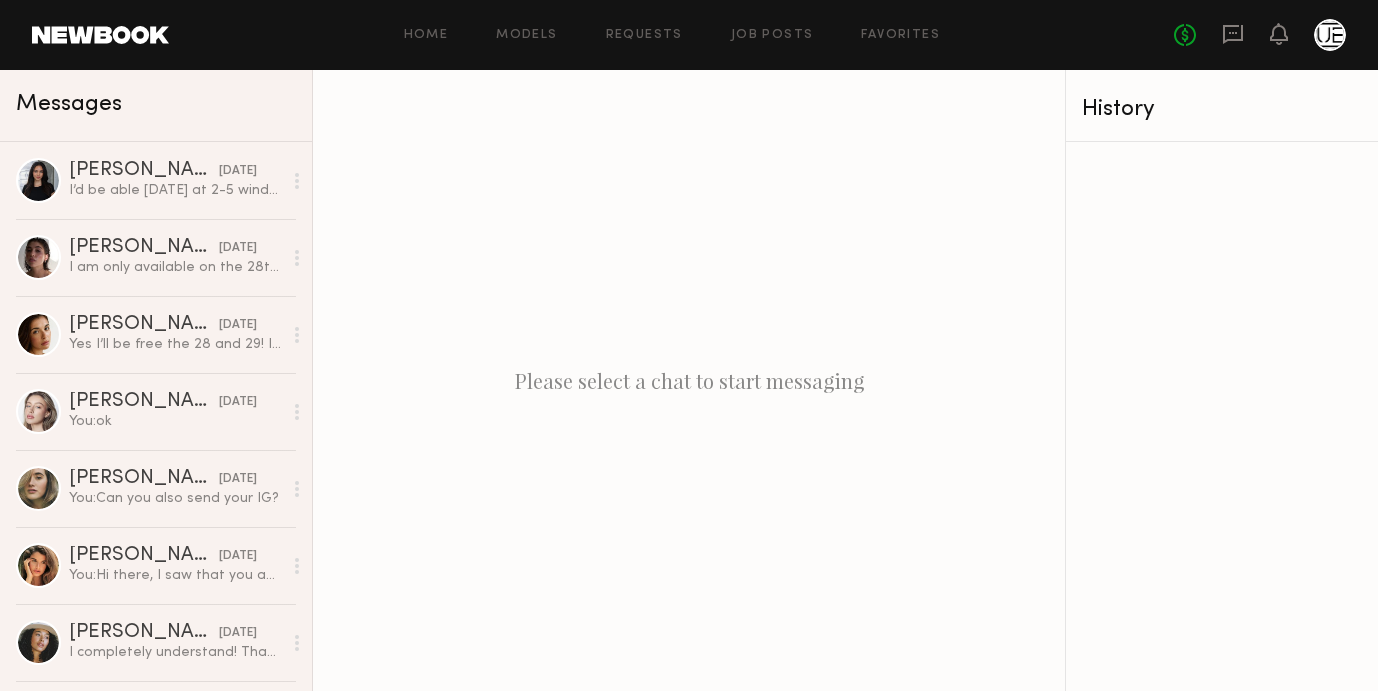click on "Home Models Requests Job Posts Favorites Sign Out No fees up to $5,000" 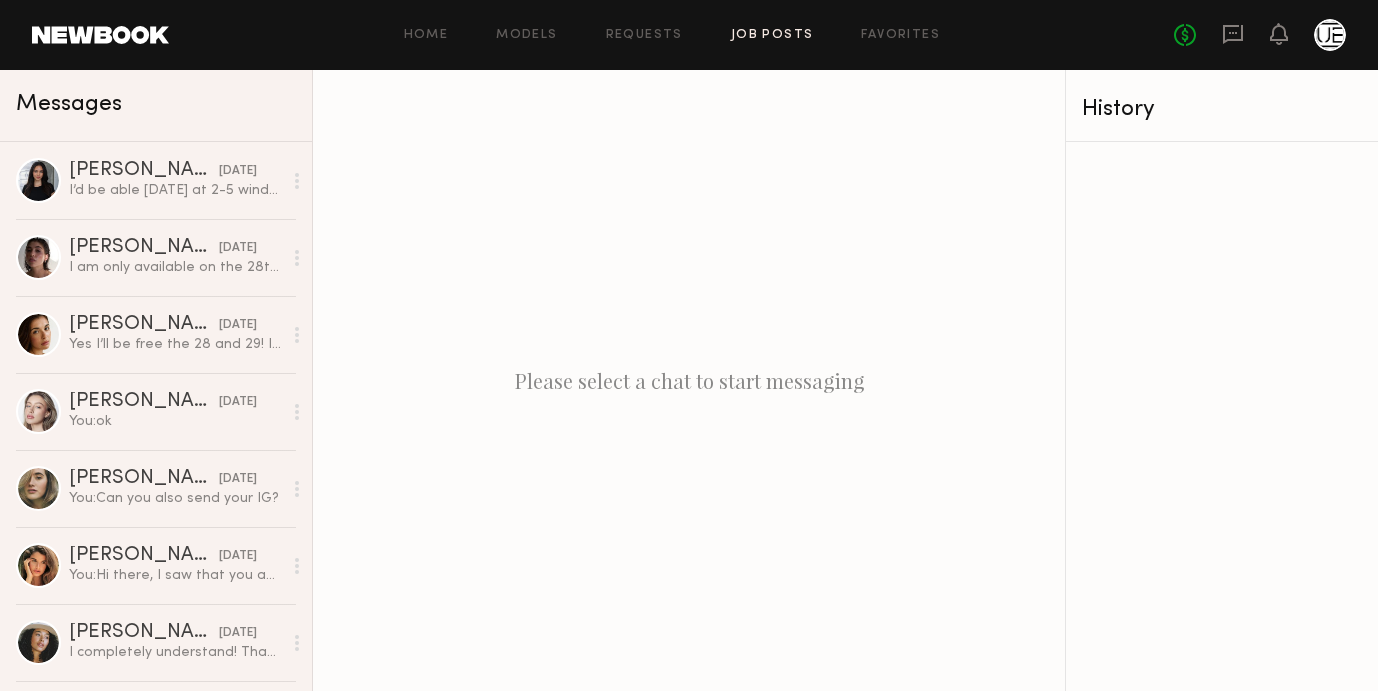 click on "Job Posts" 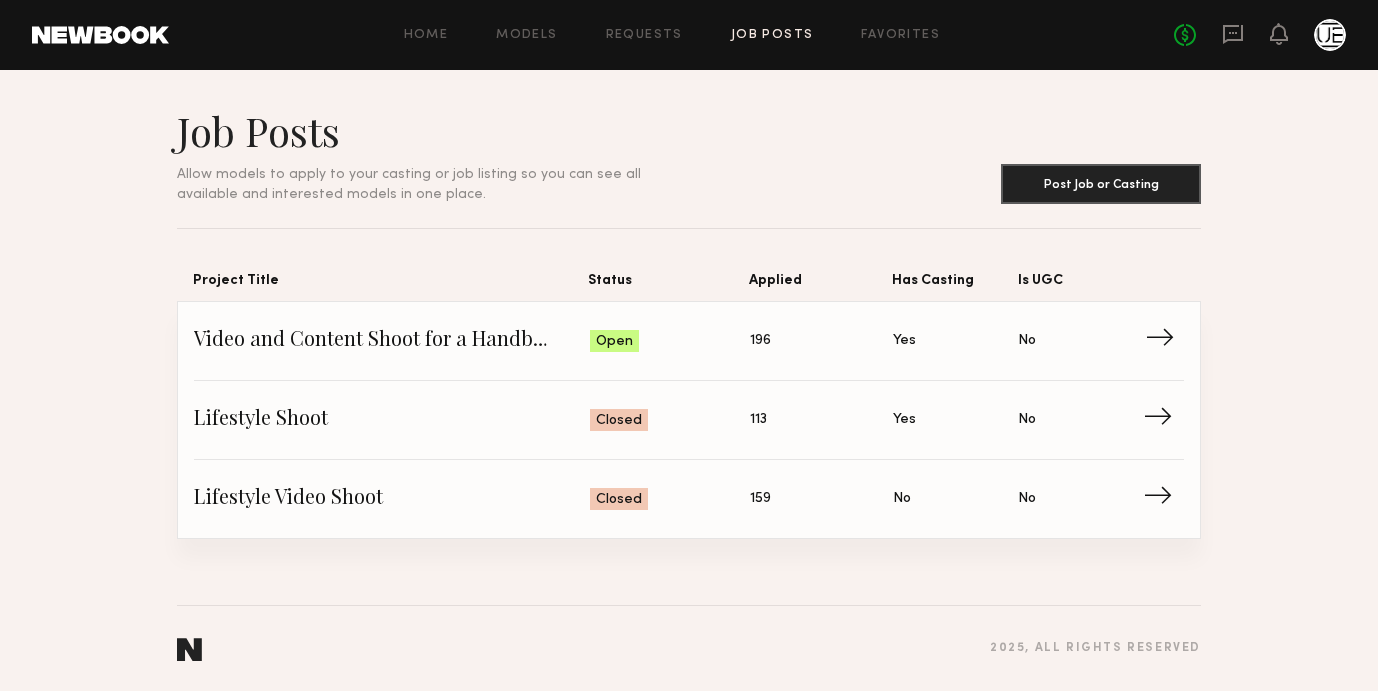 click on "Video and Content Shoot for a Handbag company" 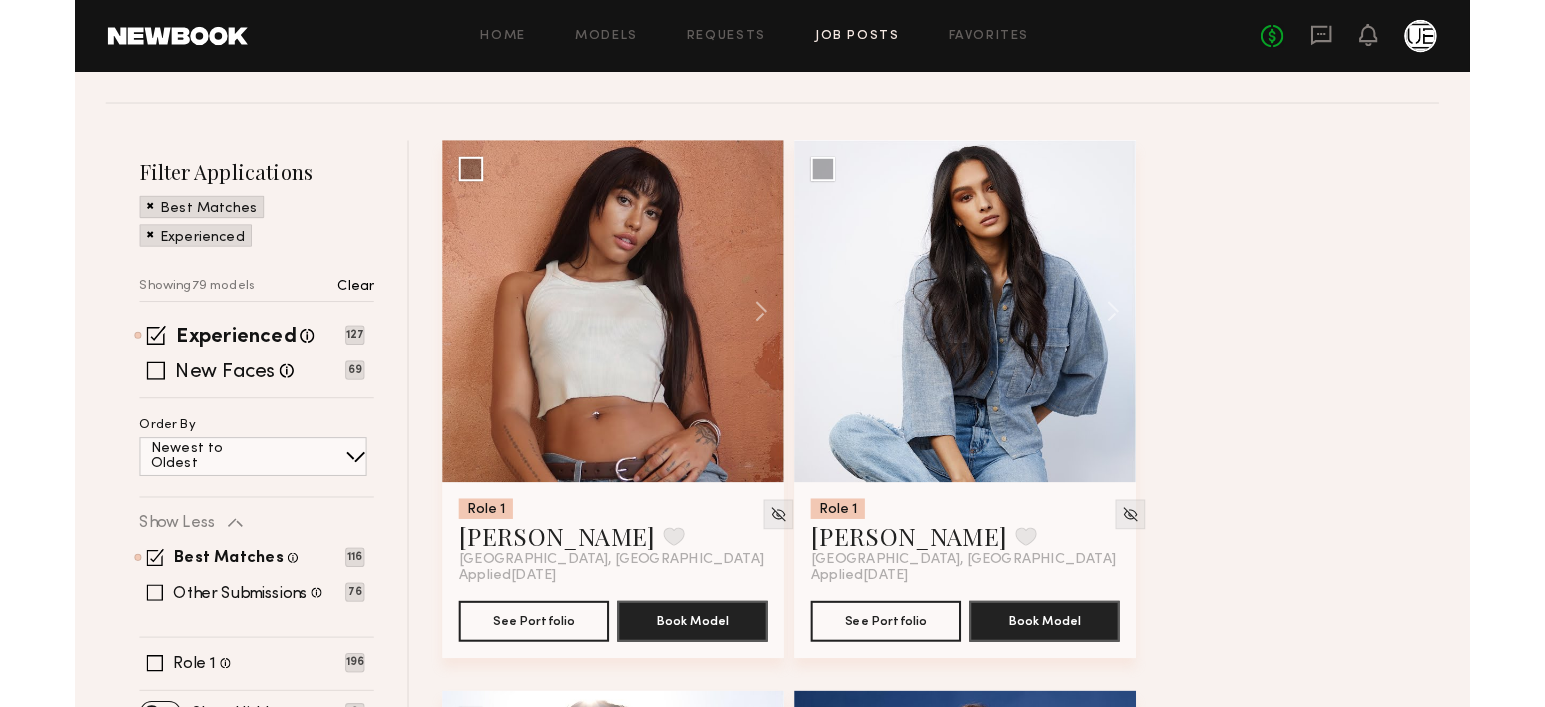 scroll, scrollTop: 227, scrollLeft: 0, axis: vertical 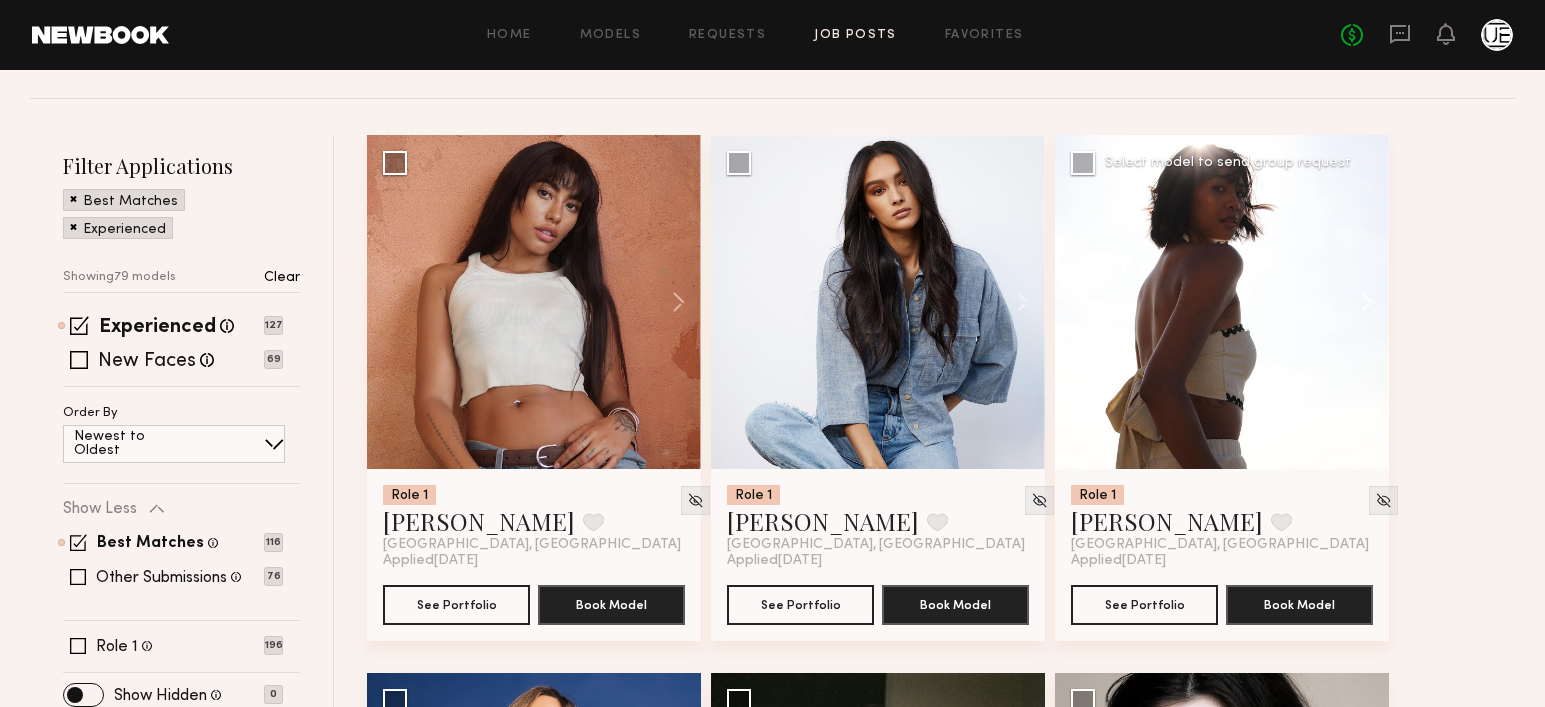 click 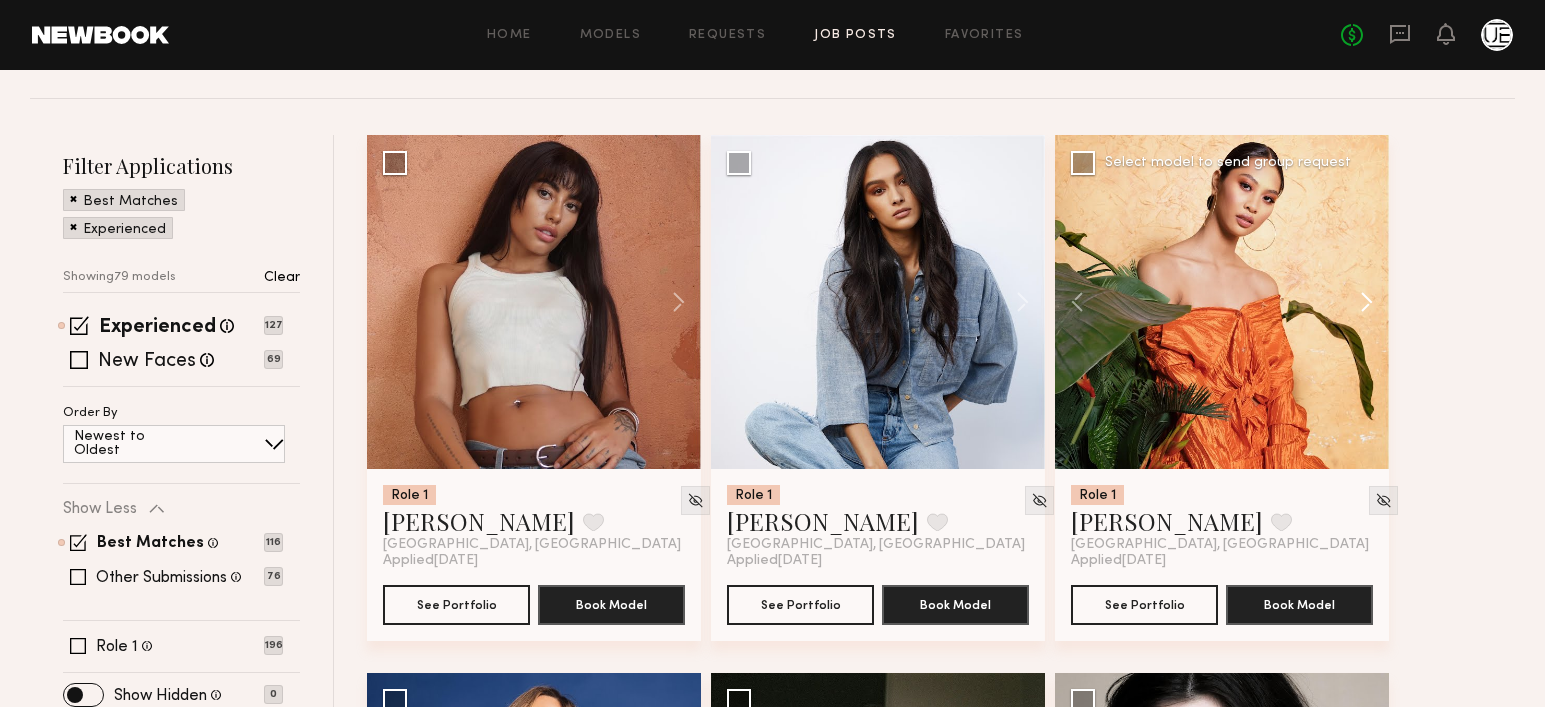 click 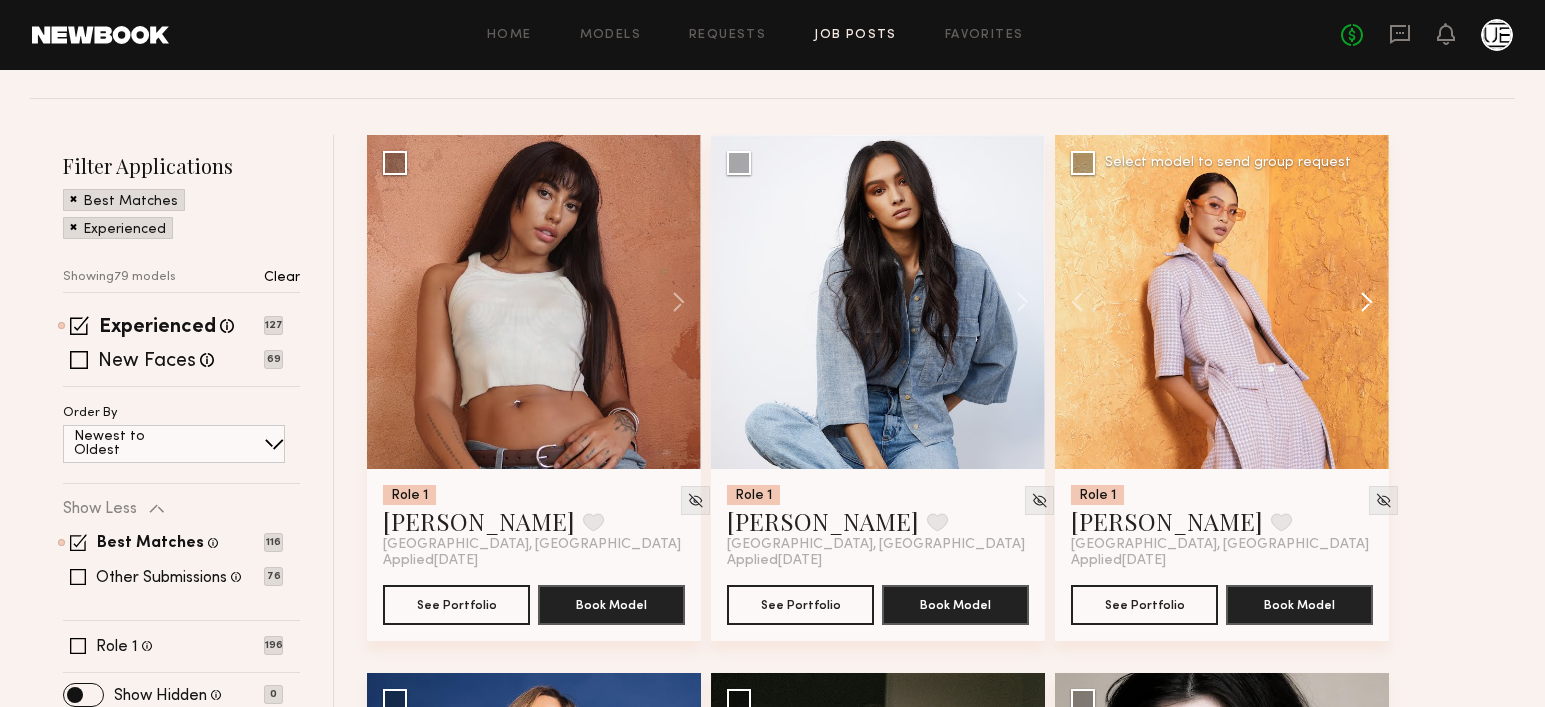 click 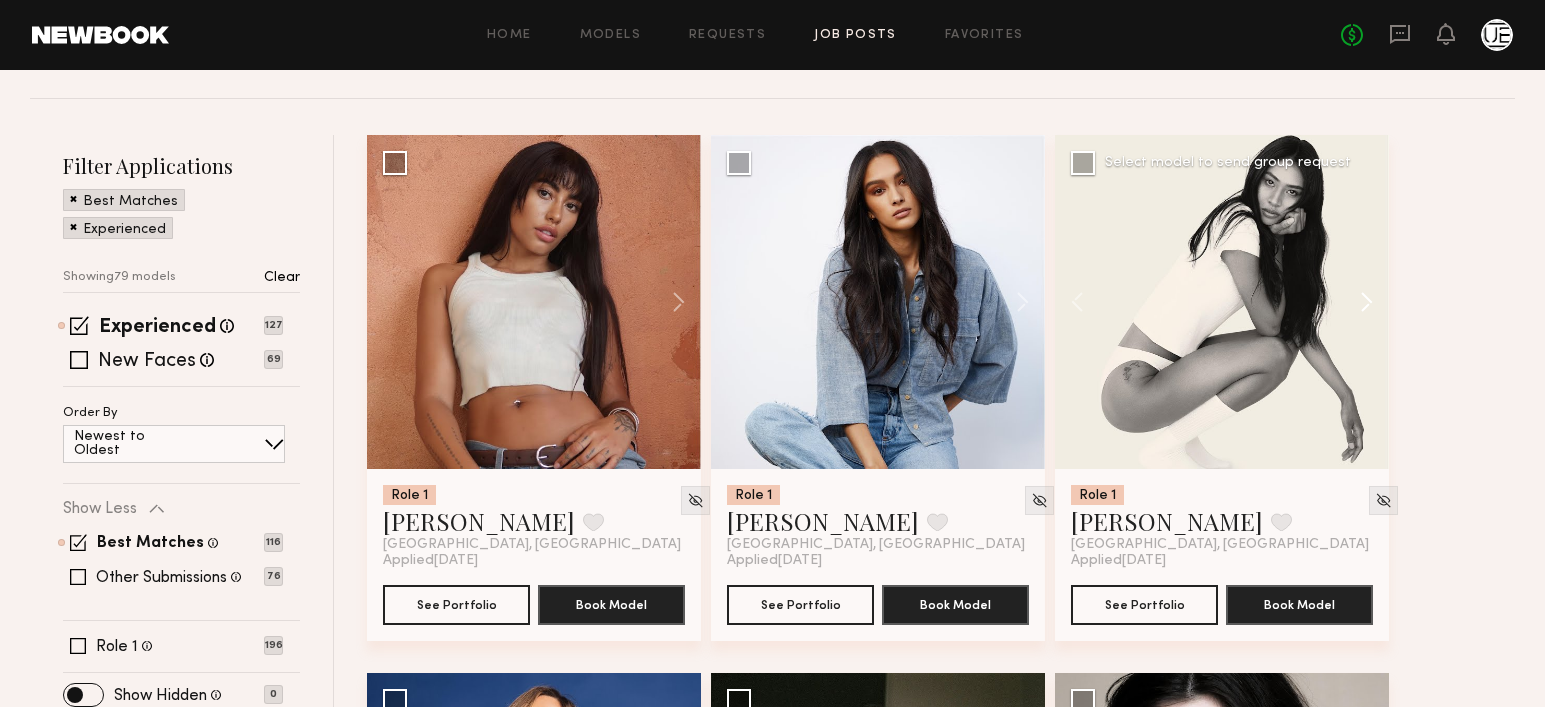 click 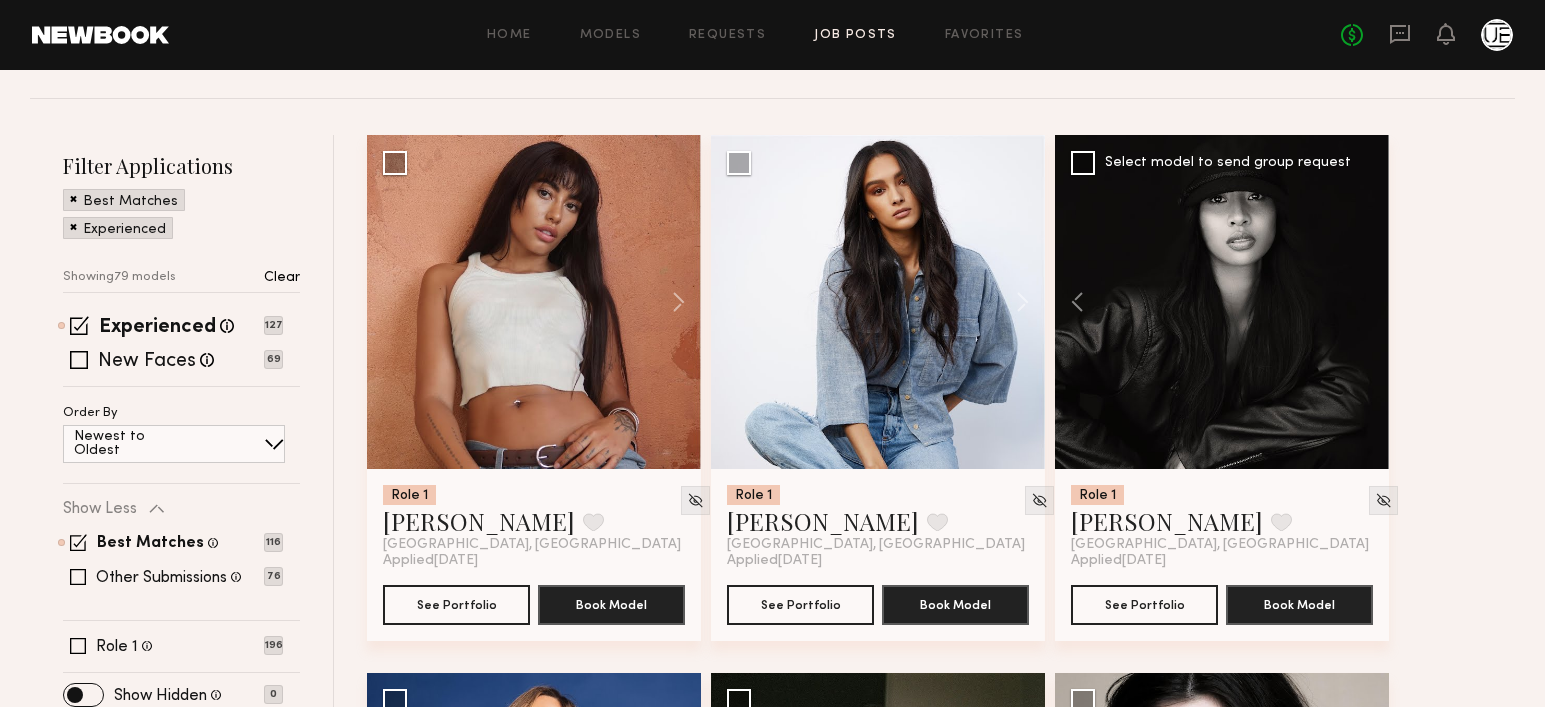 click 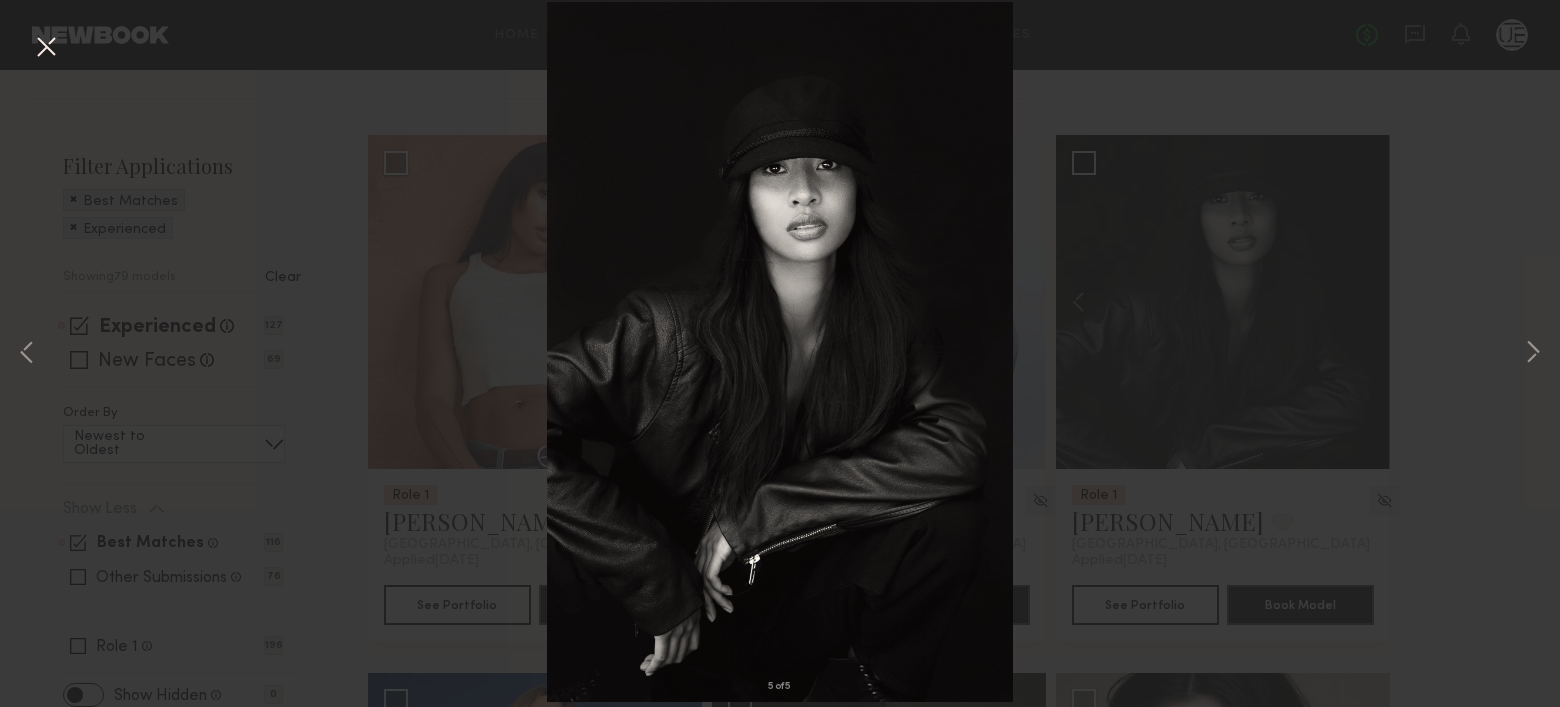 click at bounding box center (46, 48) 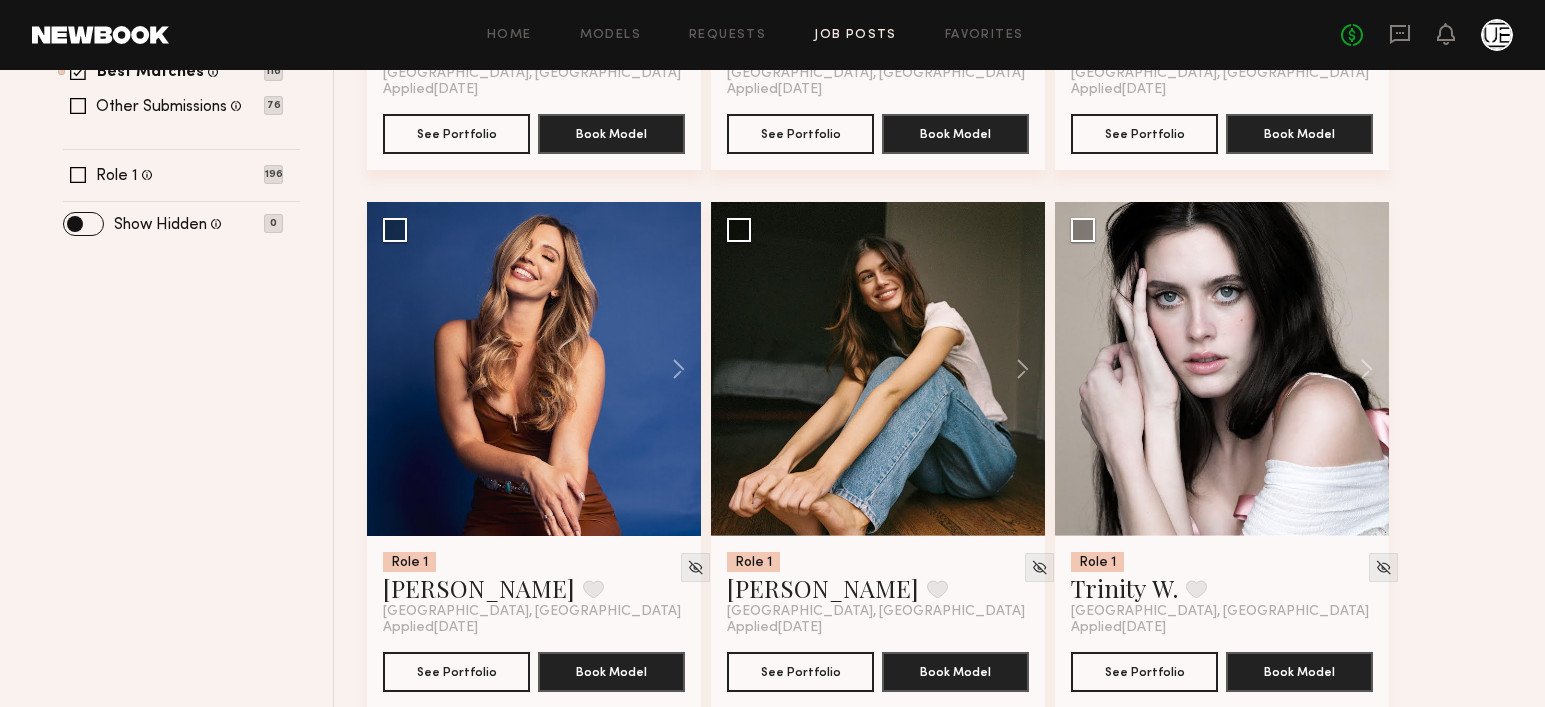 scroll, scrollTop: 703, scrollLeft: 0, axis: vertical 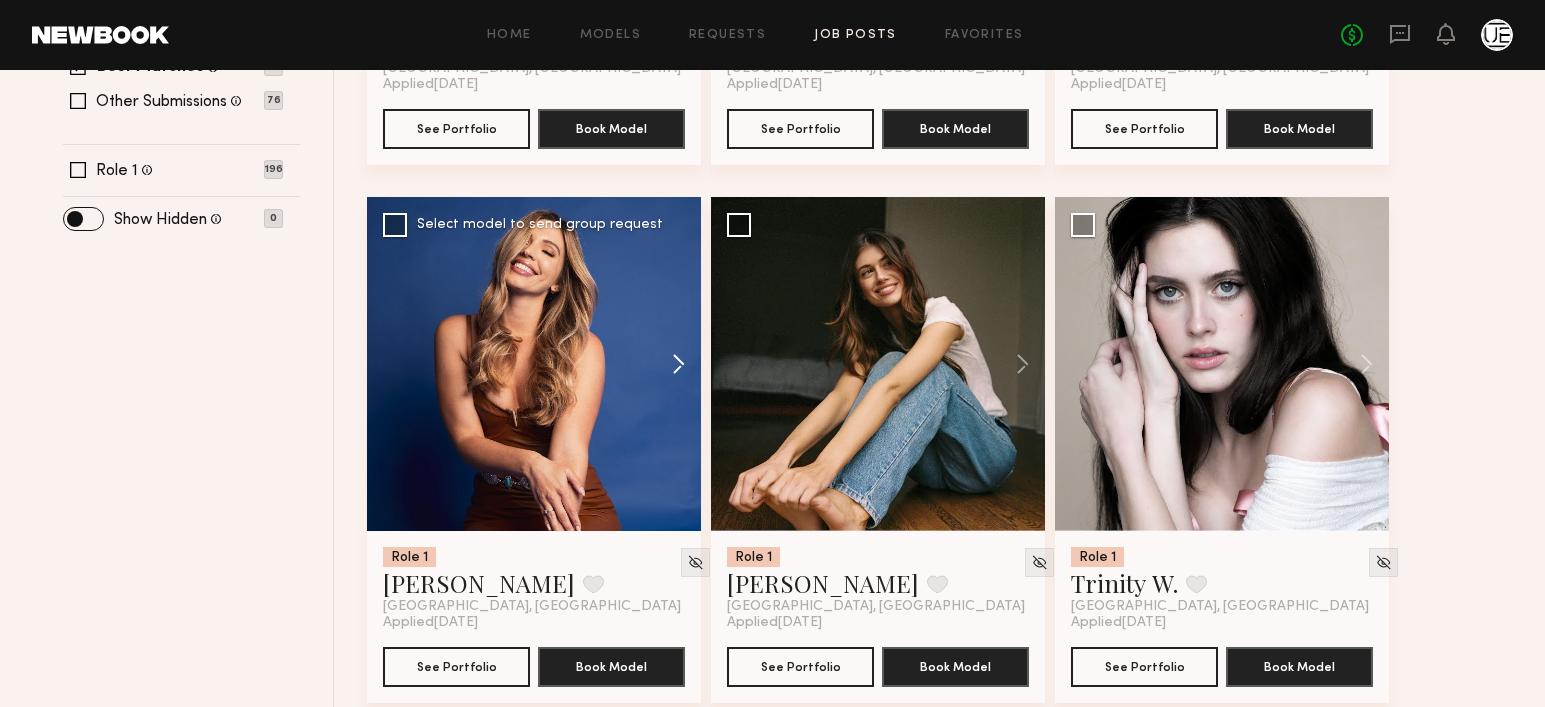 click 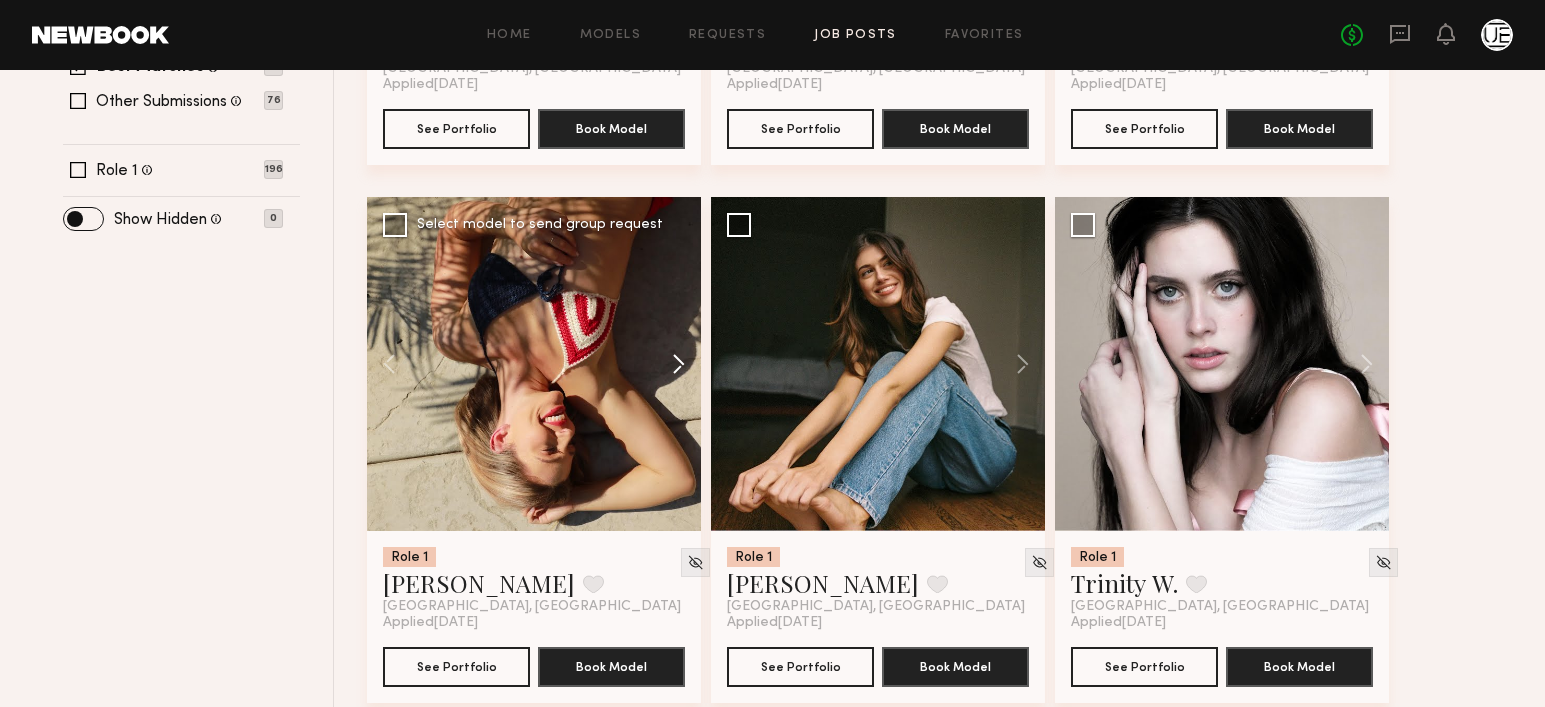 click 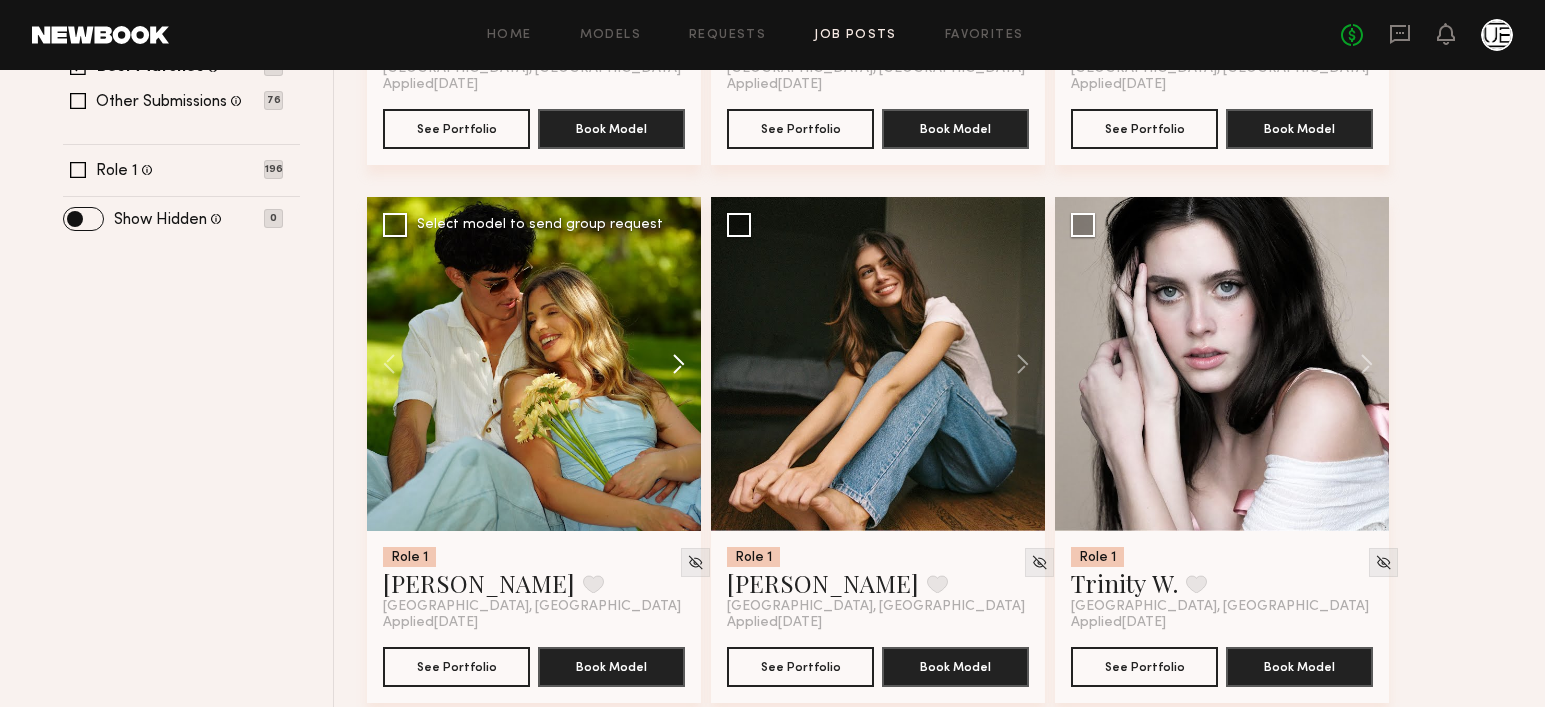 click 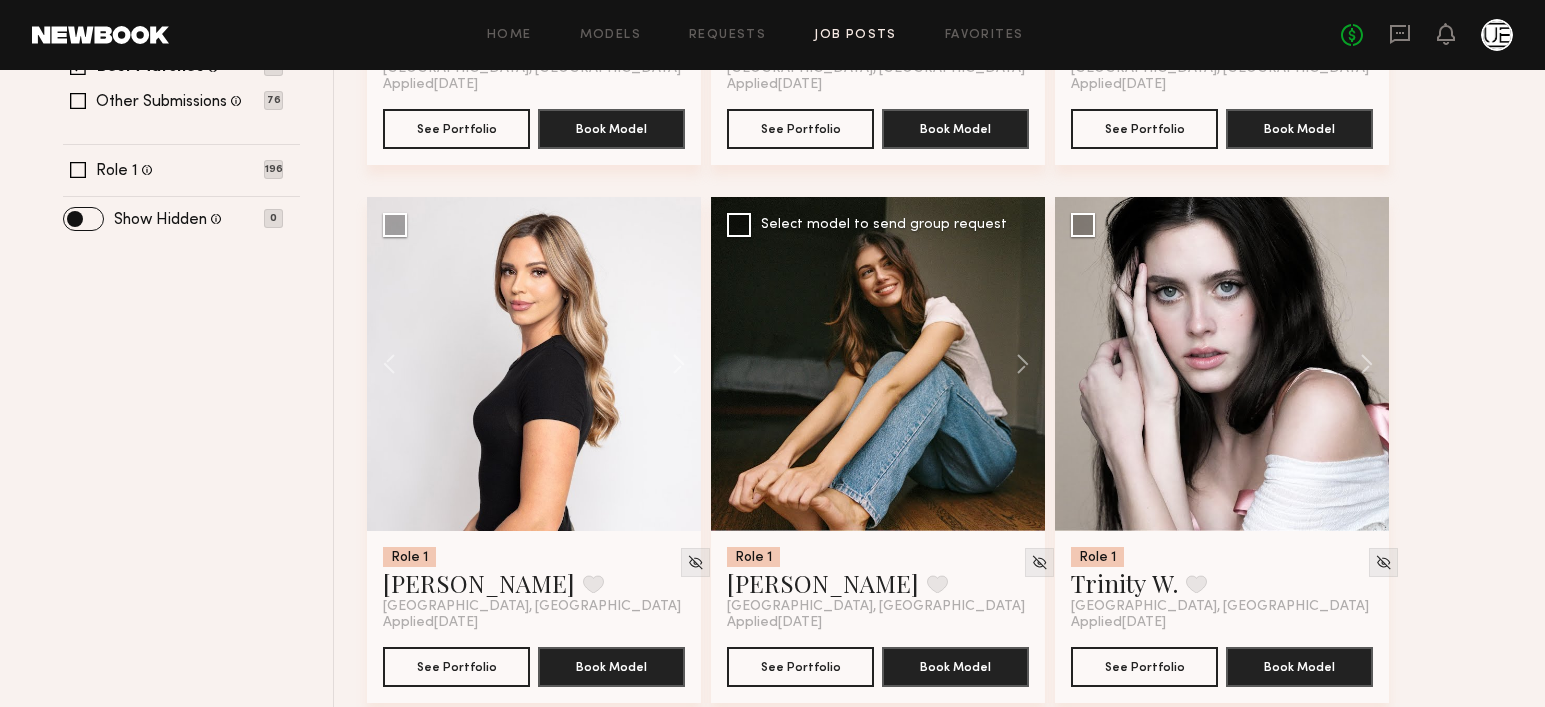 click 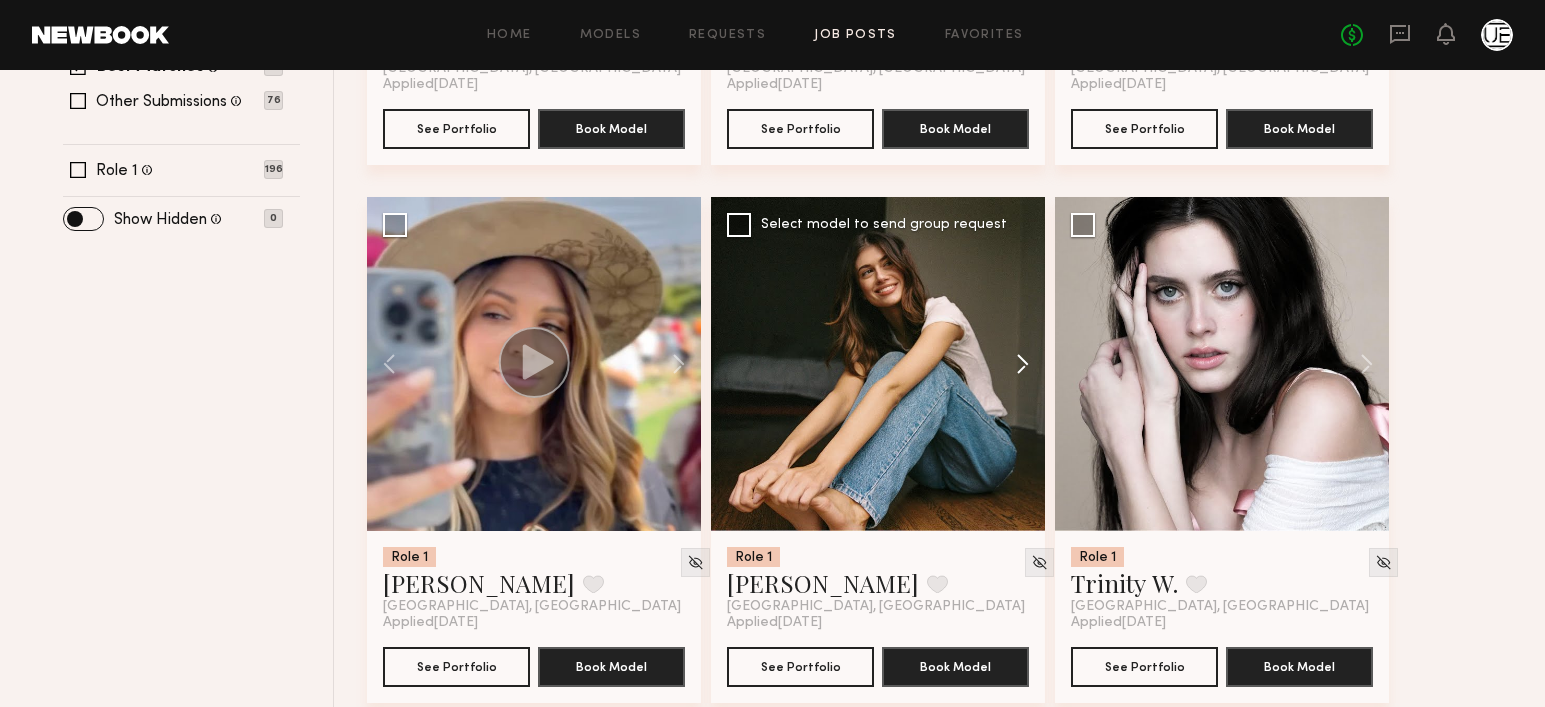 click 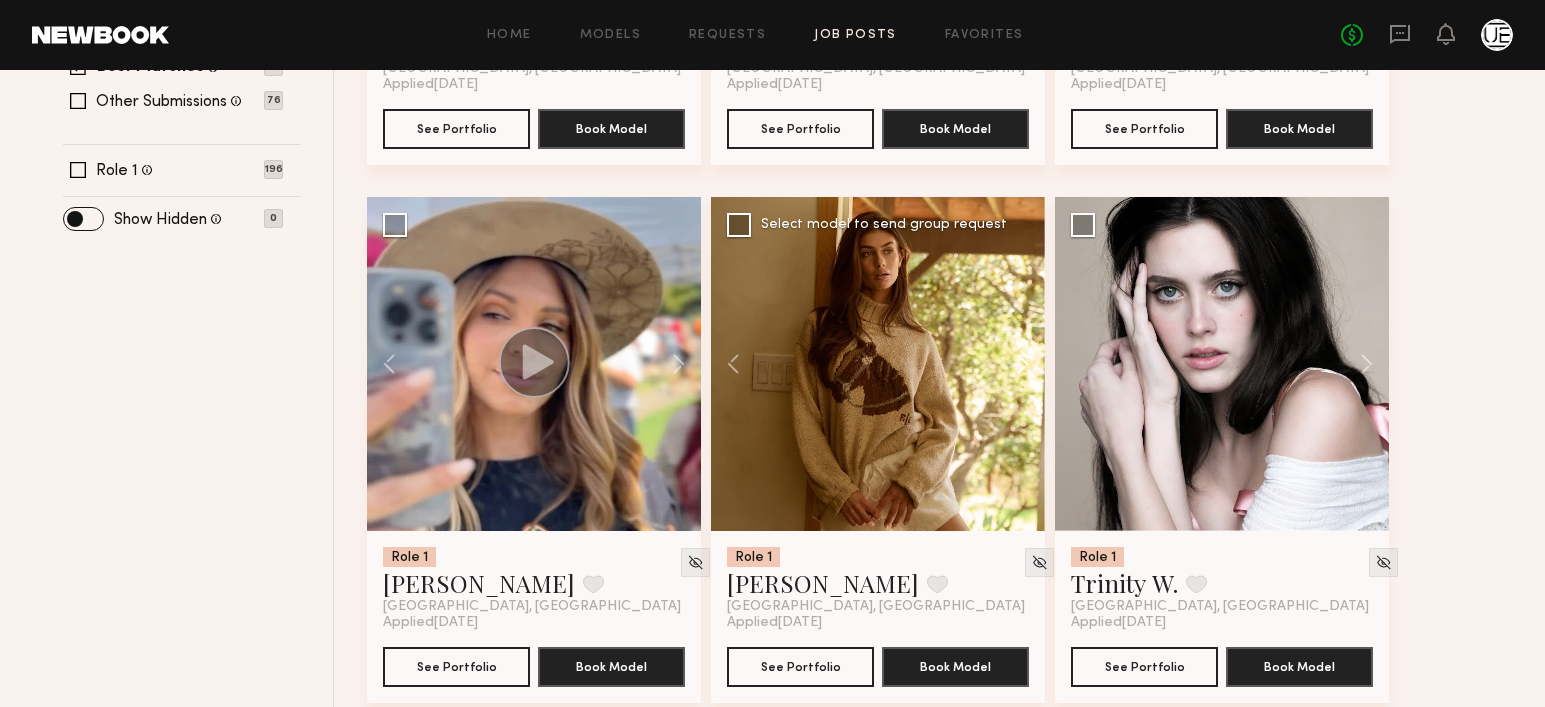 click 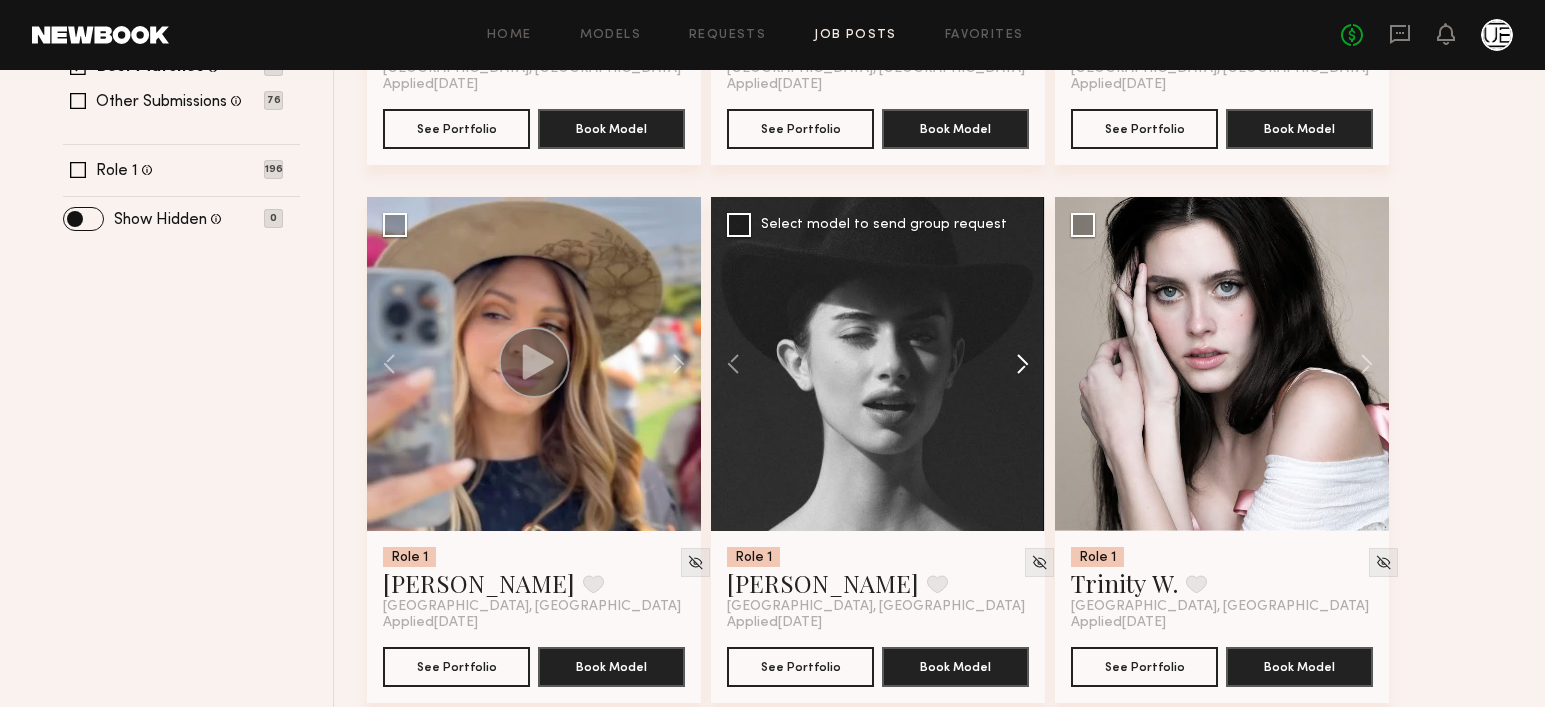 click 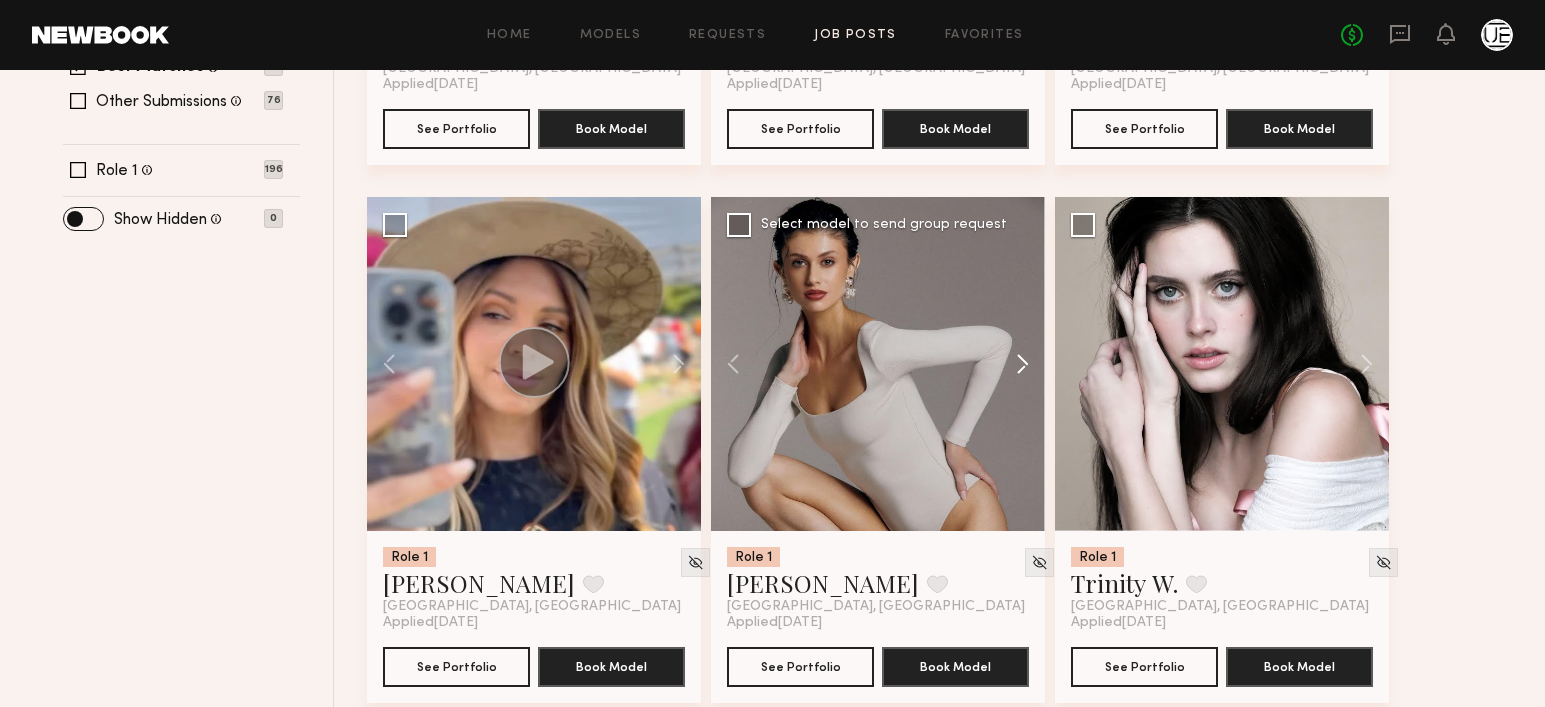 click 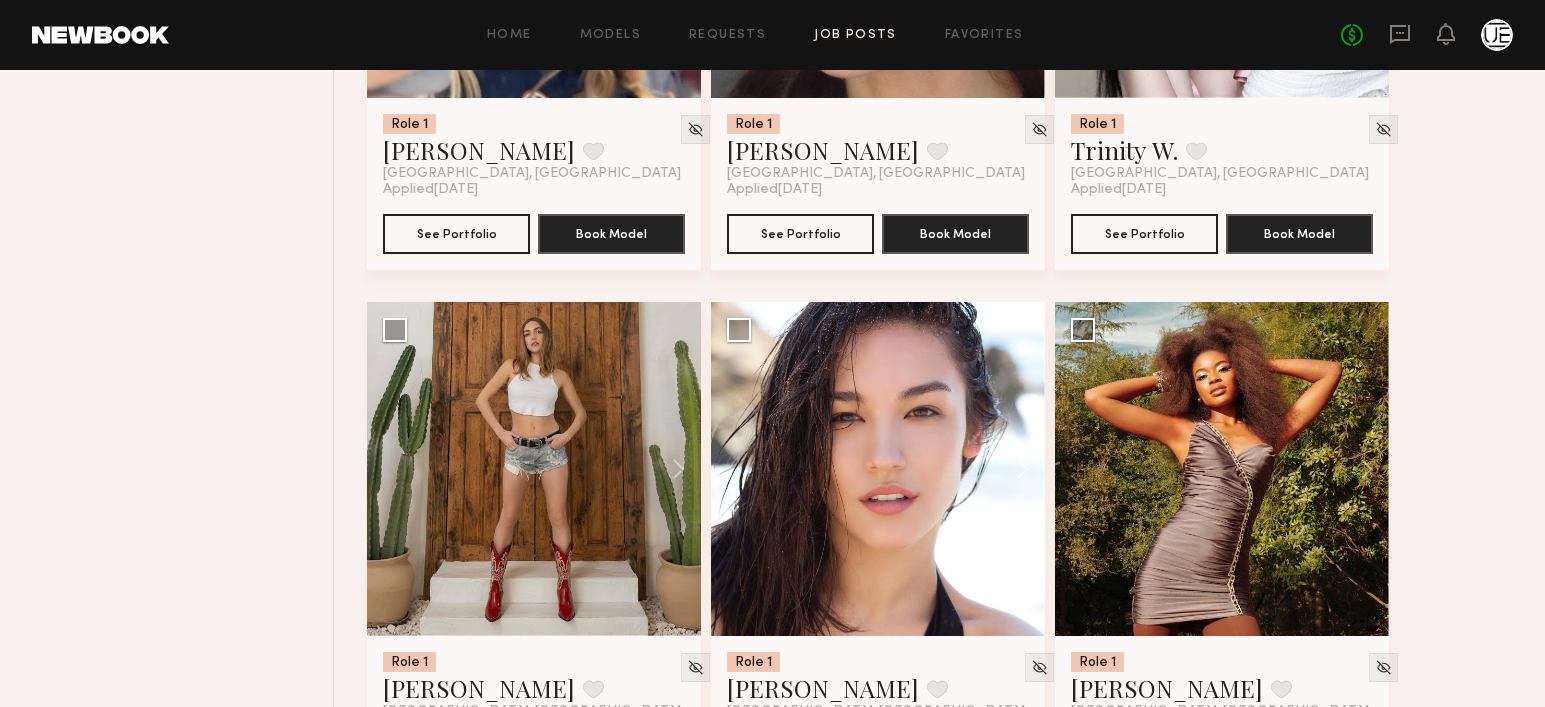 scroll, scrollTop: 1256, scrollLeft: 0, axis: vertical 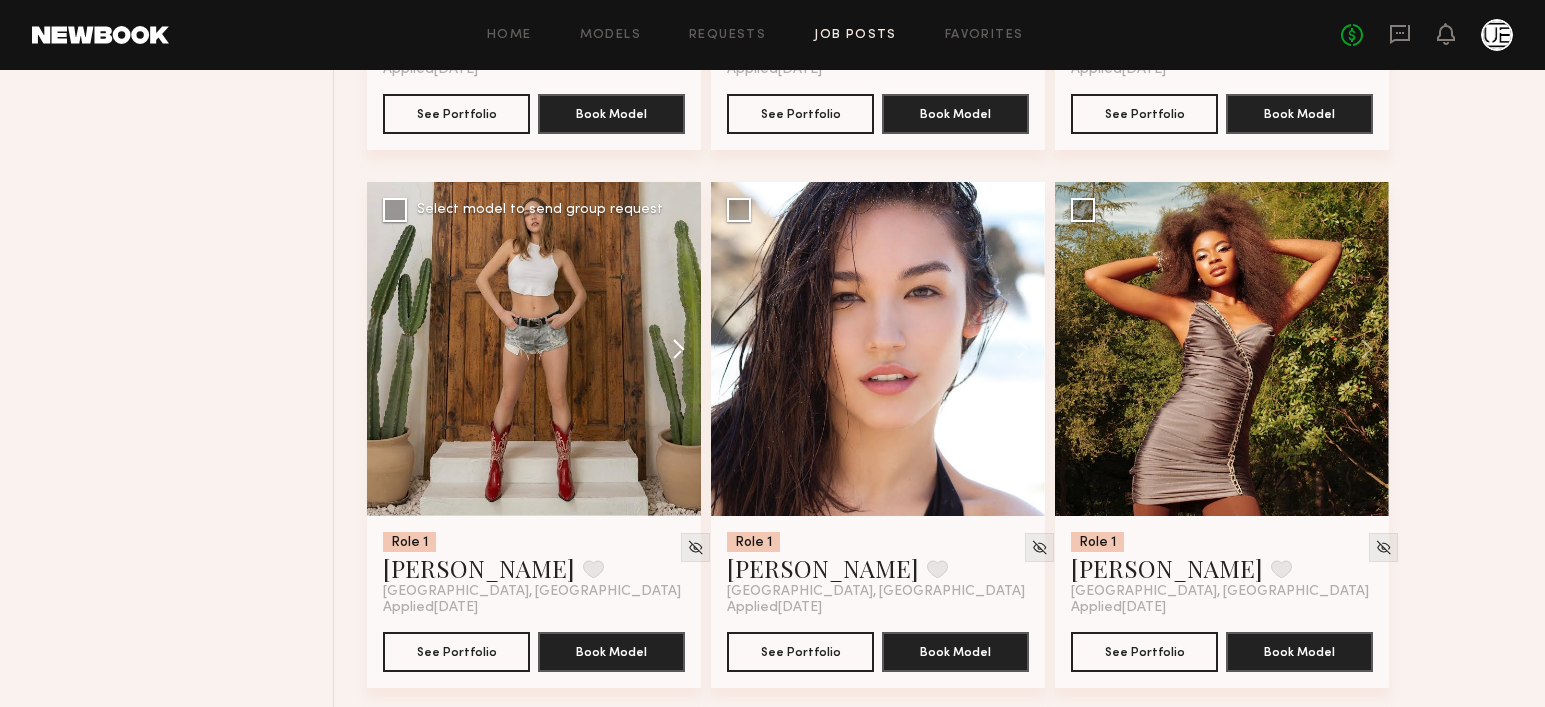 click 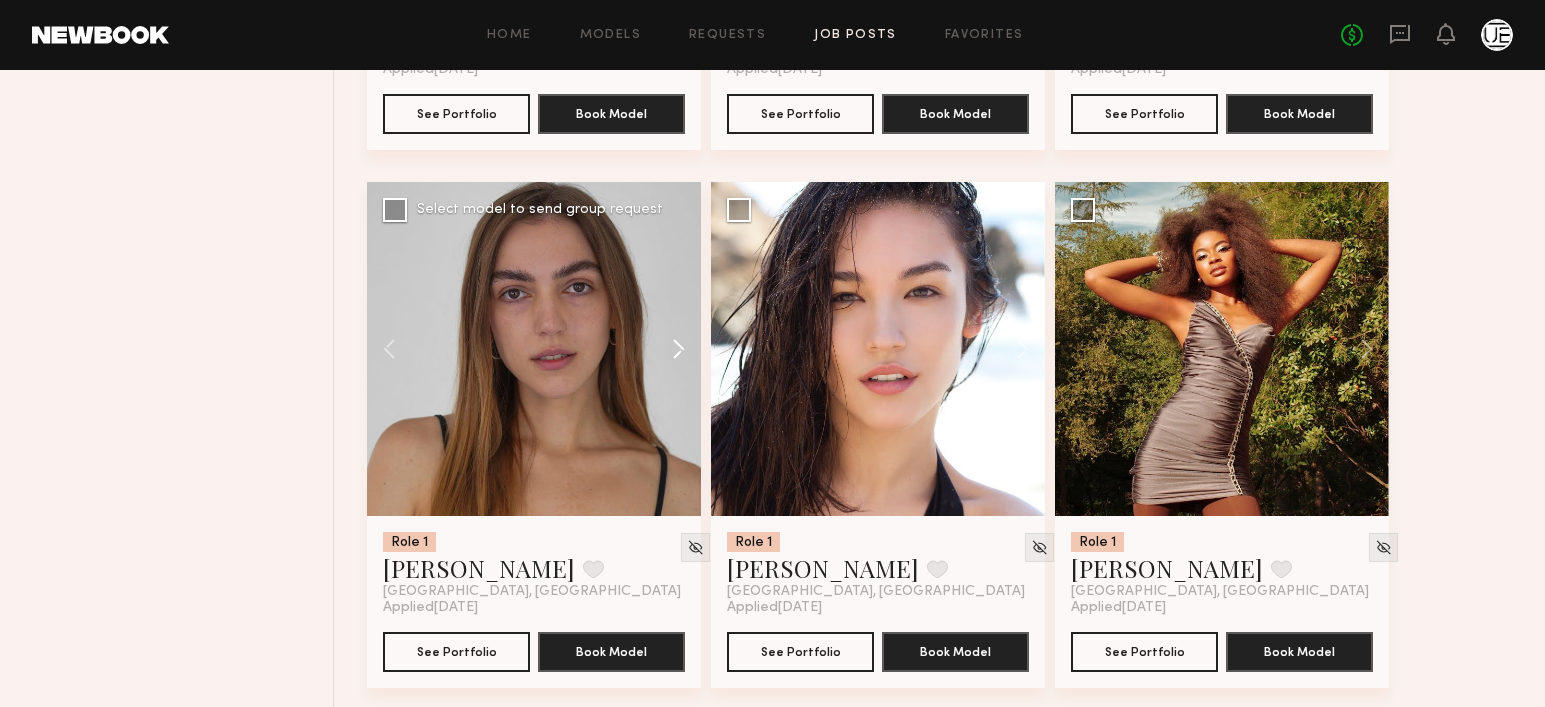click 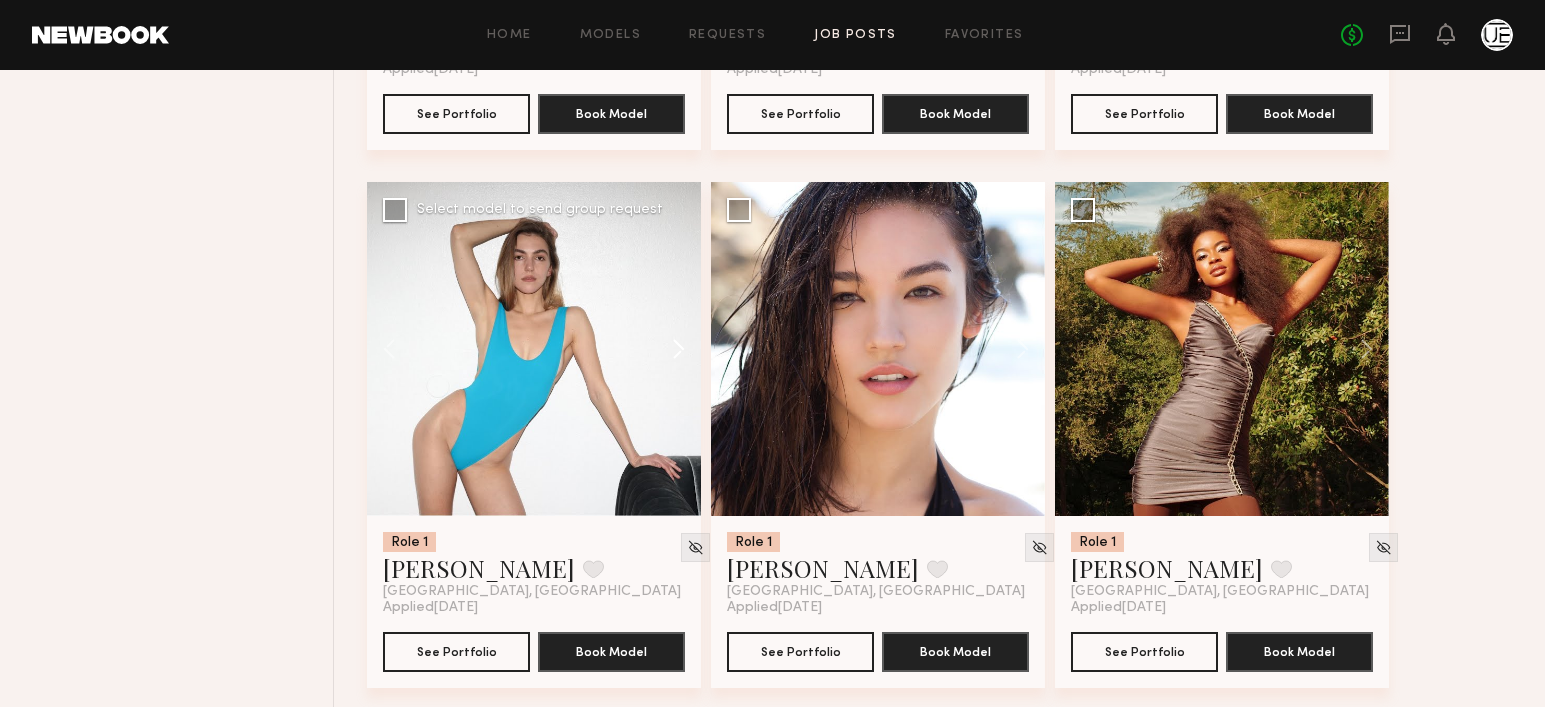 click 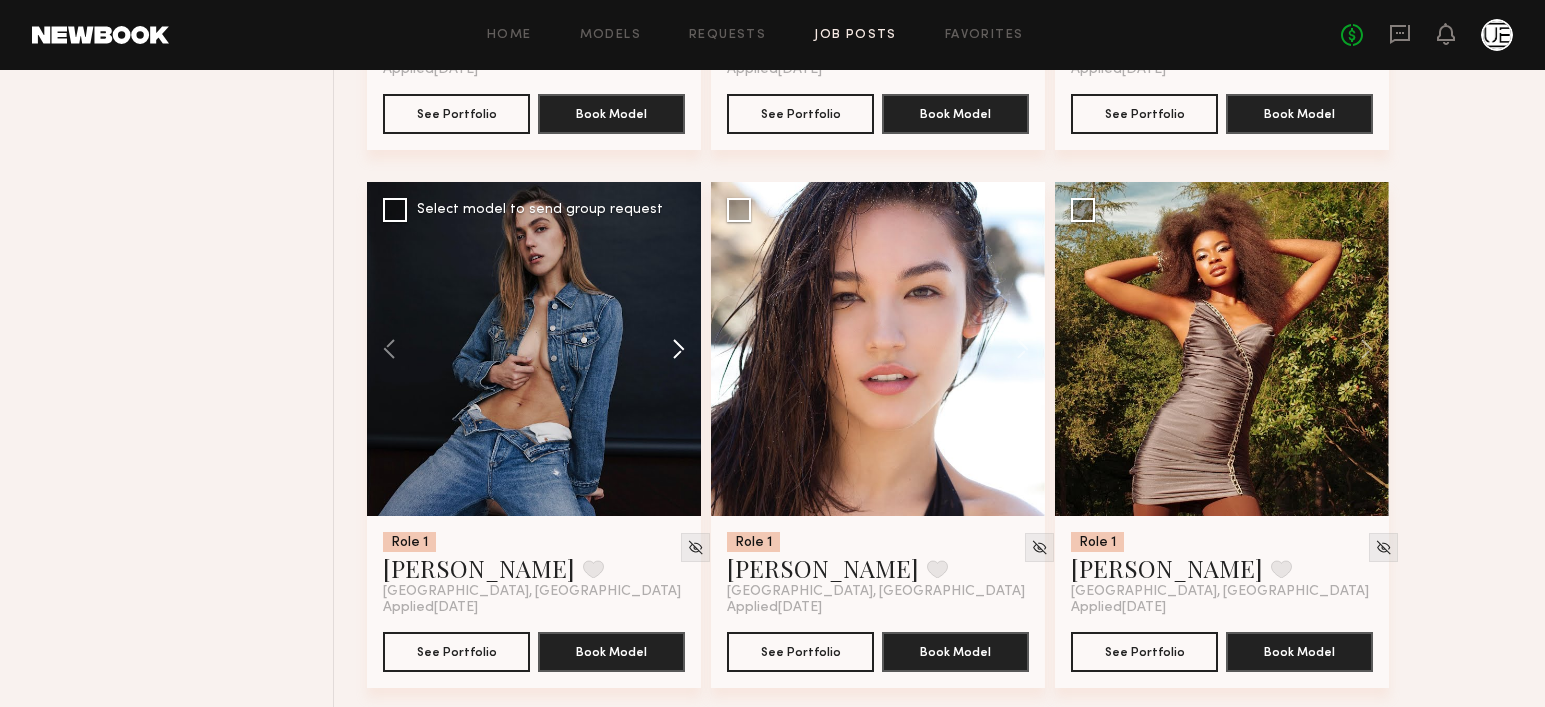 click 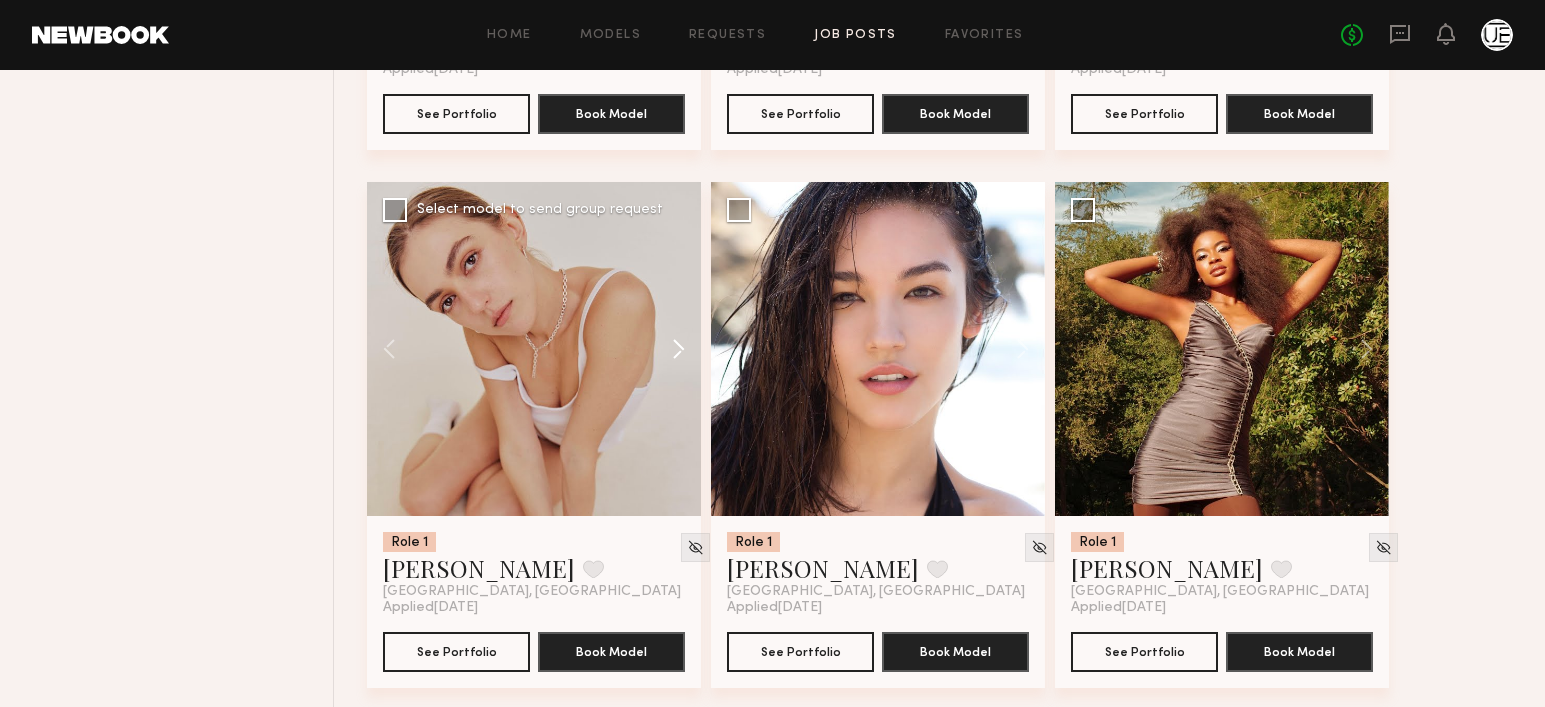 click 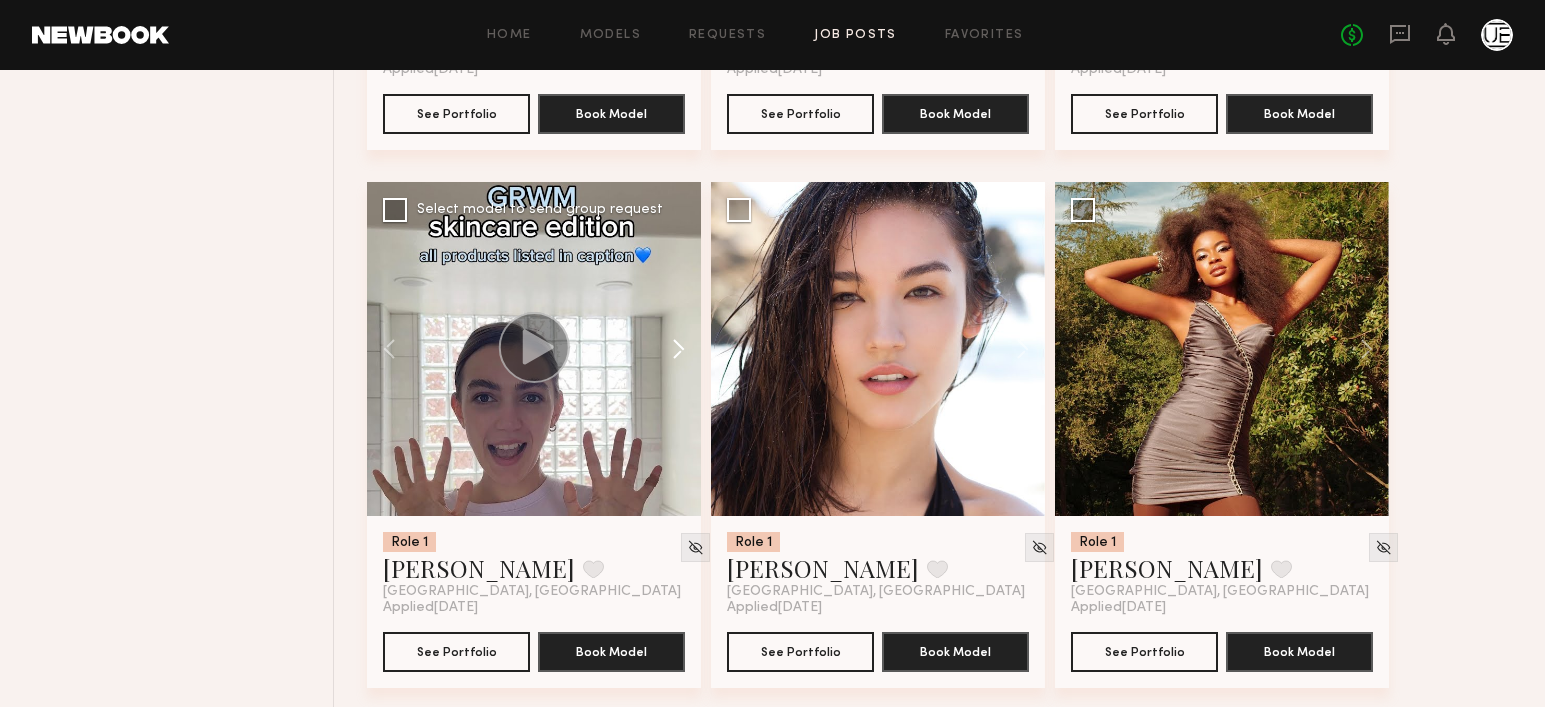 click 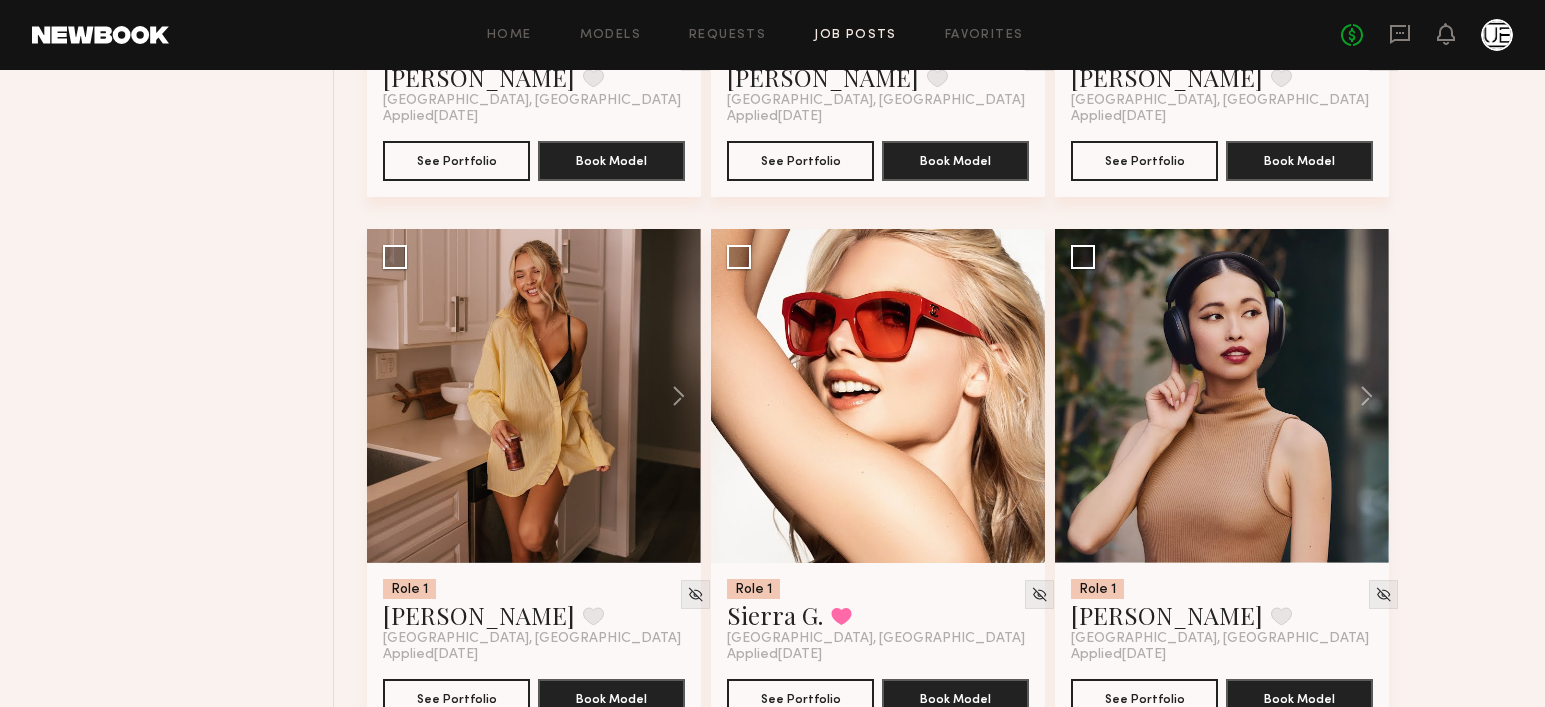 scroll, scrollTop: 2313, scrollLeft: 0, axis: vertical 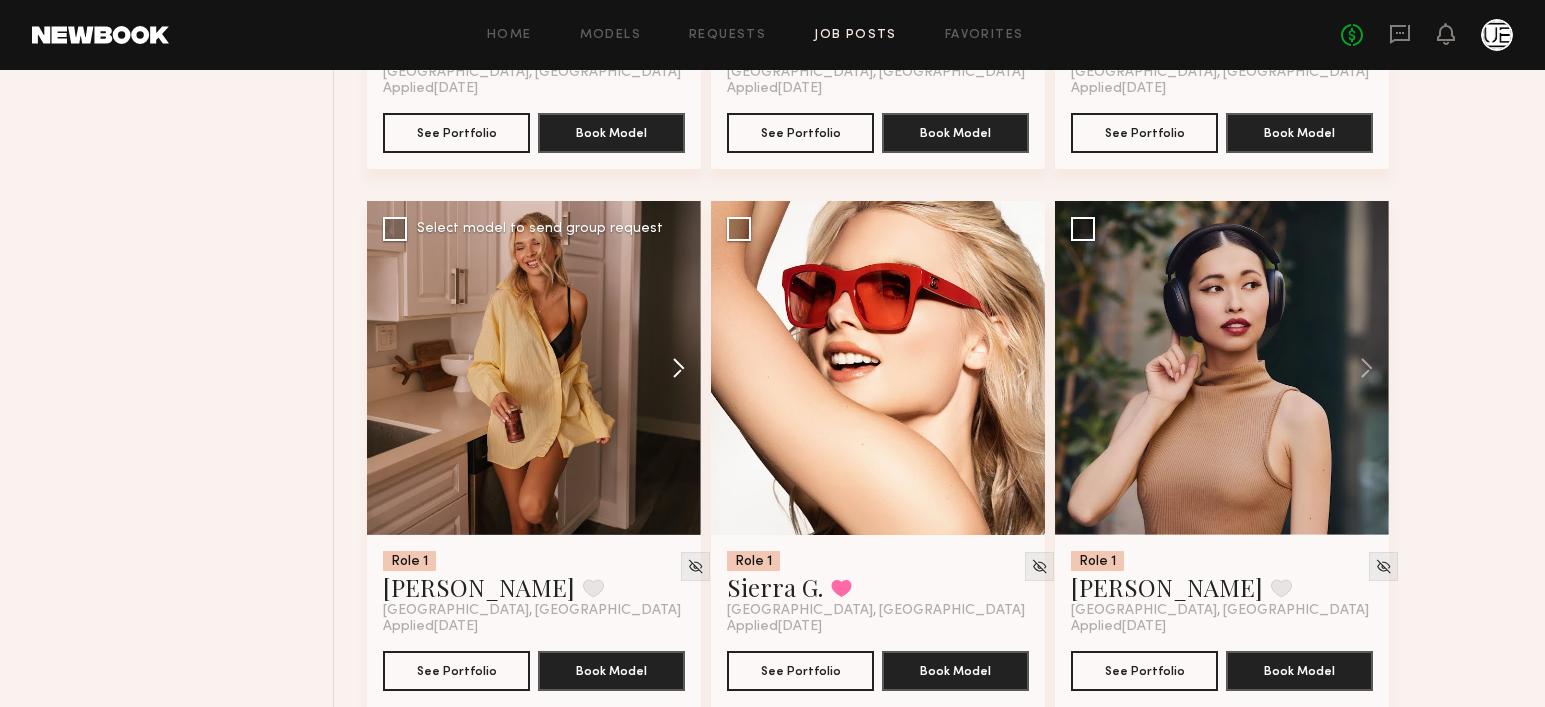 click 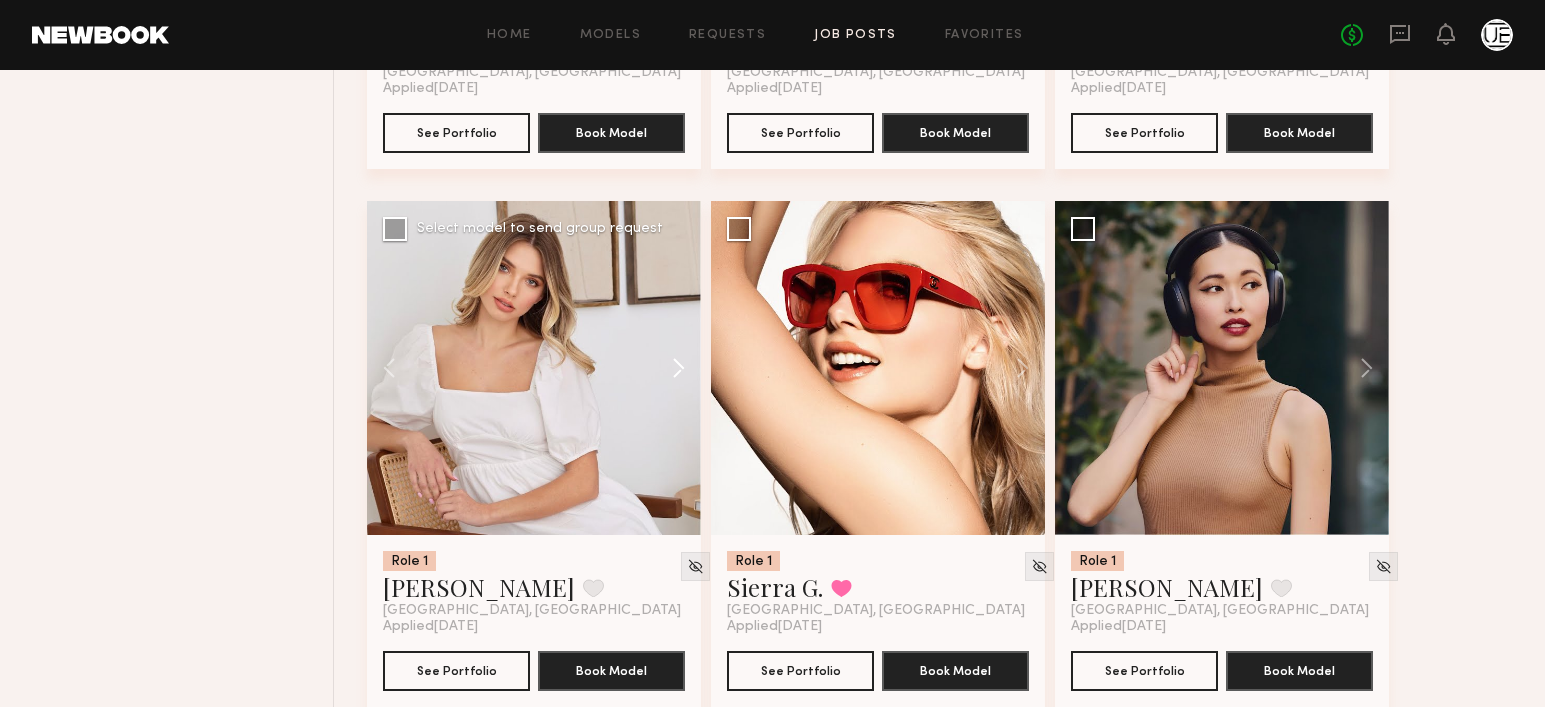 click 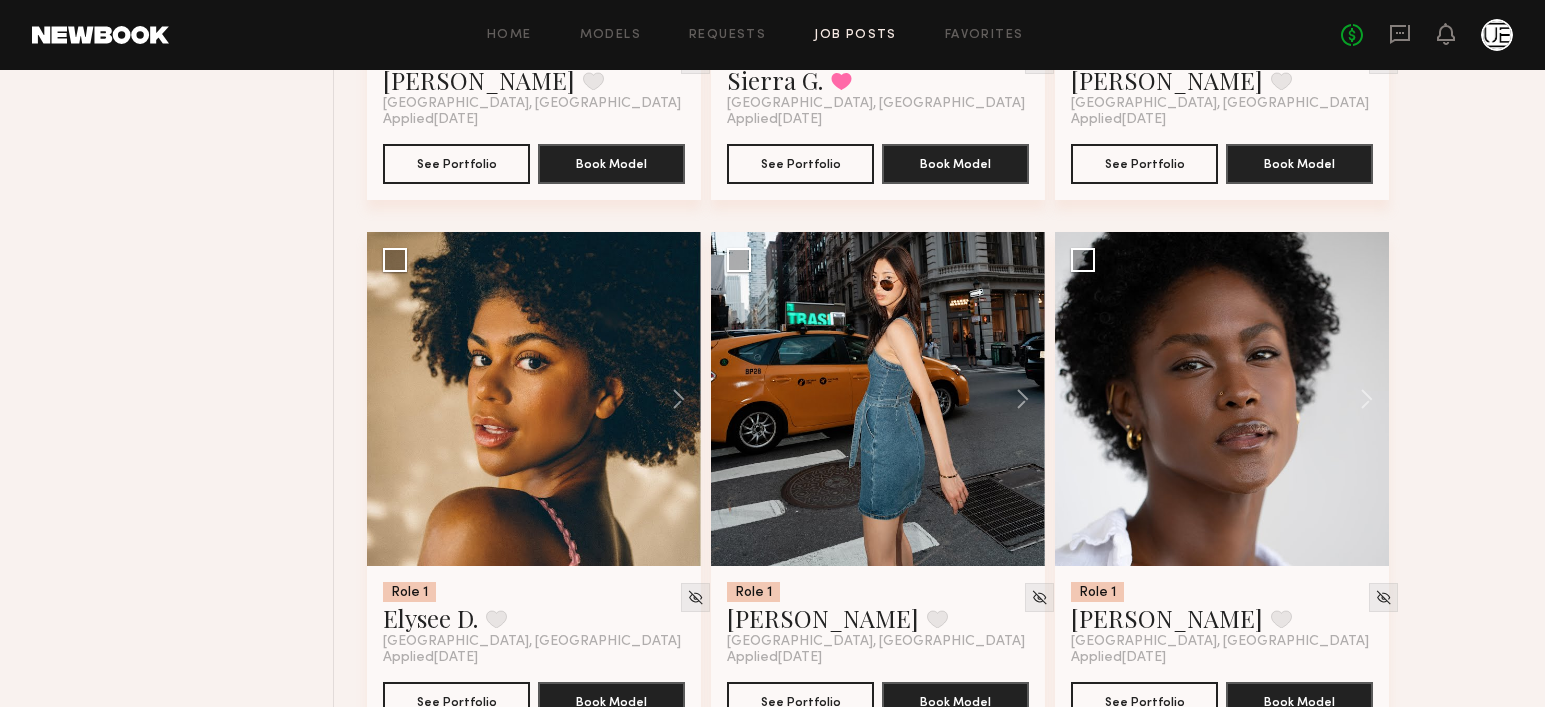 scroll, scrollTop: 2840, scrollLeft: 0, axis: vertical 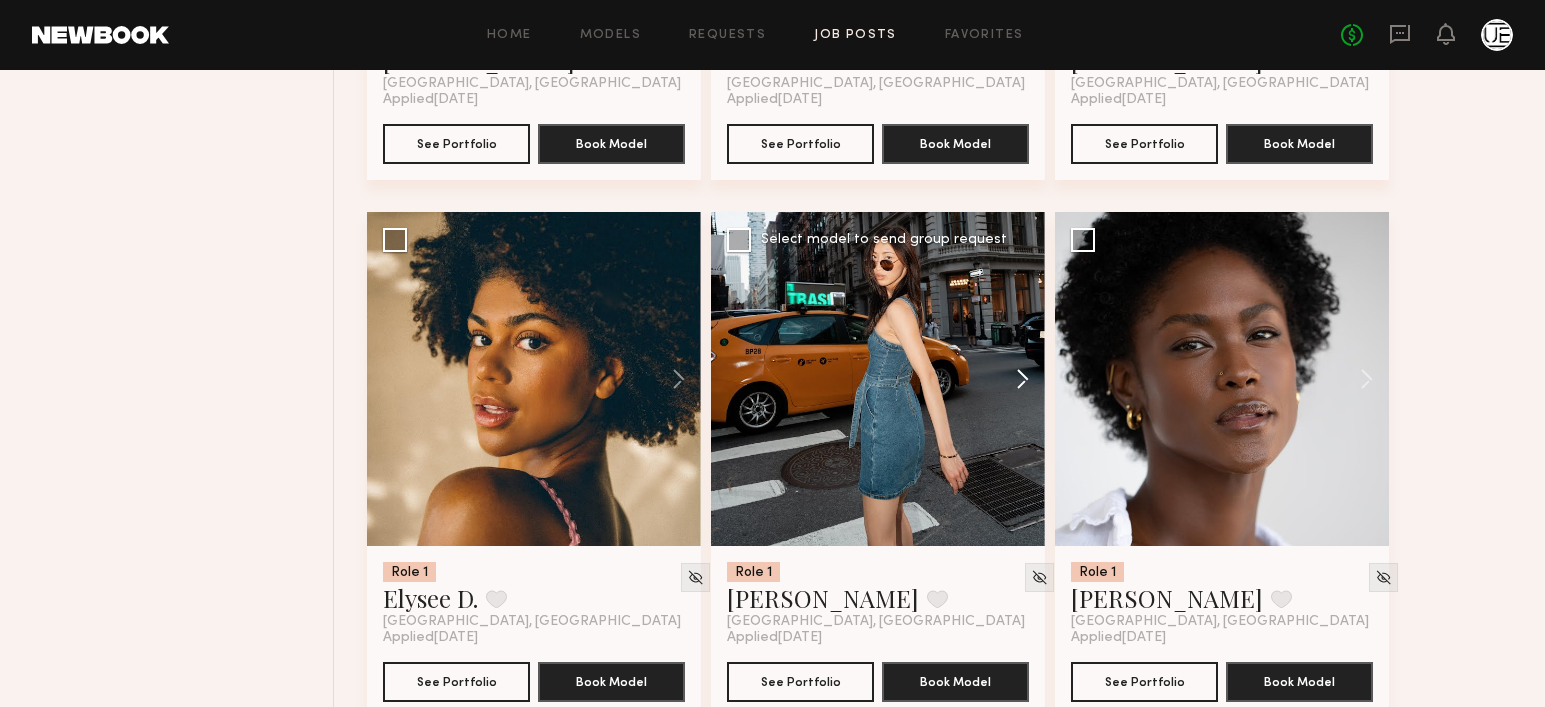 click 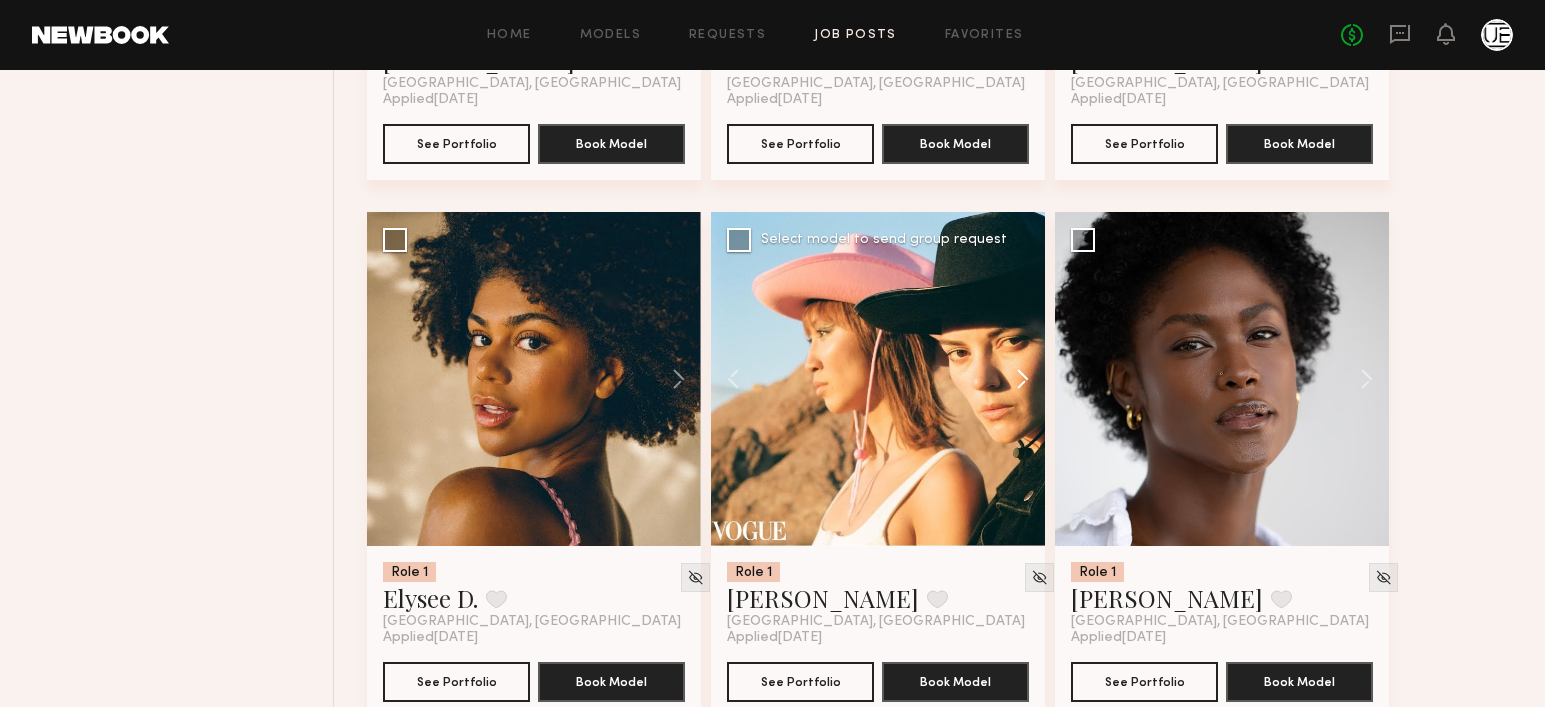 click 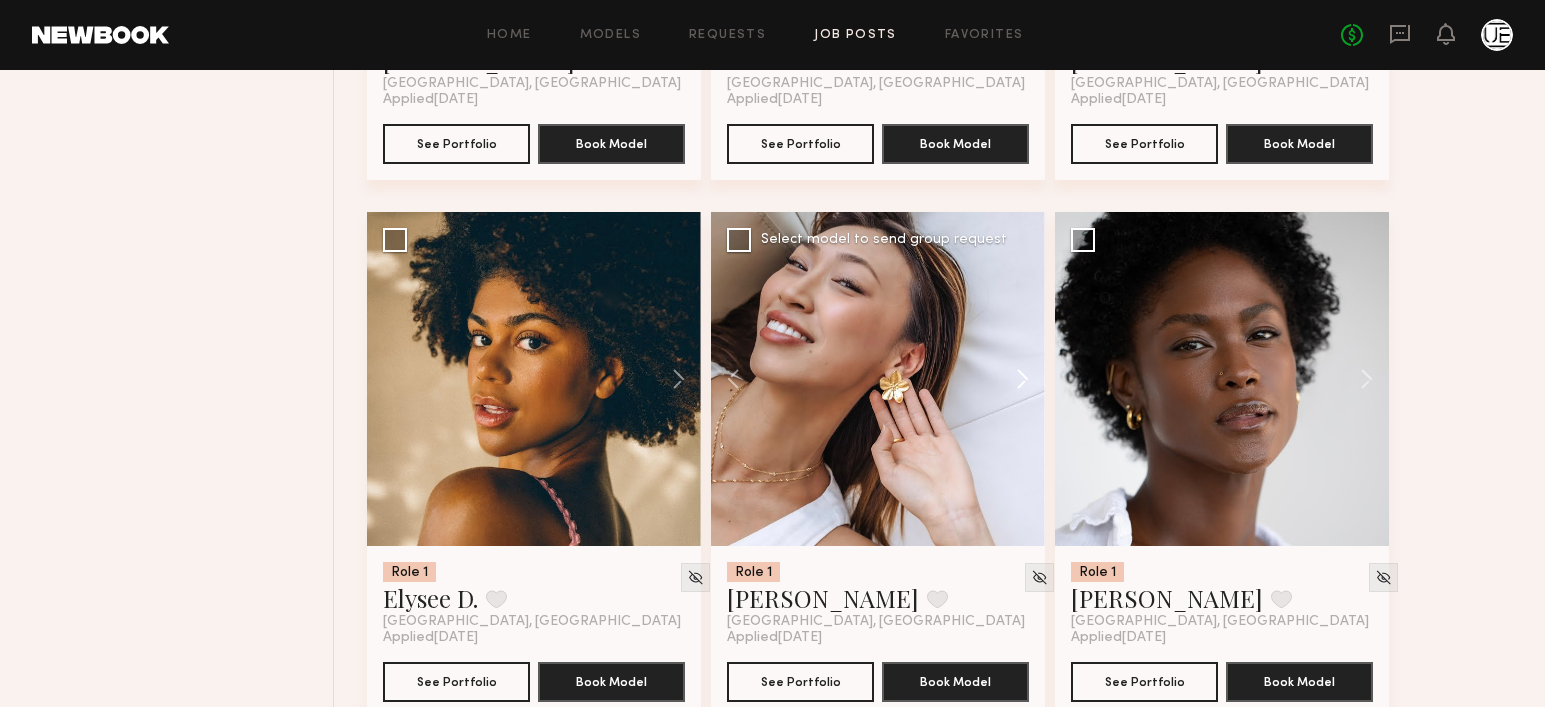click 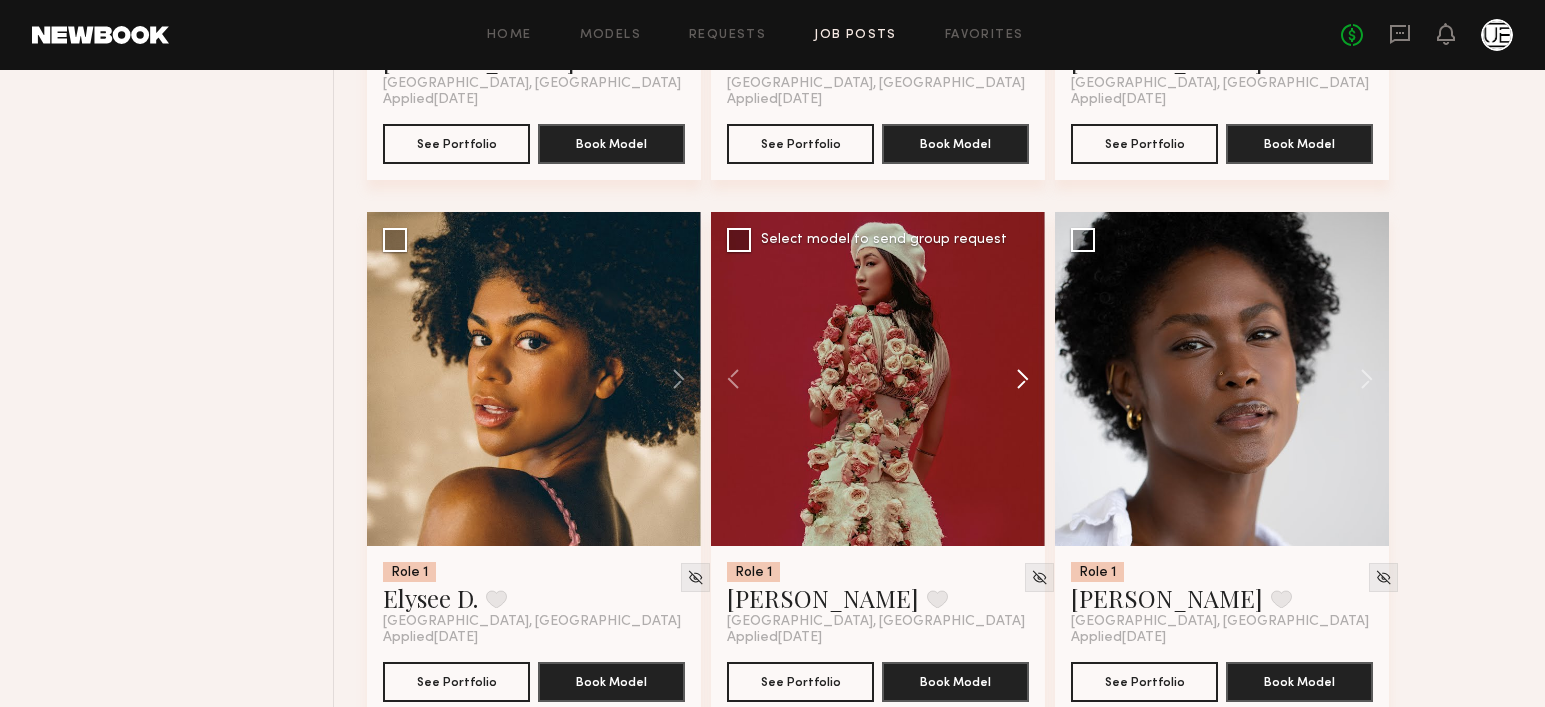 click 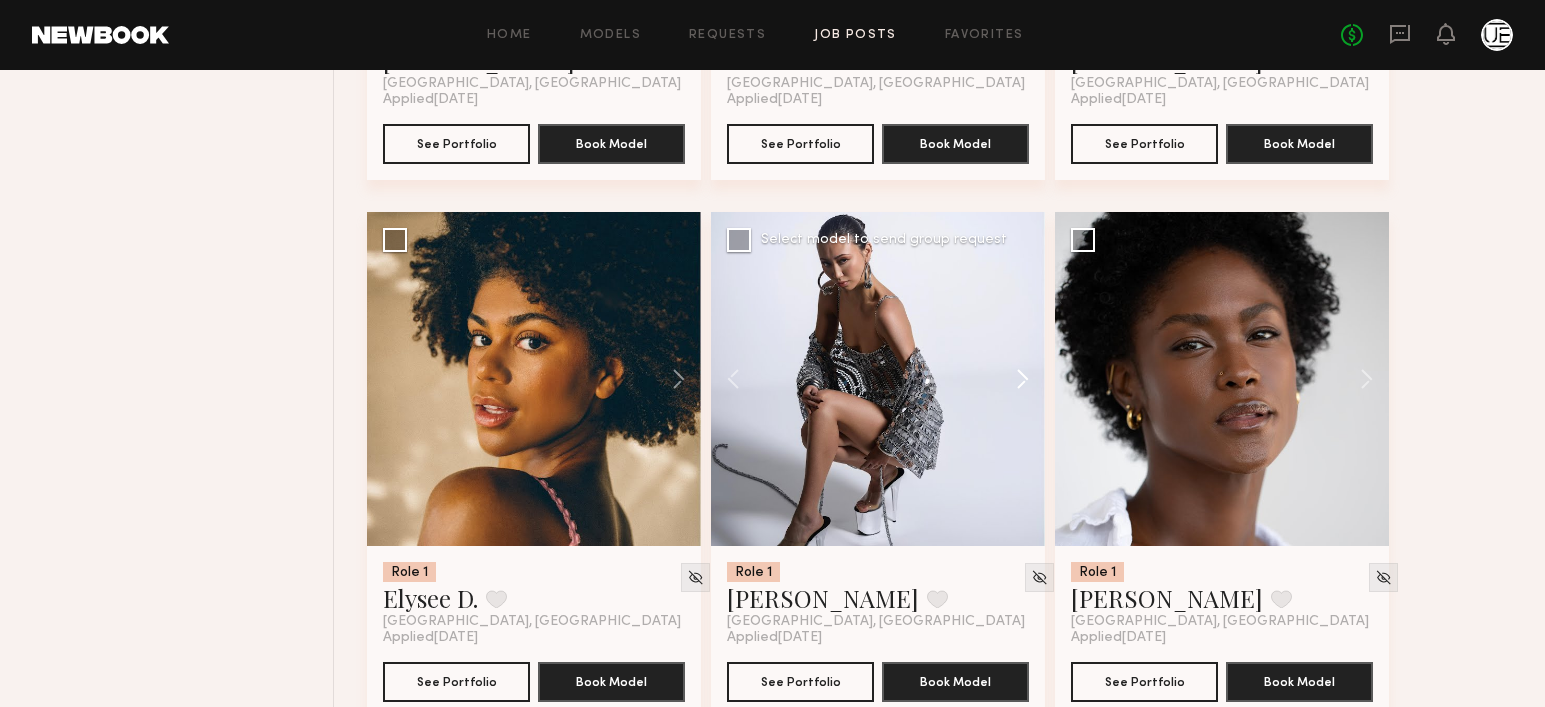 click 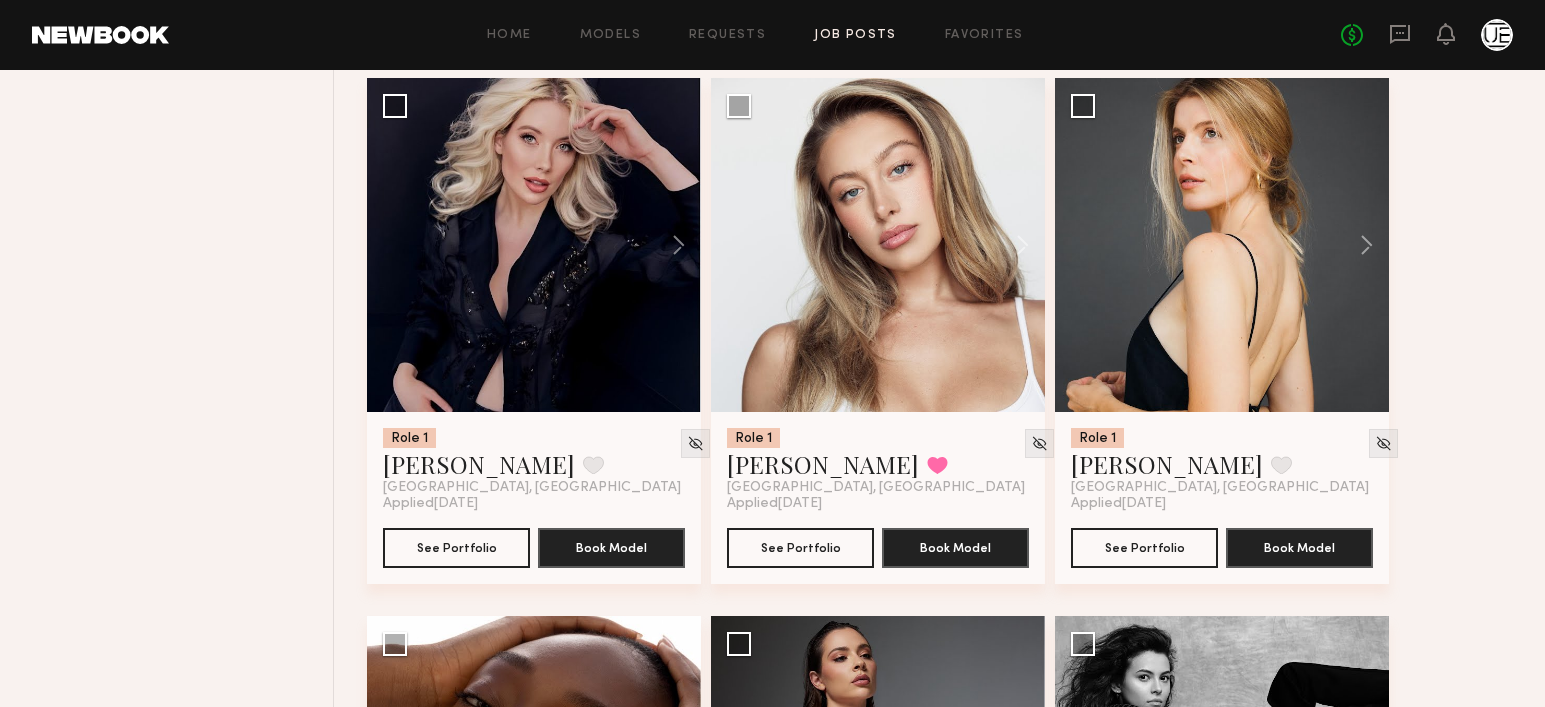 scroll, scrollTop: 5680, scrollLeft: 0, axis: vertical 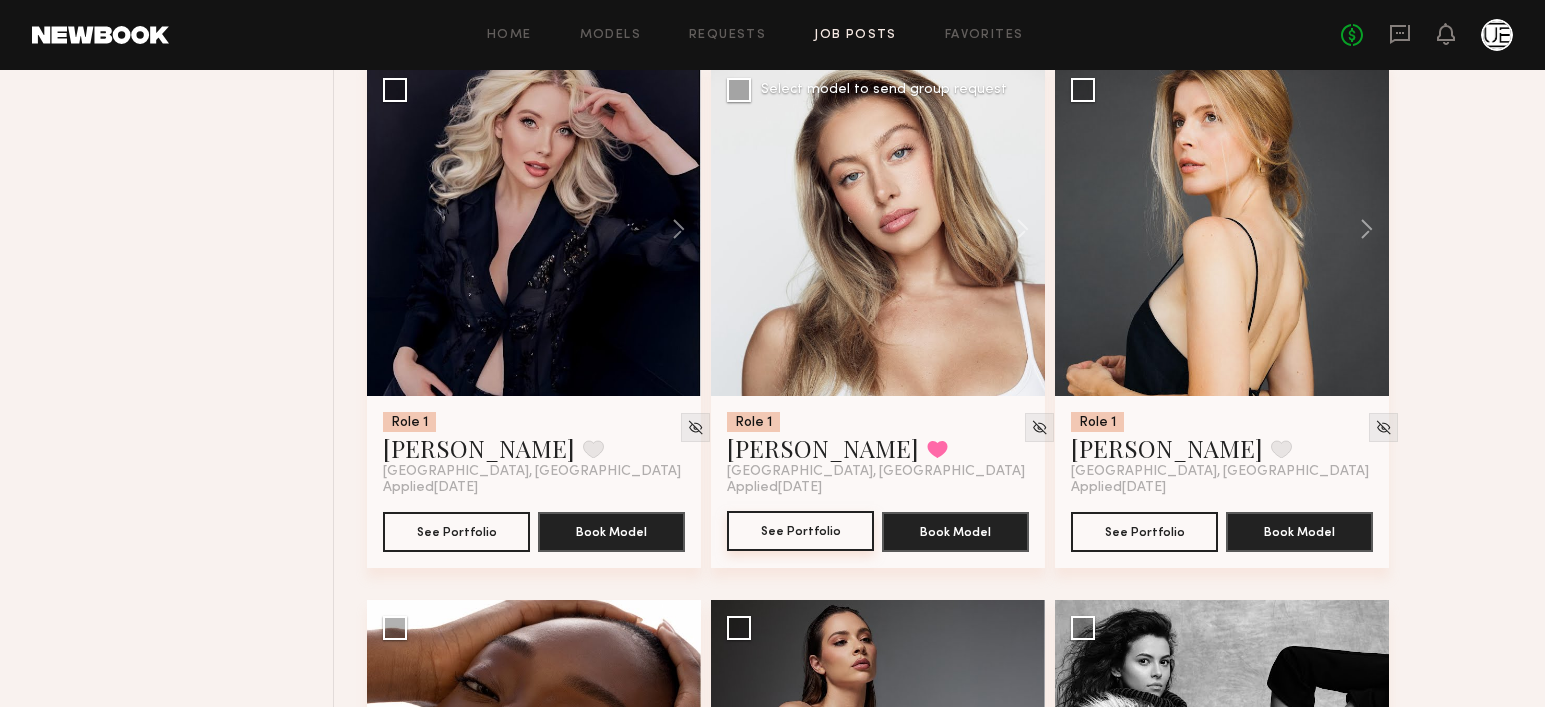 click on "See Portfolio" 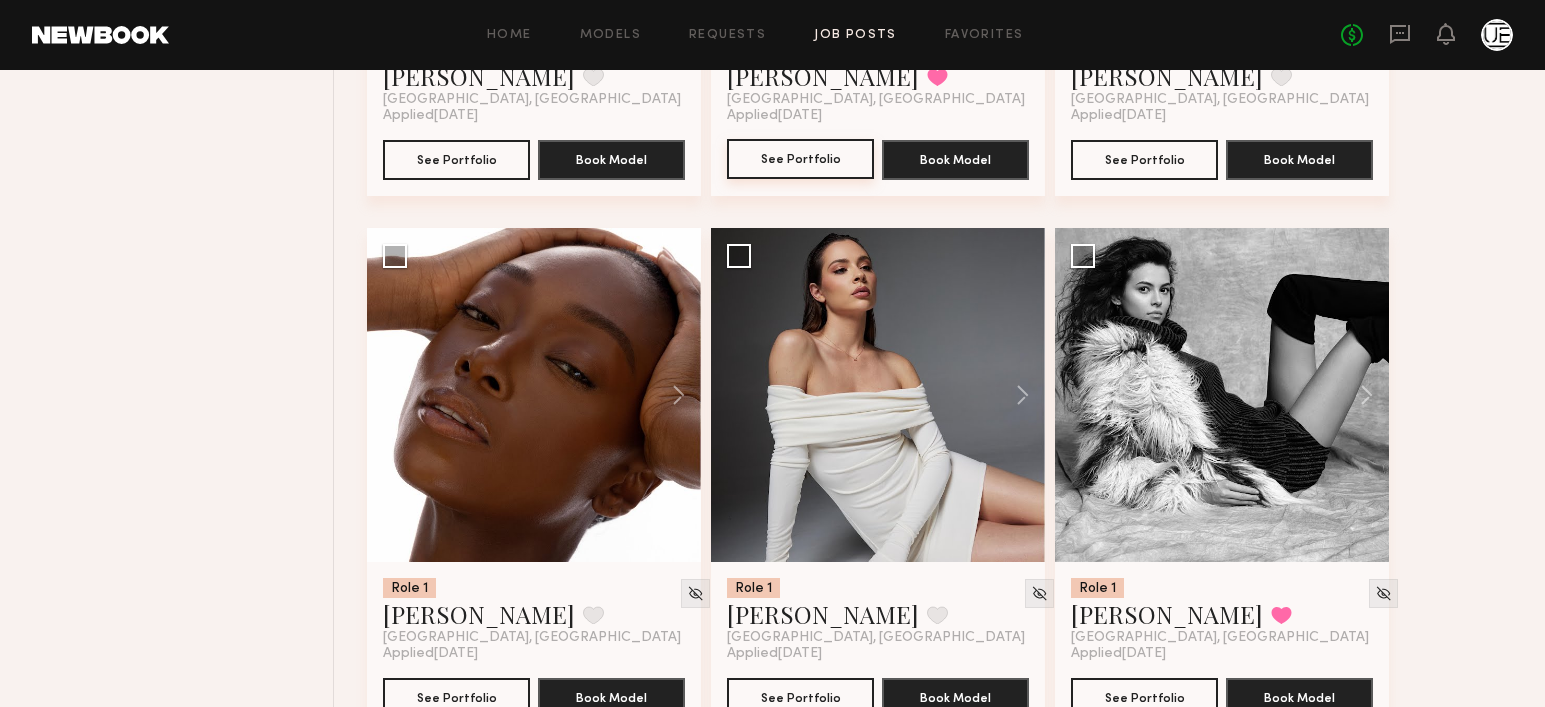 scroll, scrollTop: 6068, scrollLeft: 0, axis: vertical 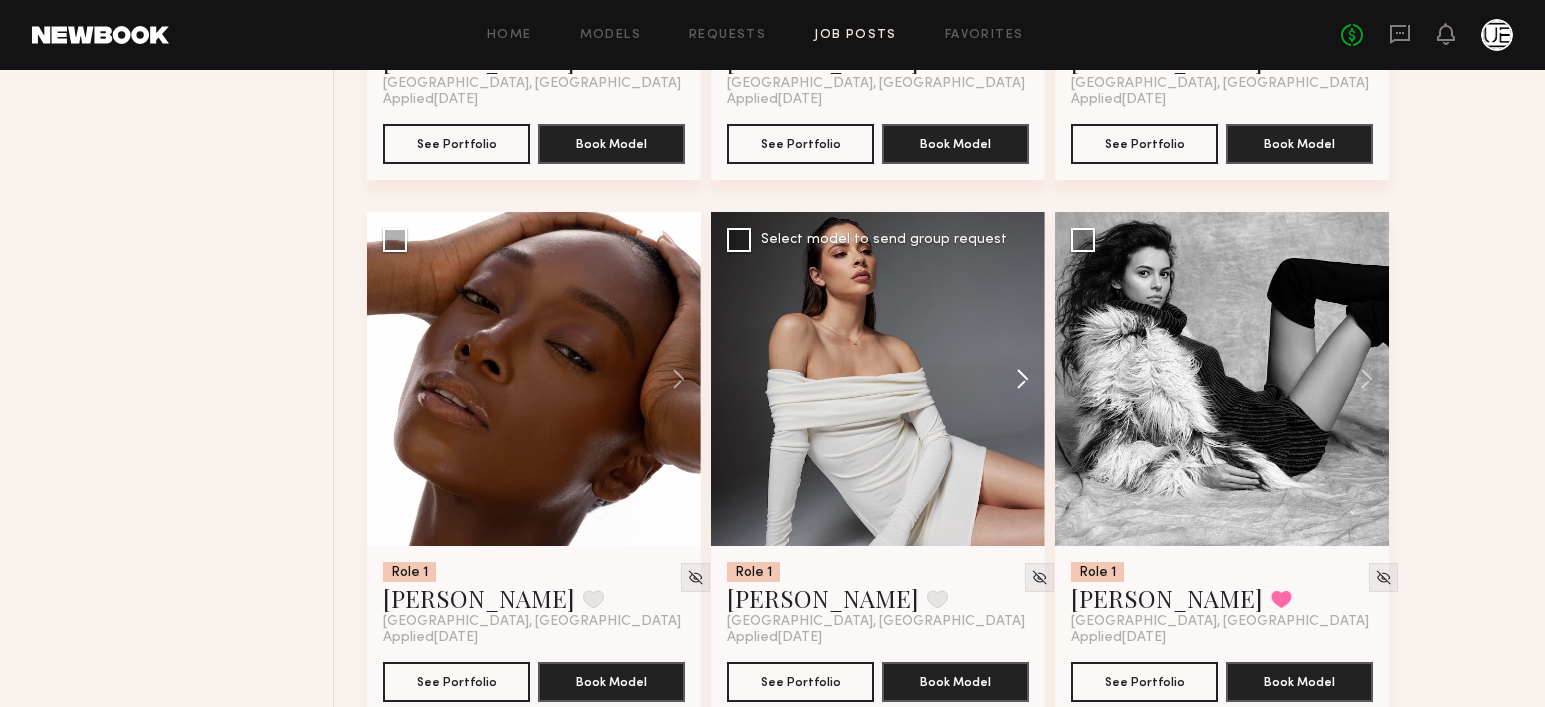 click 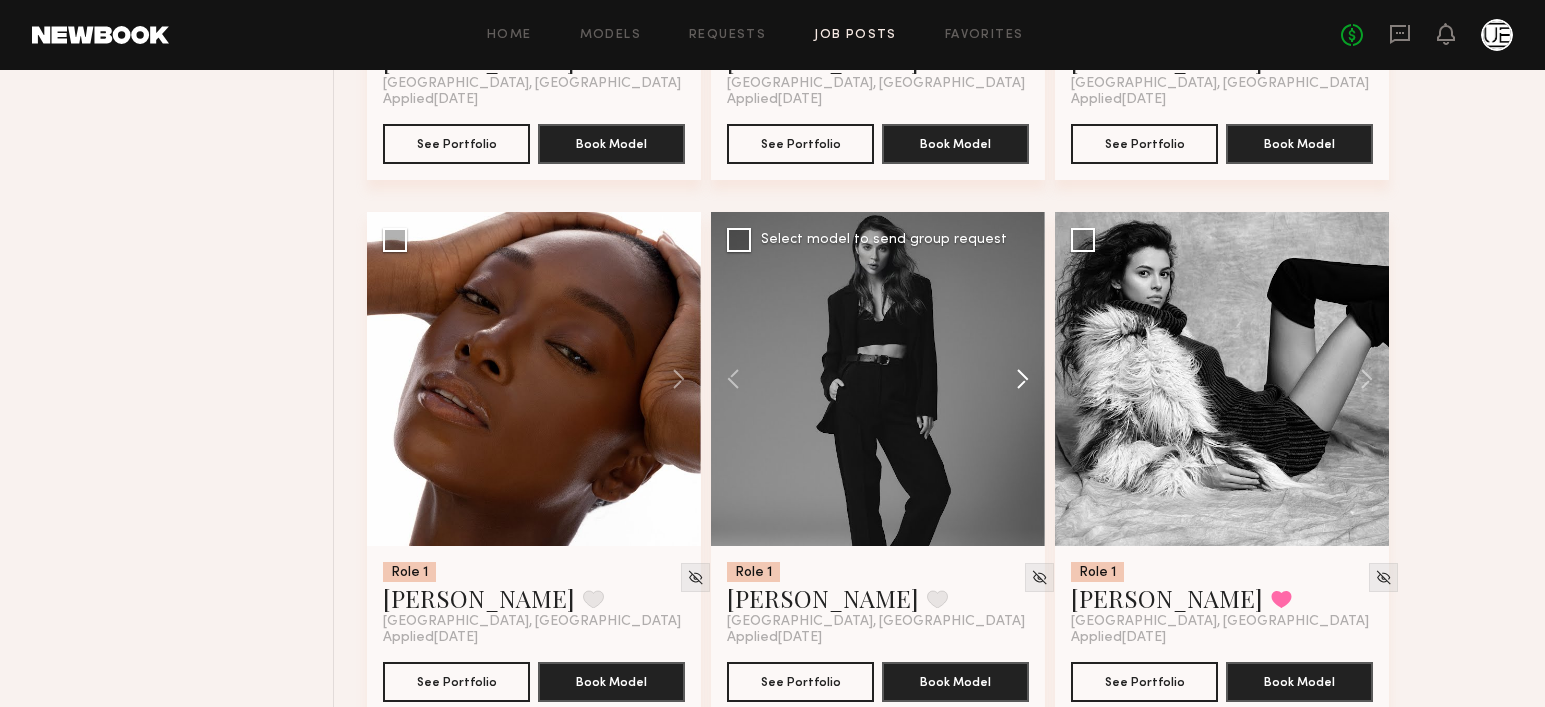 click 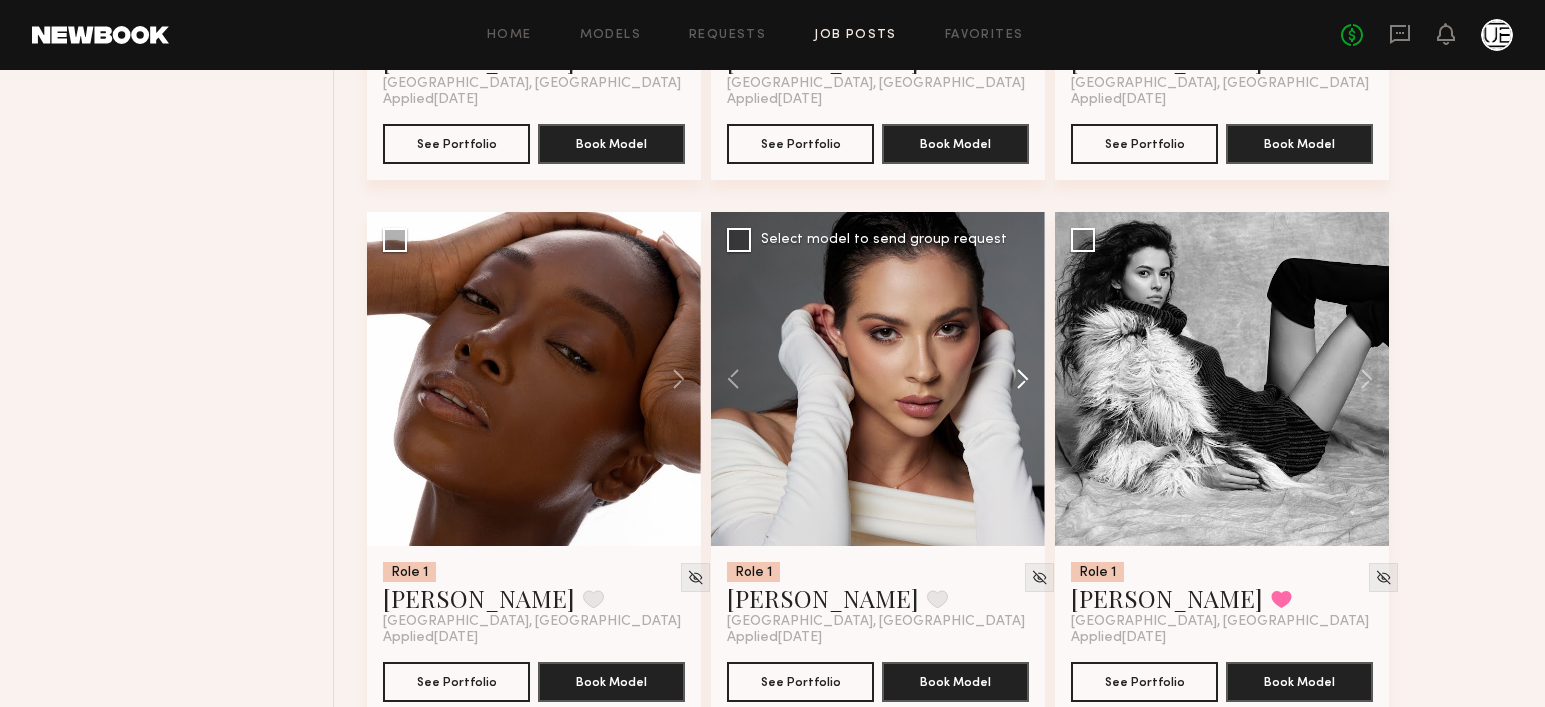 click 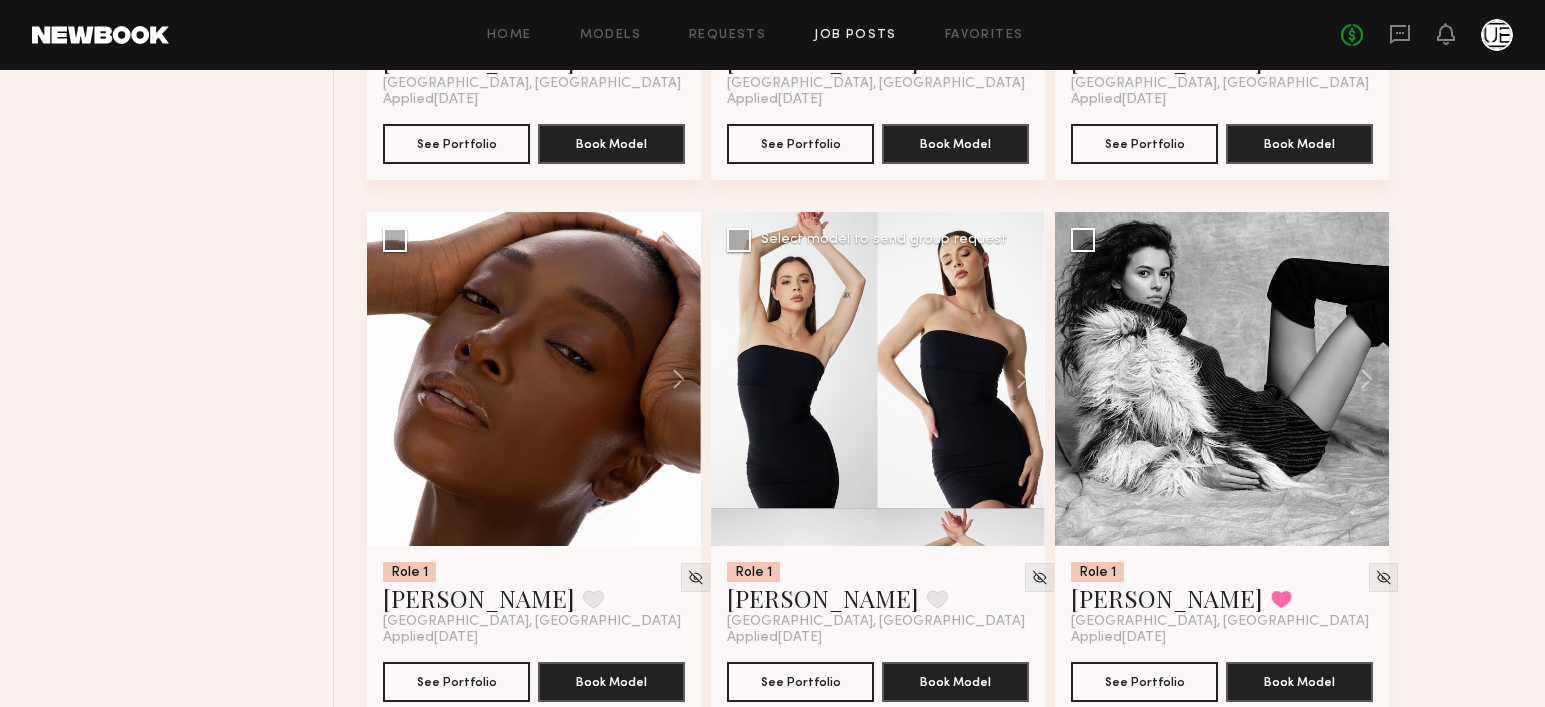 click 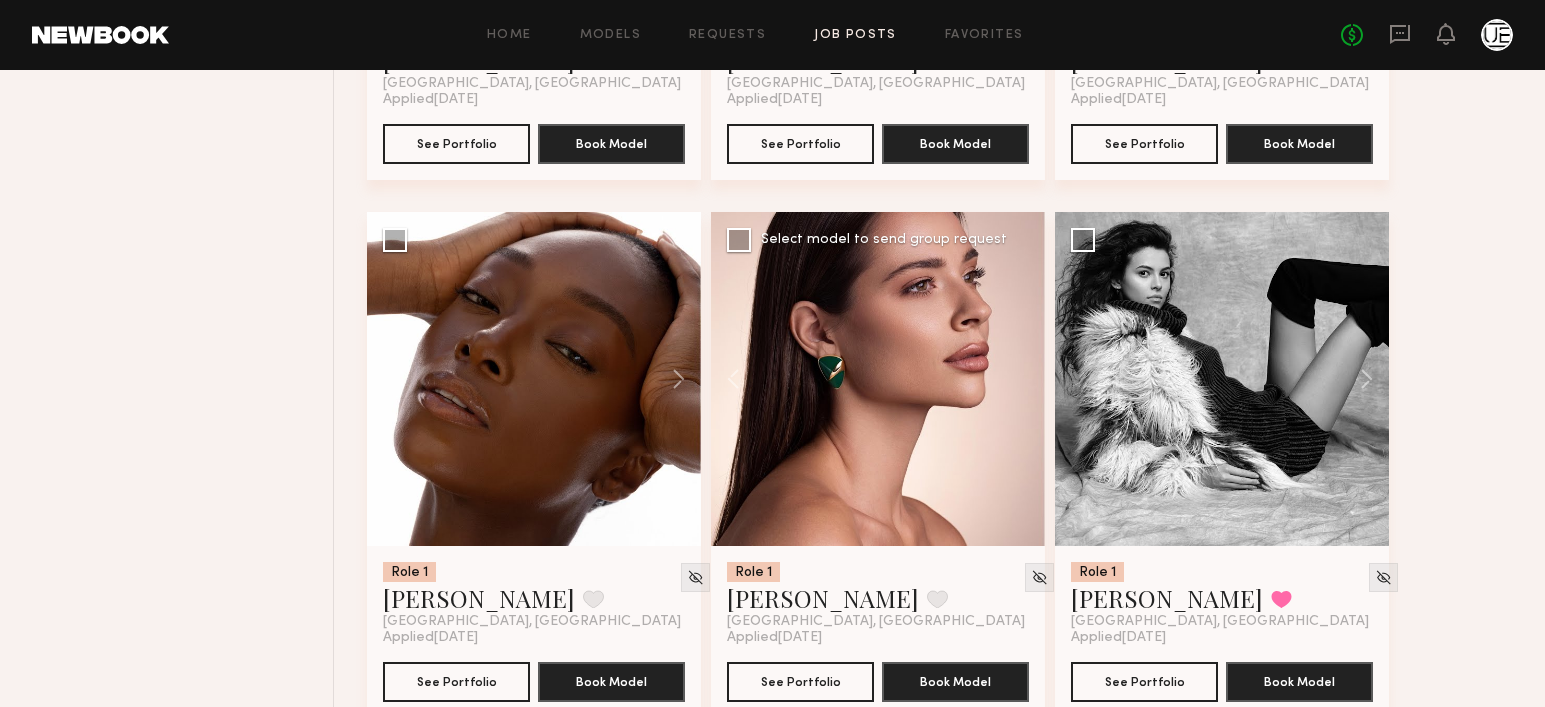 click 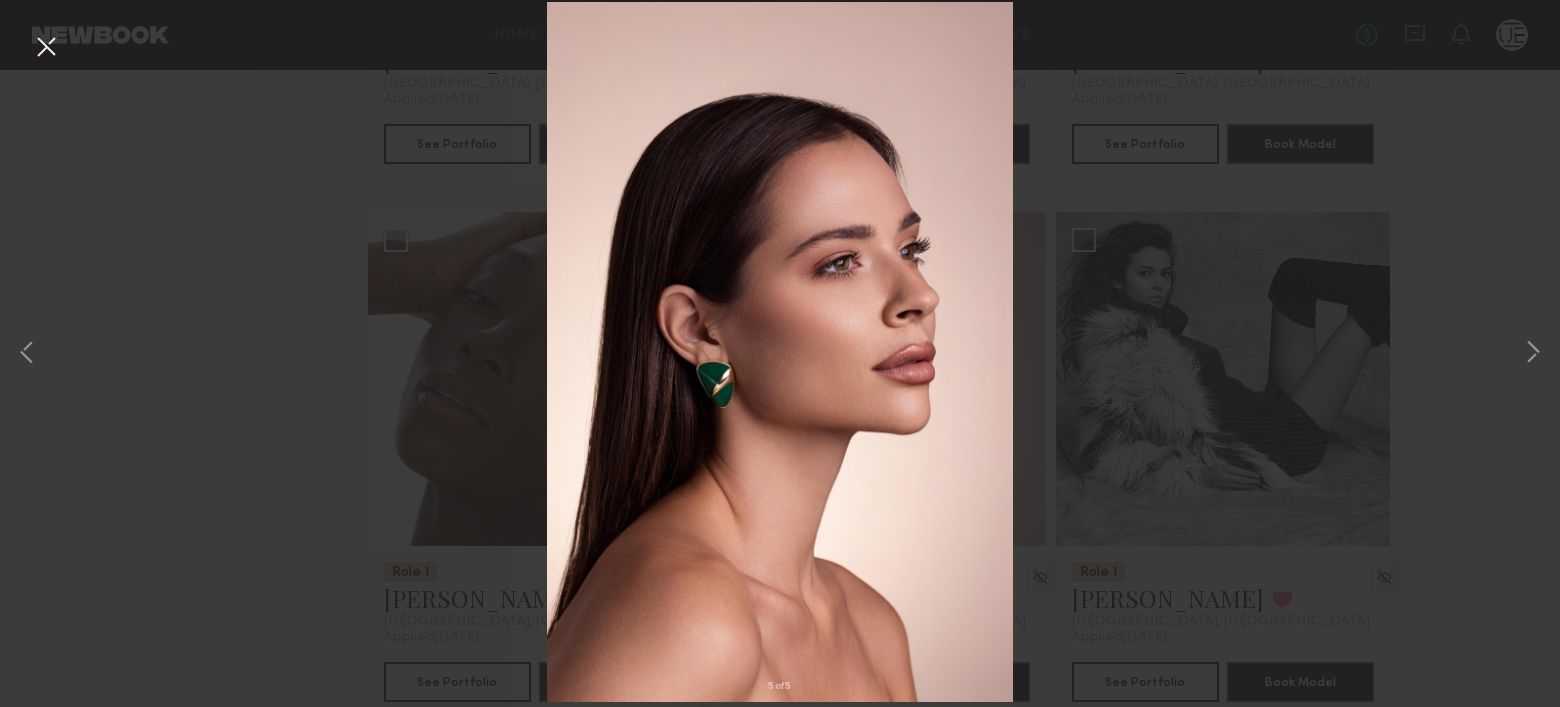 click at bounding box center (46, 48) 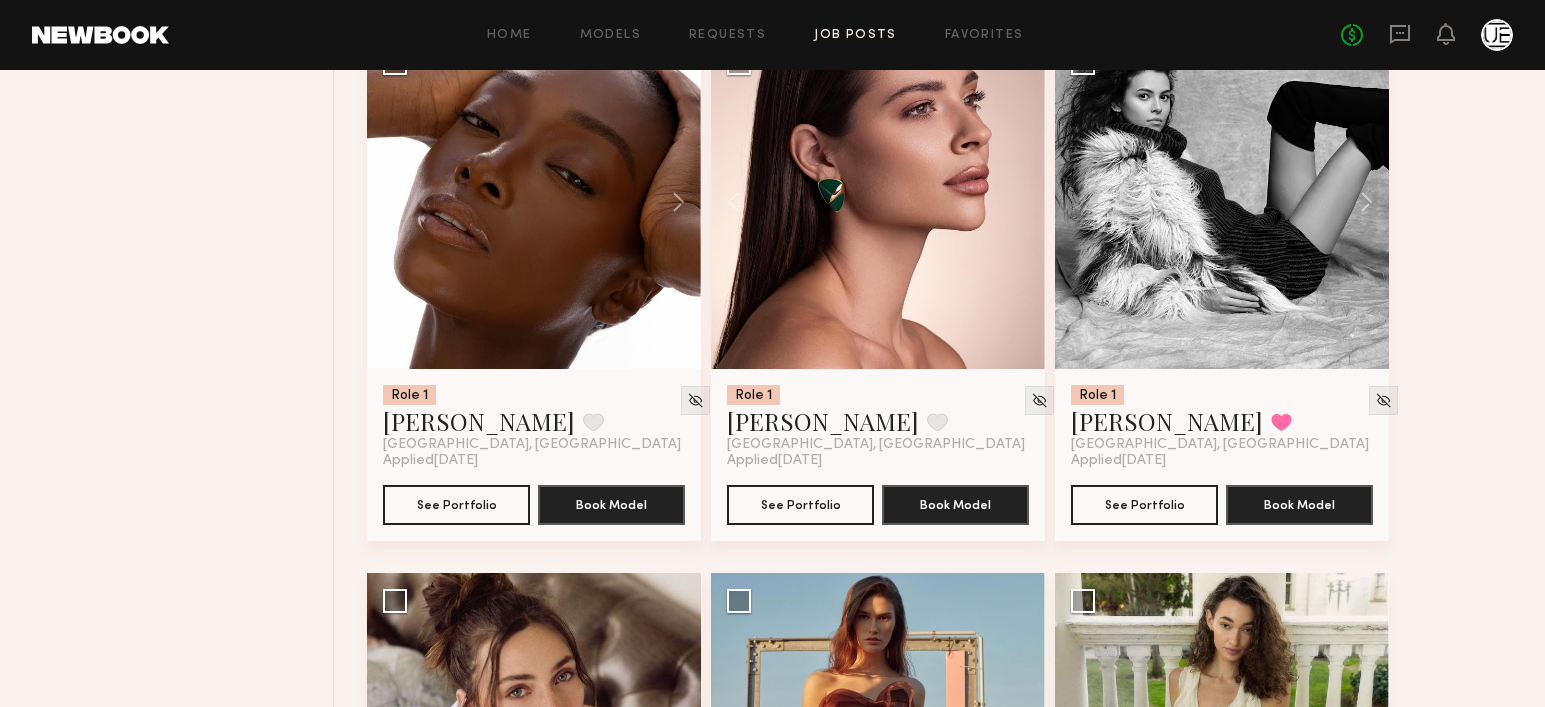 scroll, scrollTop: 6182, scrollLeft: 0, axis: vertical 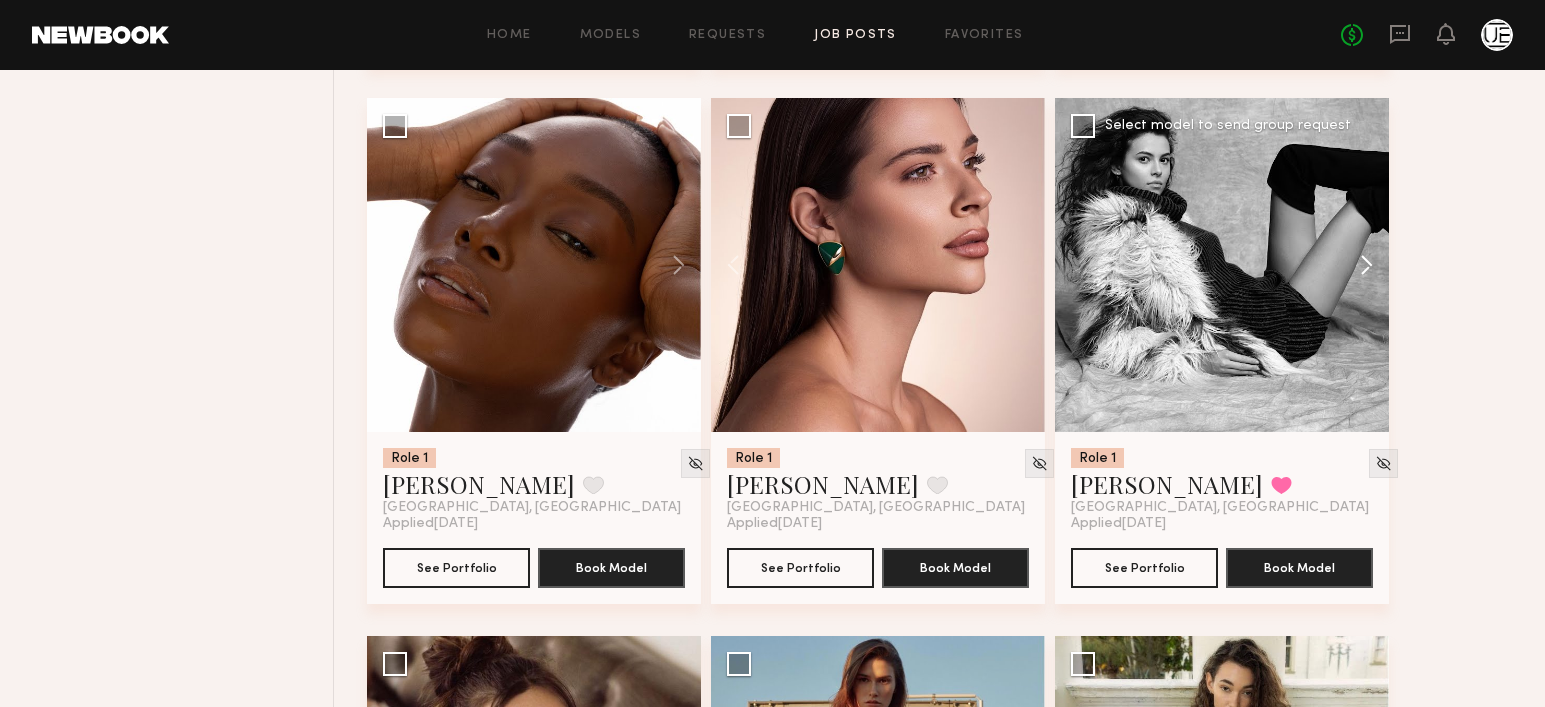 click 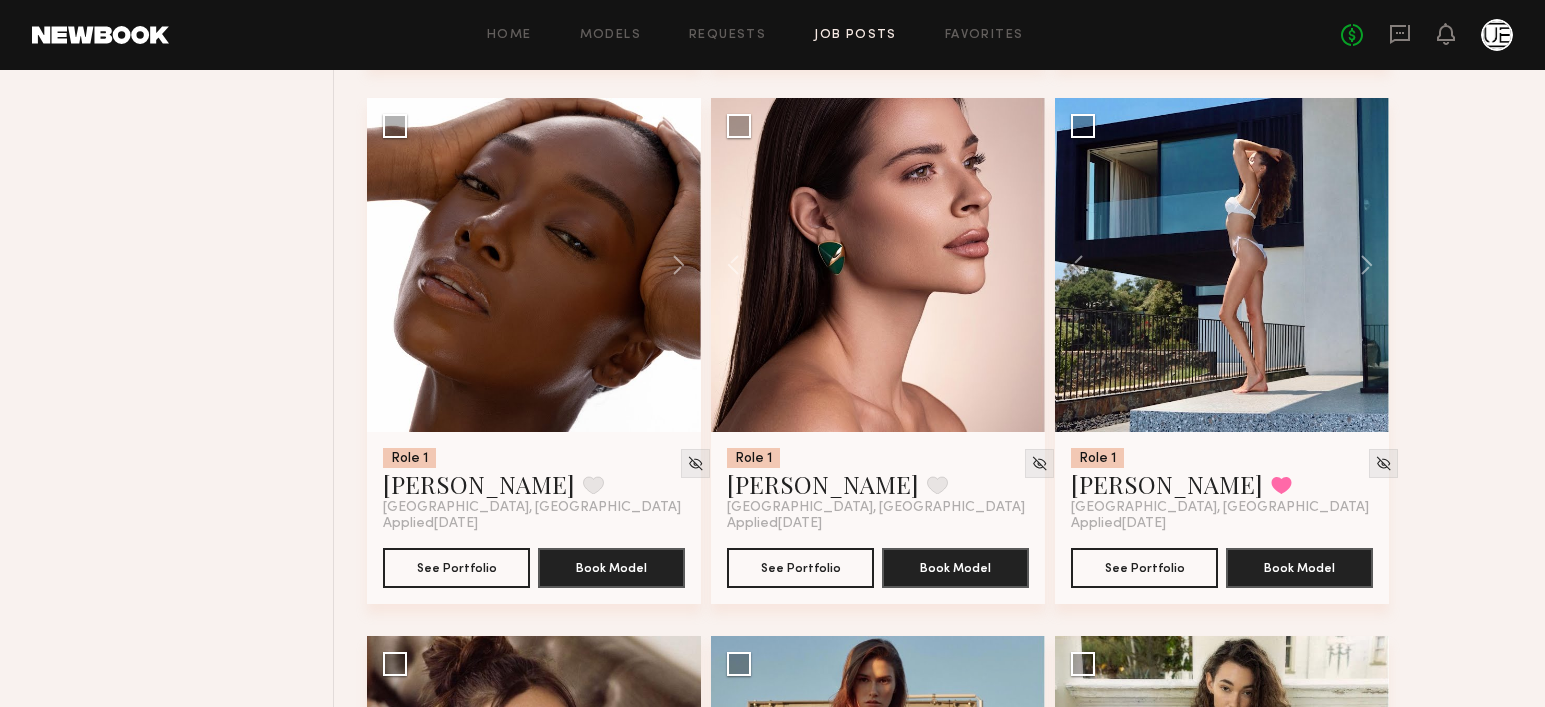 click 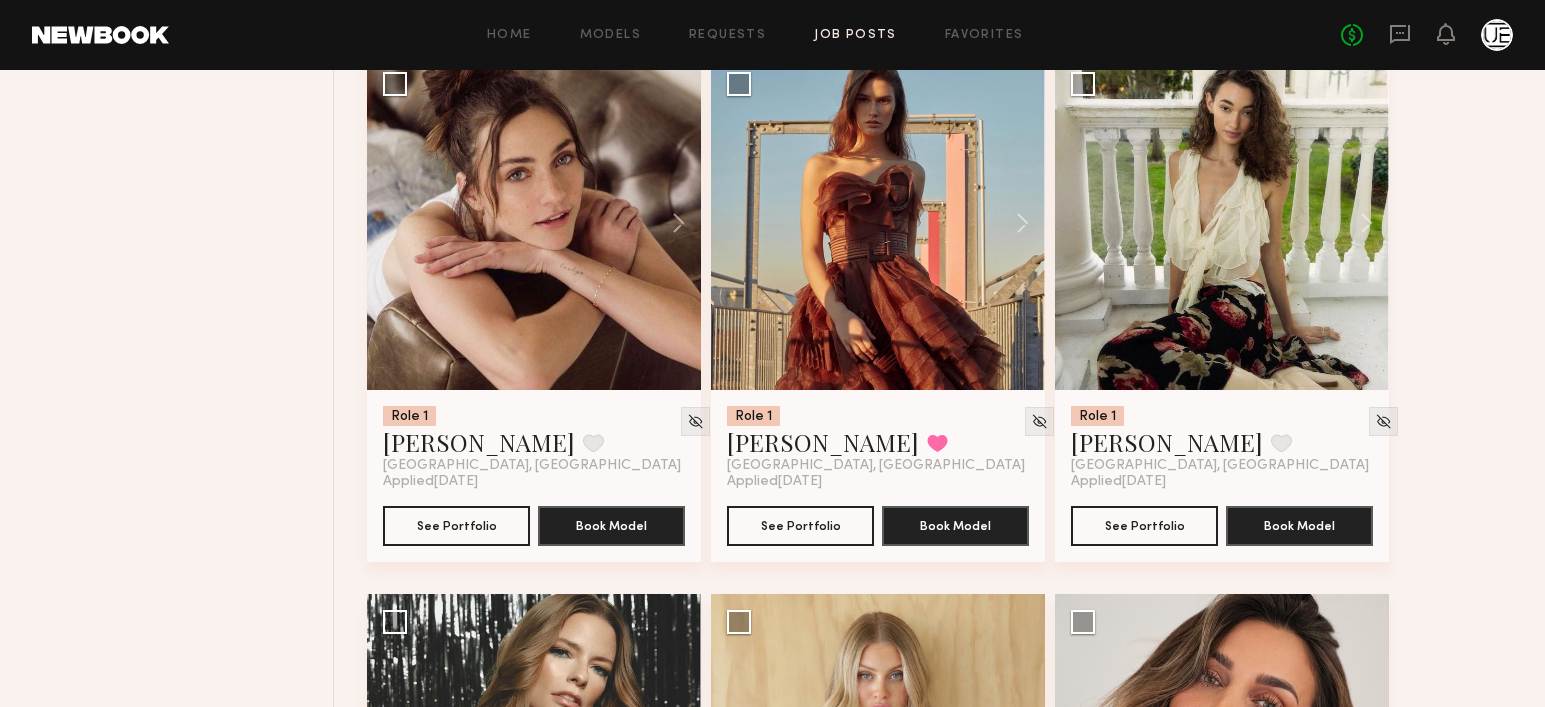 scroll, scrollTop: 6761, scrollLeft: 0, axis: vertical 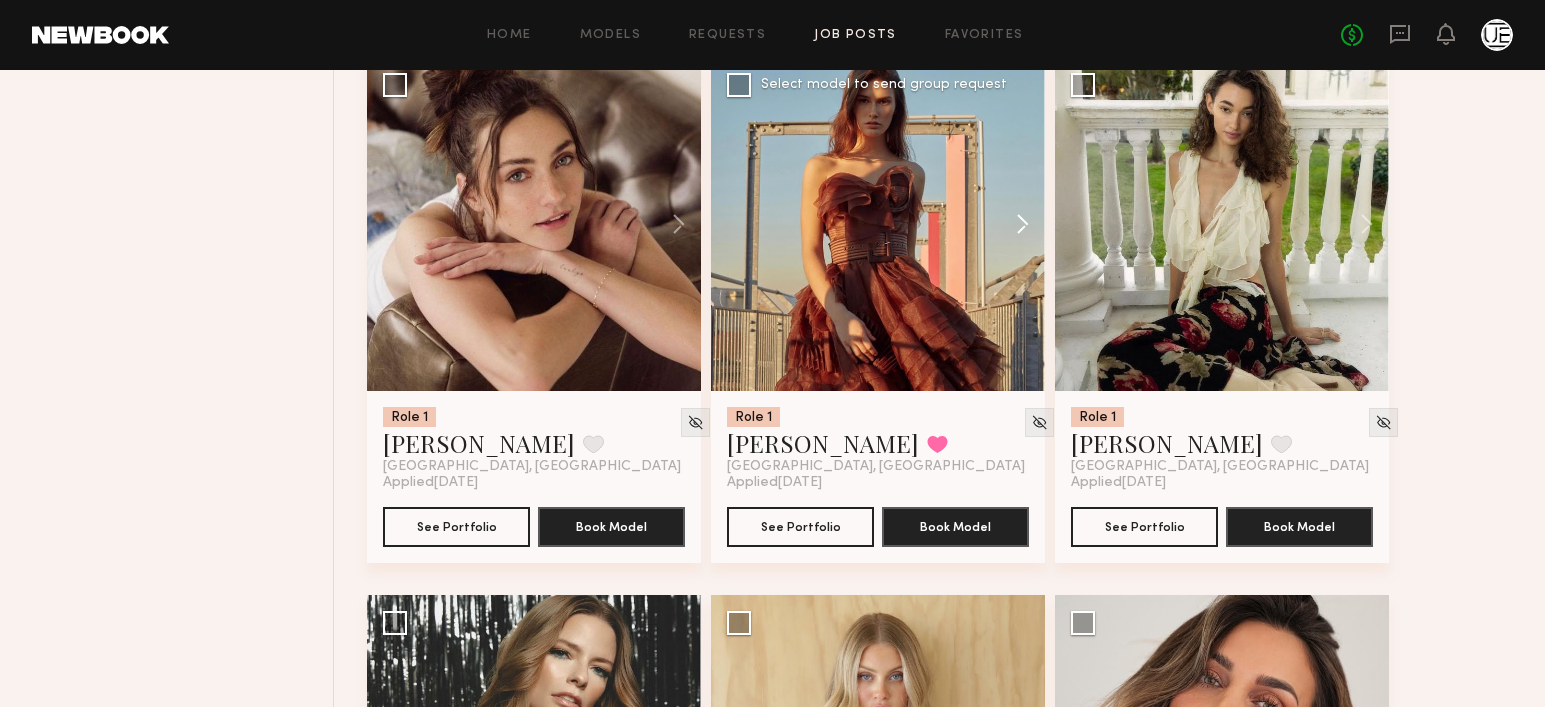 click 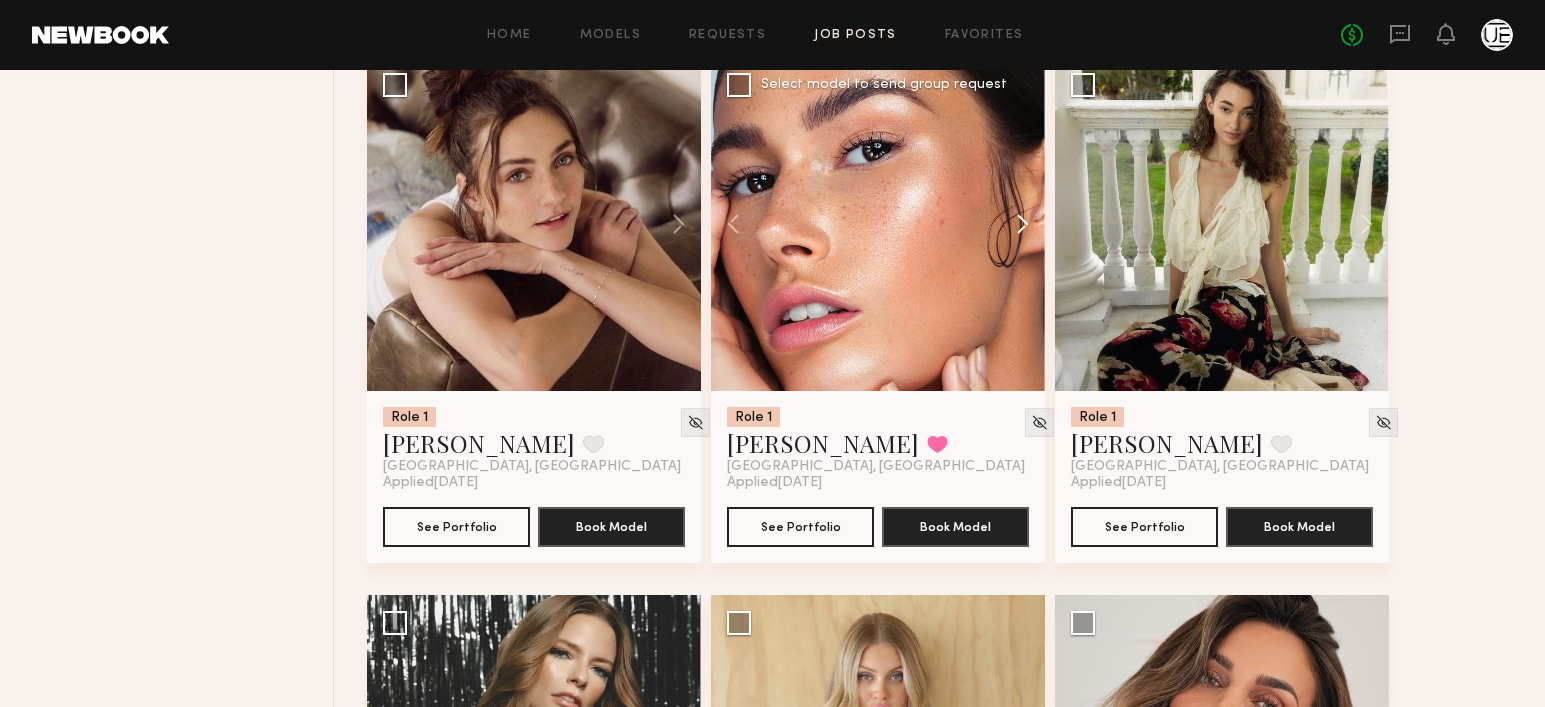 click 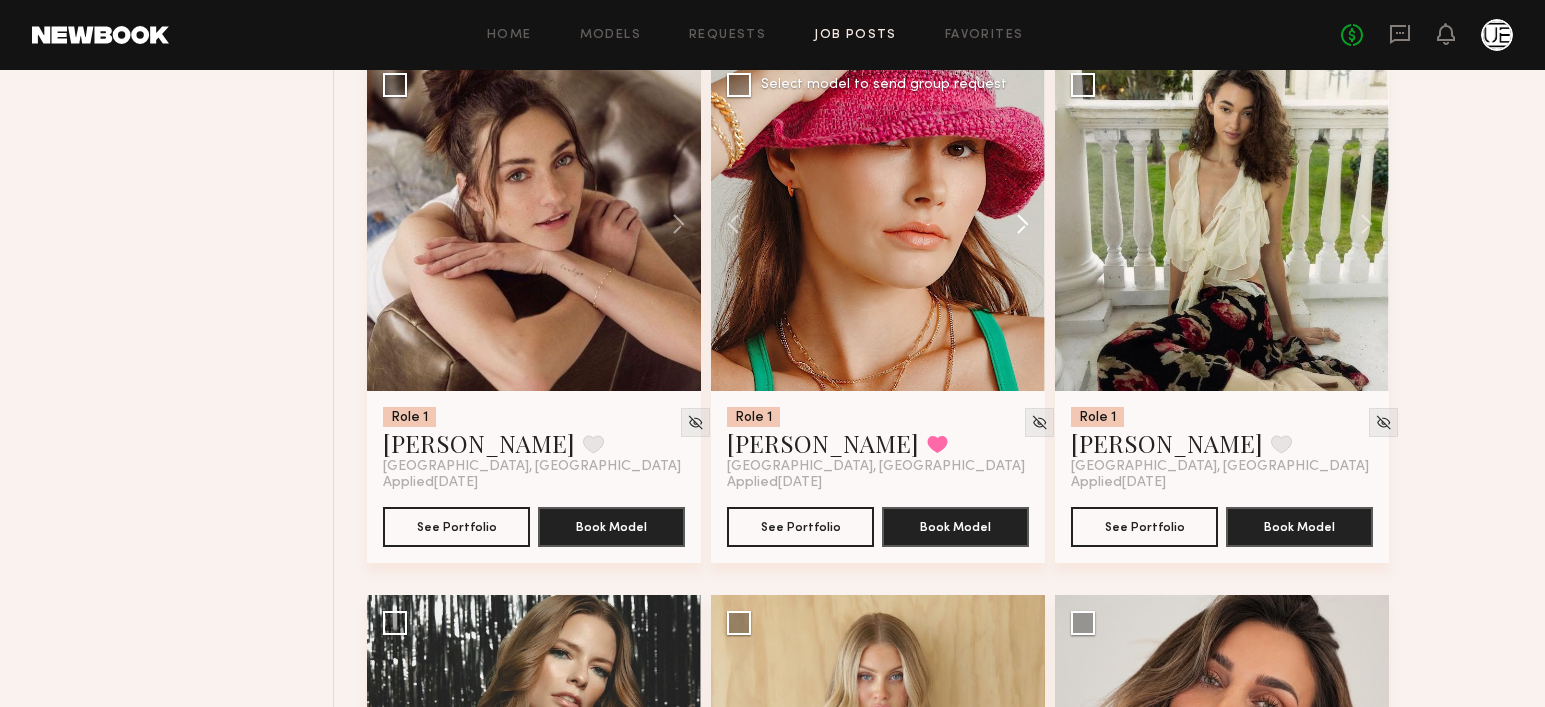 click 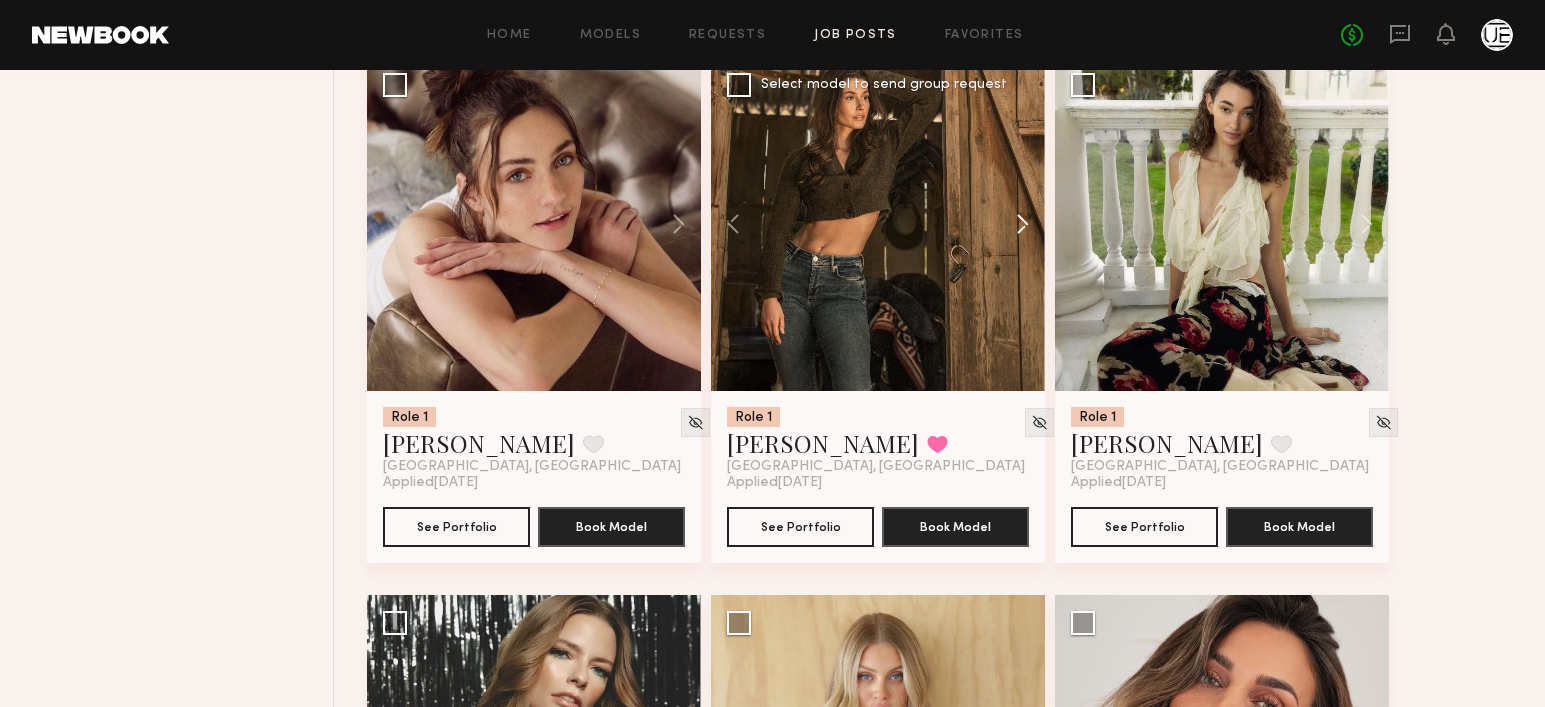 click 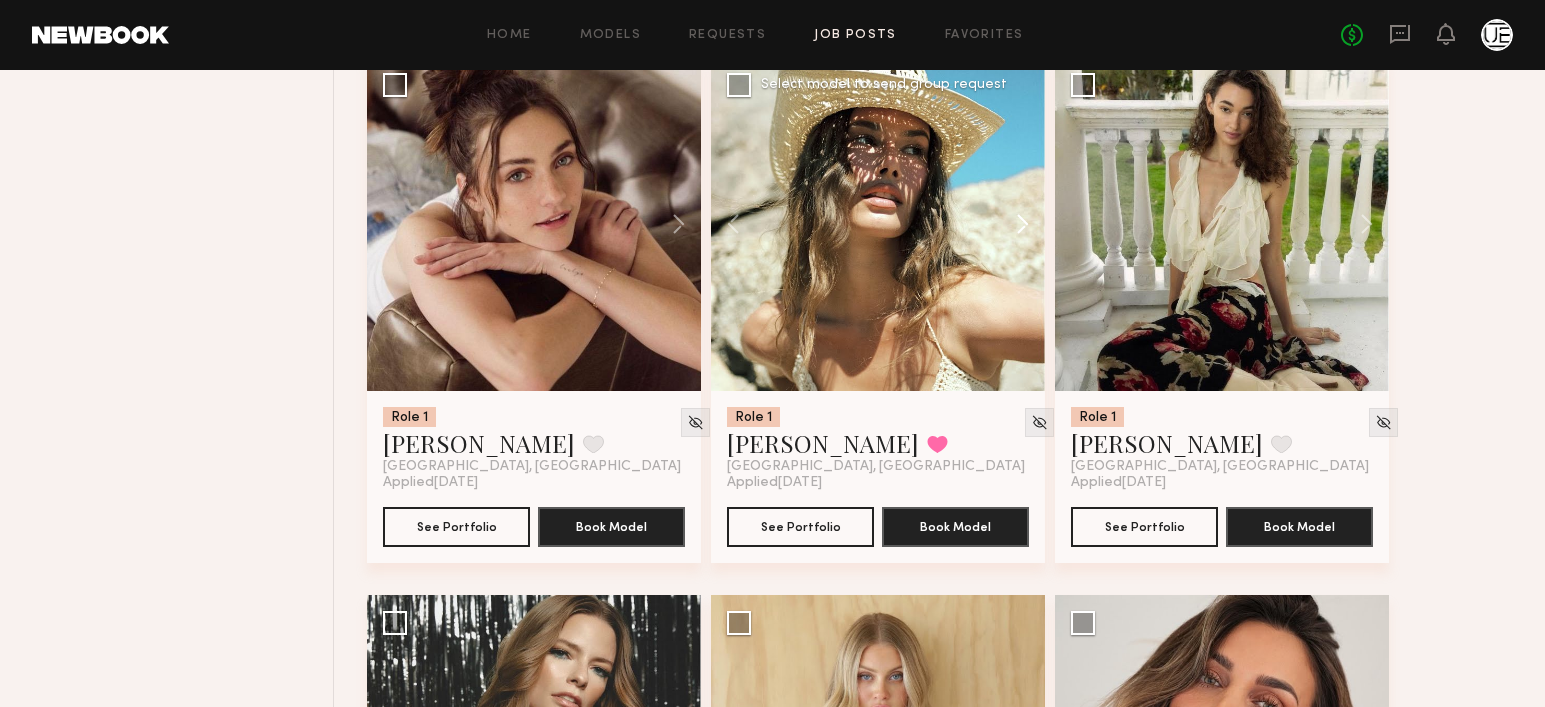click 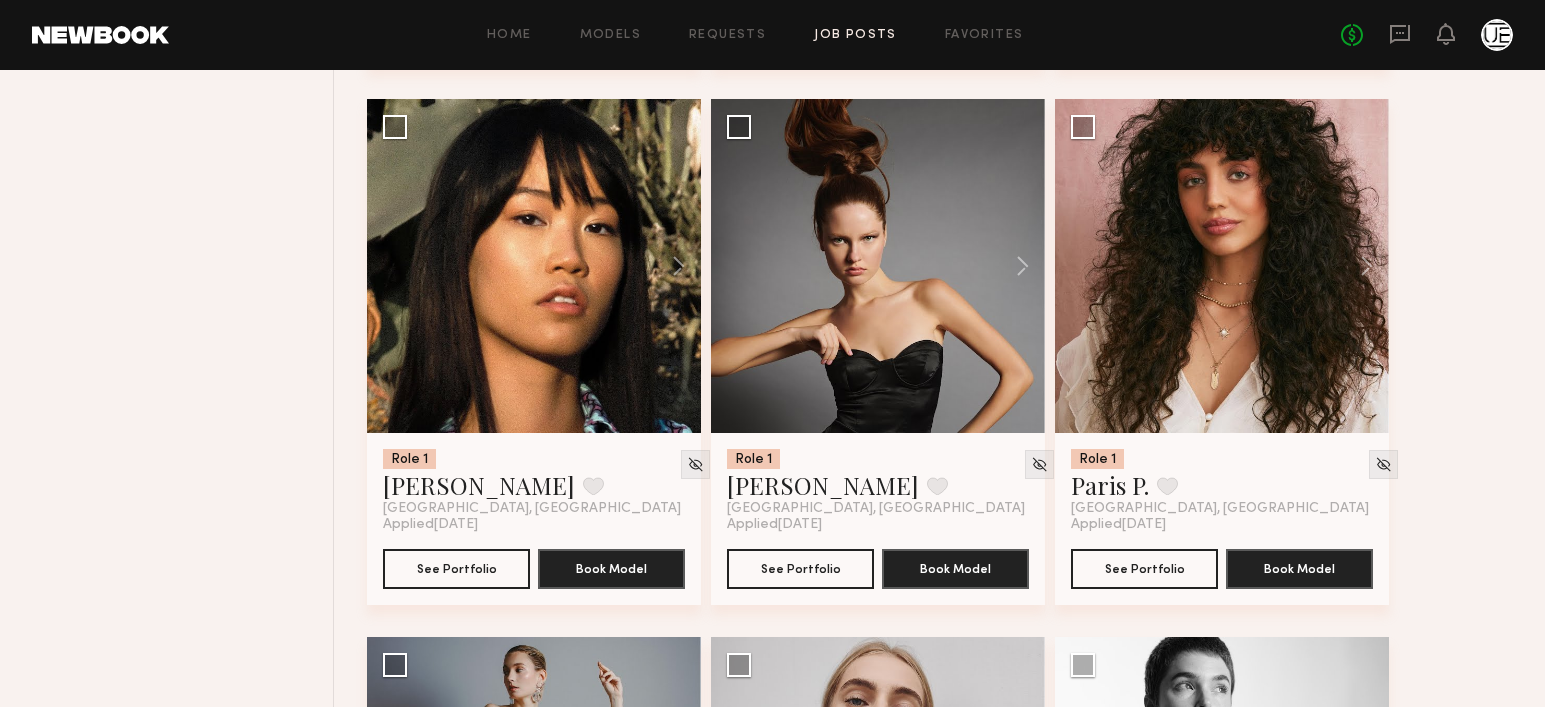 scroll, scrollTop: 8861, scrollLeft: 0, axis: vertical 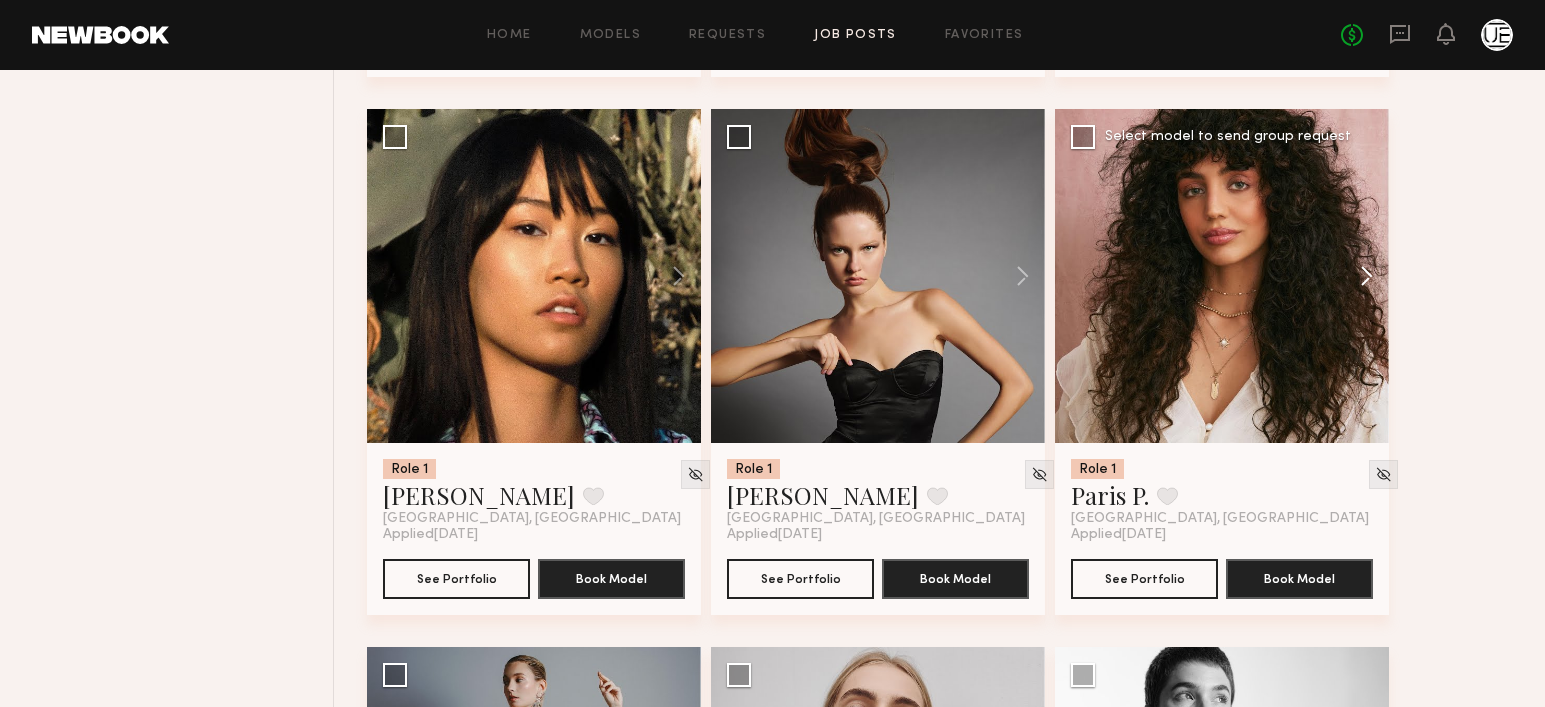 click 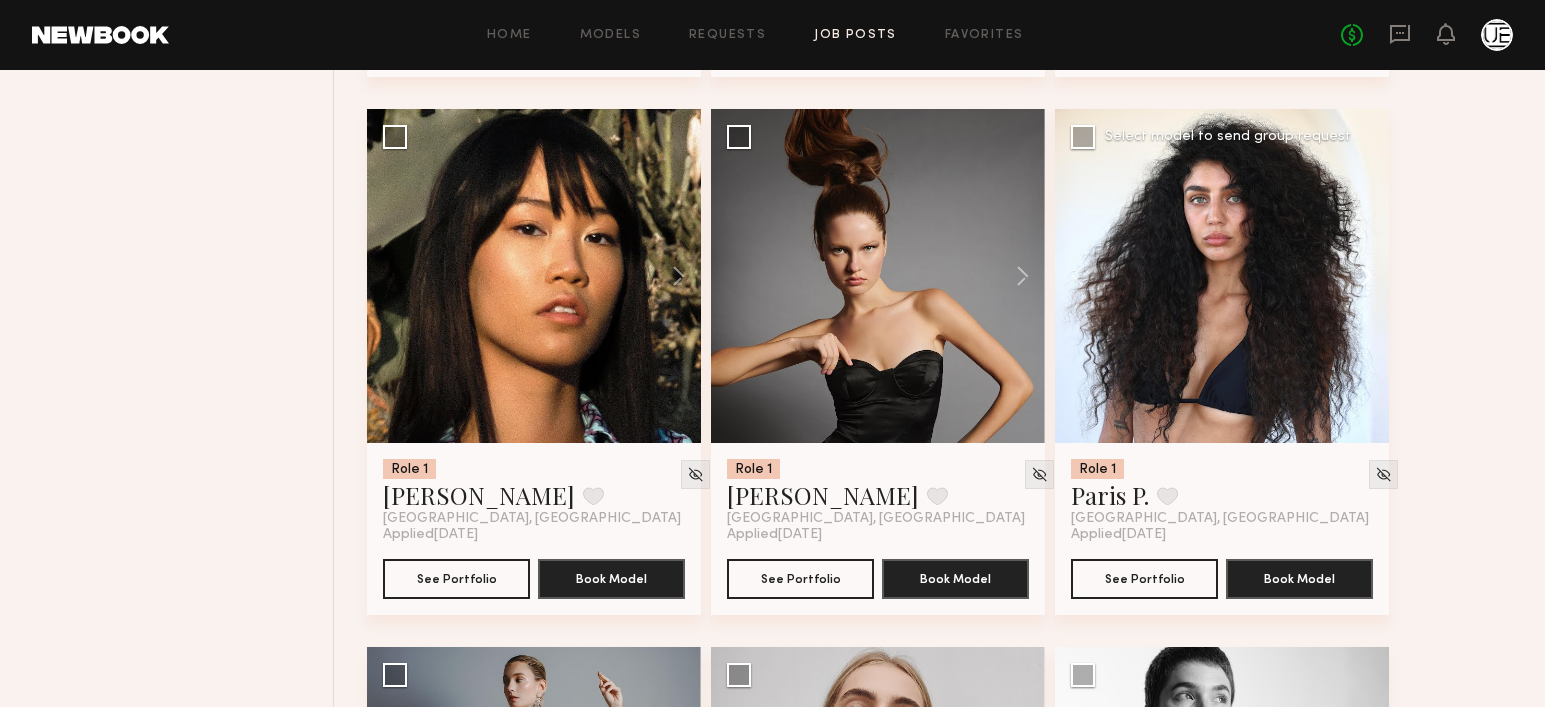 click 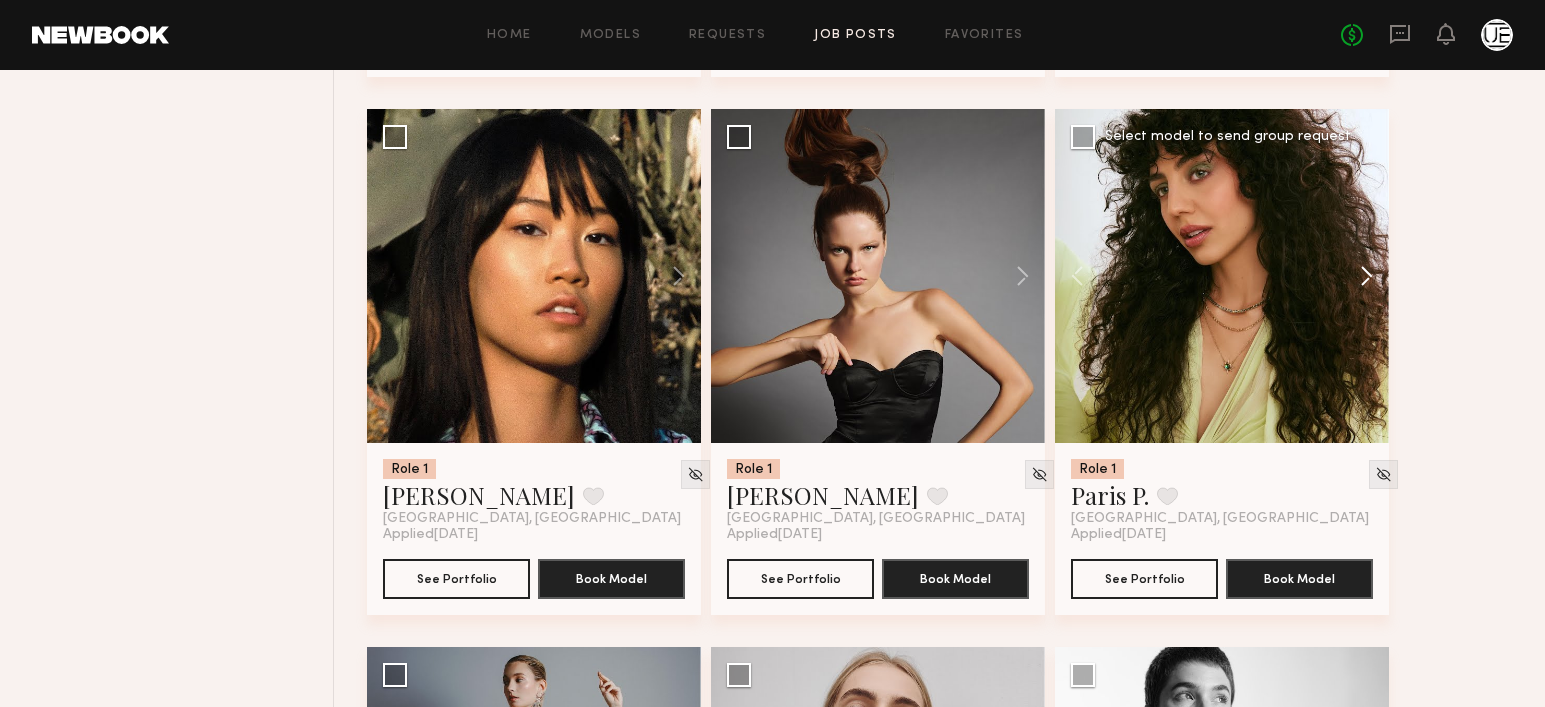 click 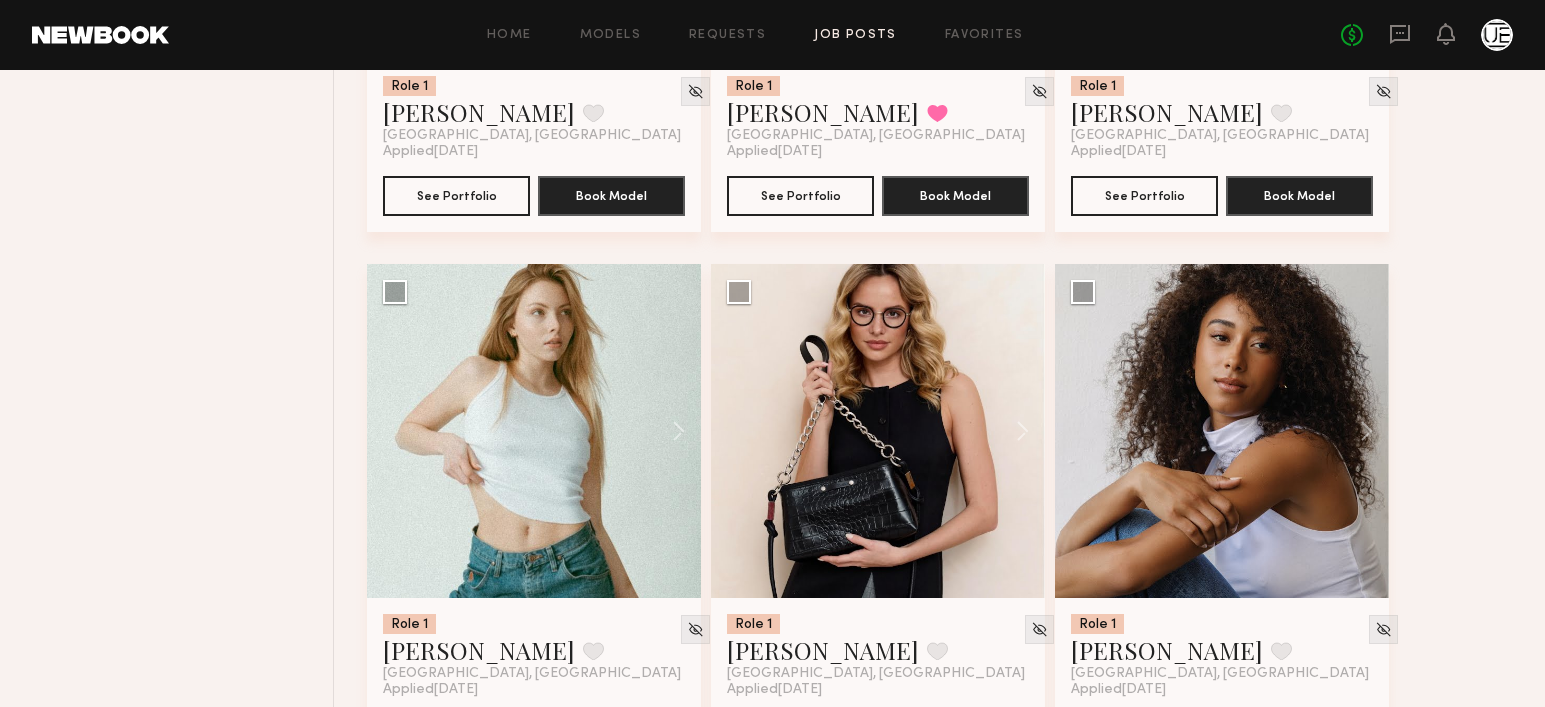 scroll, scrollTop: 10319, scrollLeft: 0, axis: vertical 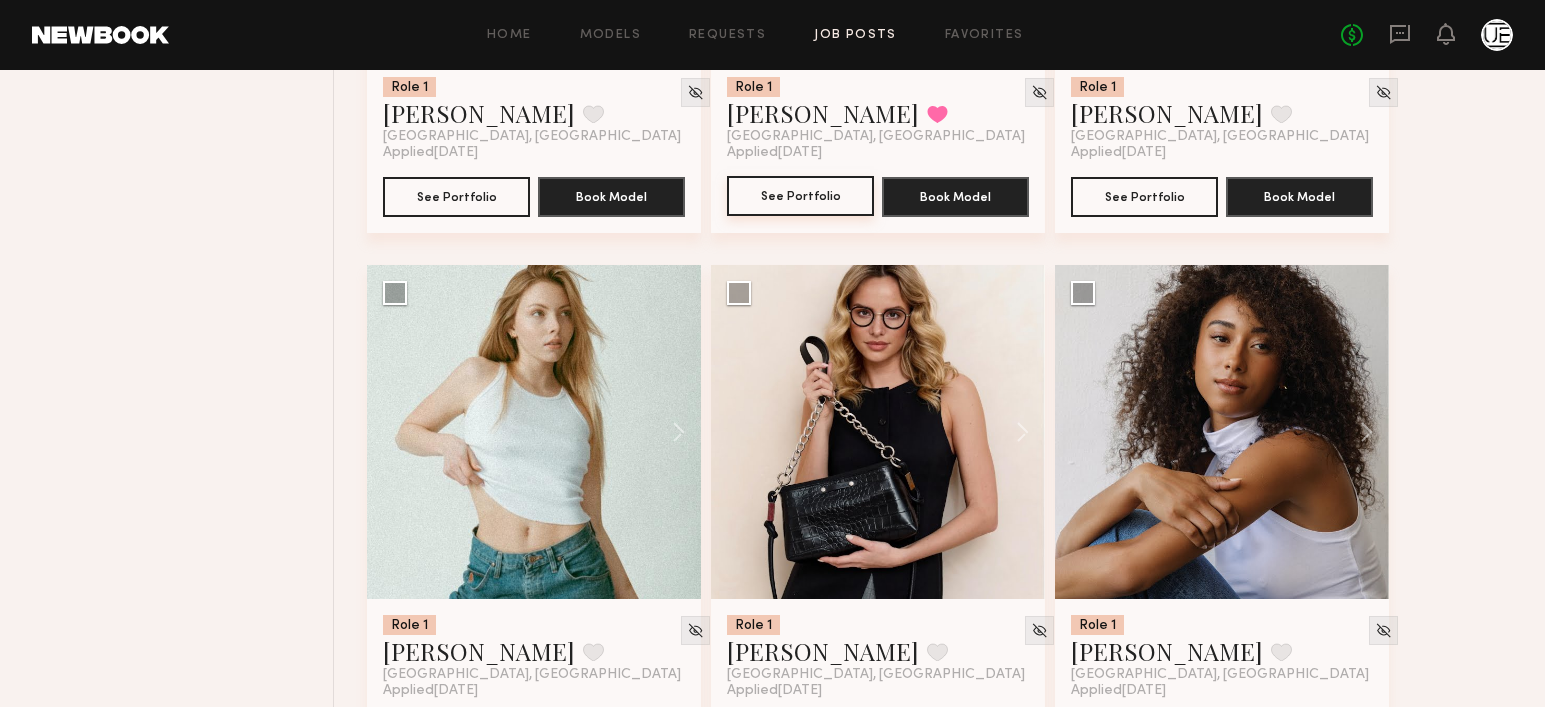 click on "See Portfolio" 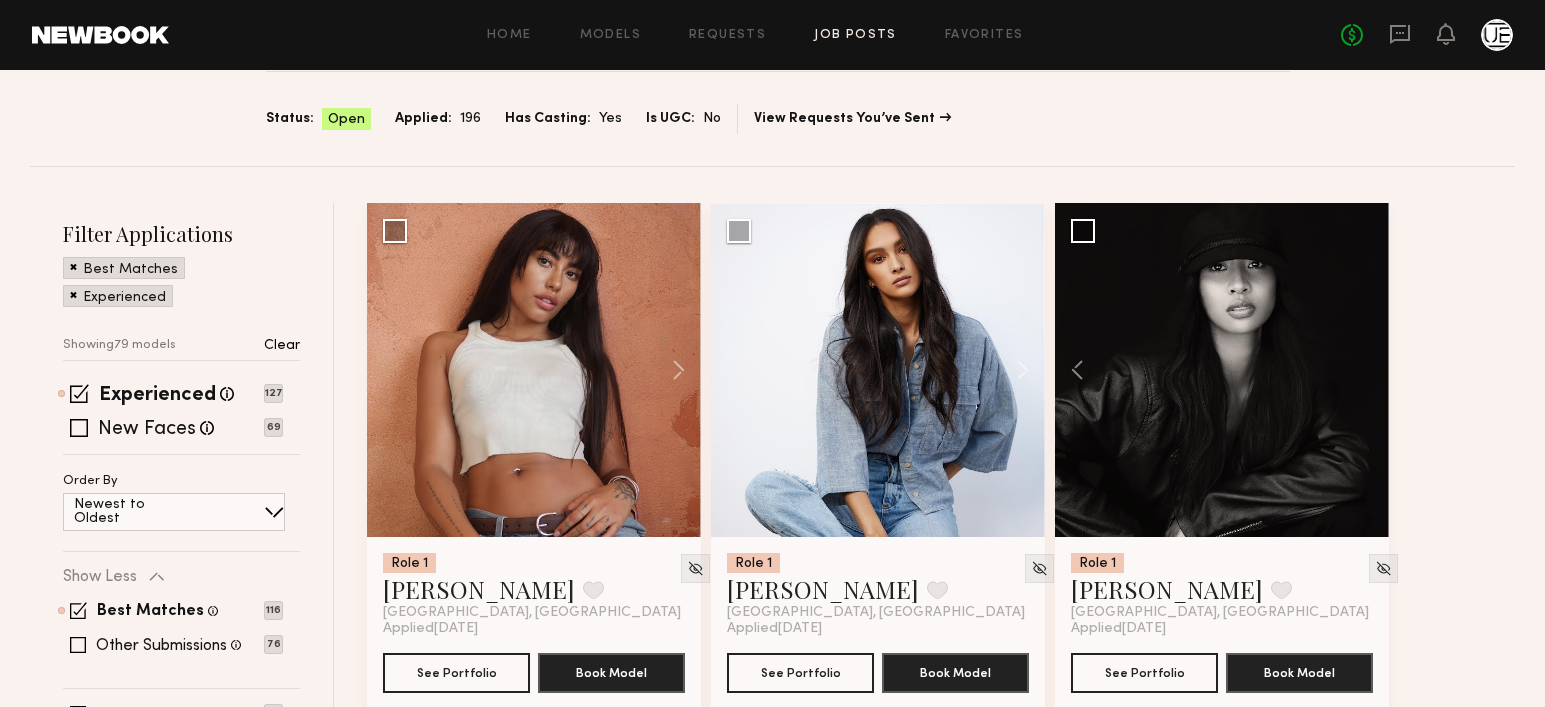 scroll, scrollTop: 162, scrollLeft: 0, axis: vertical 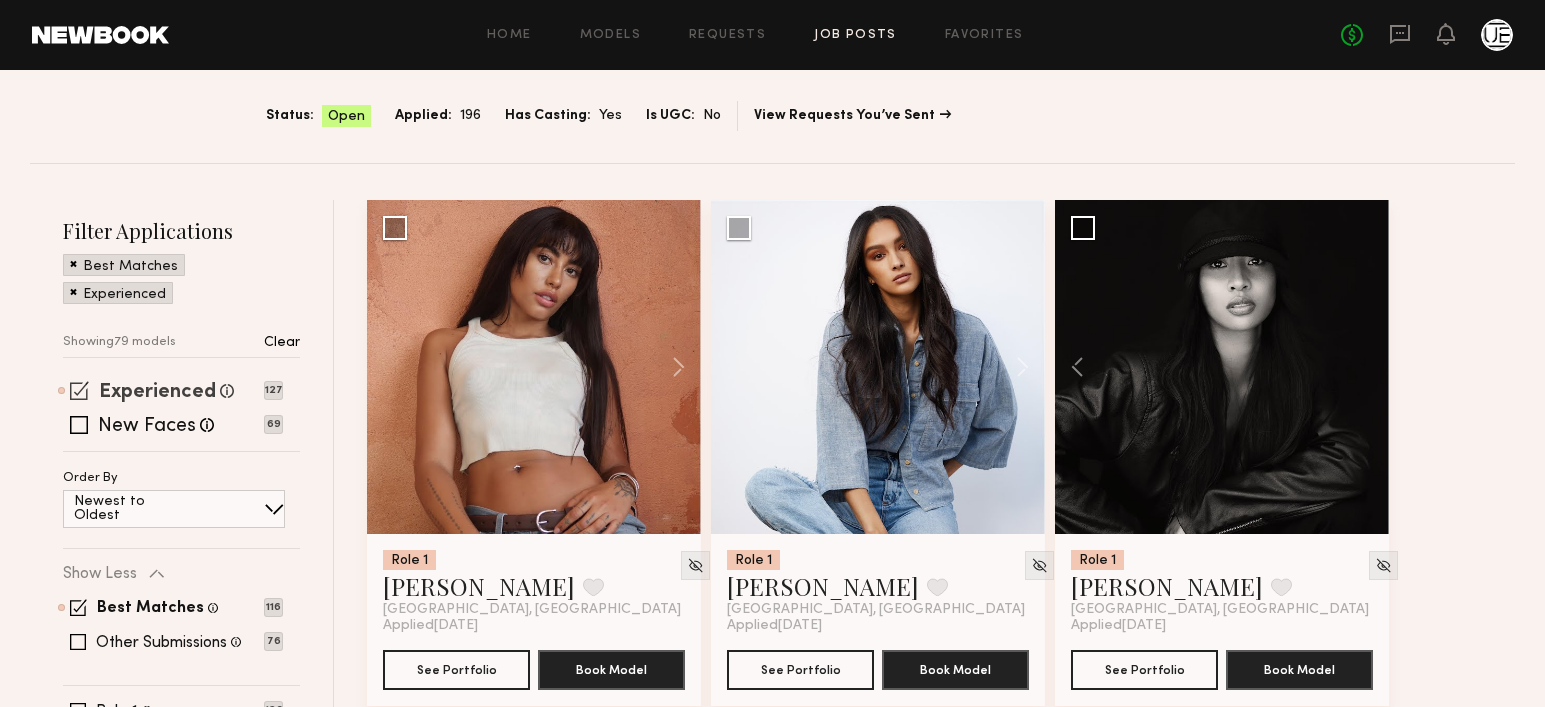 click on "Filter Applications Best Matches Experienced Showing  79   models Clear Experienced Talent we’ve deemed to have ample paid, professional modeling experience 127 New Faces Talent we’ve deemed to be in the early stages of their professional careers 69 Order By Newest to Oldest Newest to Oldest Oldest to Newest Show Less Best Matches Models shown below match all requirements specified in your job post 116 Other Submissions Models shown below have applied to this job but do not match all requirements specified in your job posting 76 Role 1 Female, 20–35, All ethnicities 196 Show Hidden Talent you’ve removed from consideration 0" 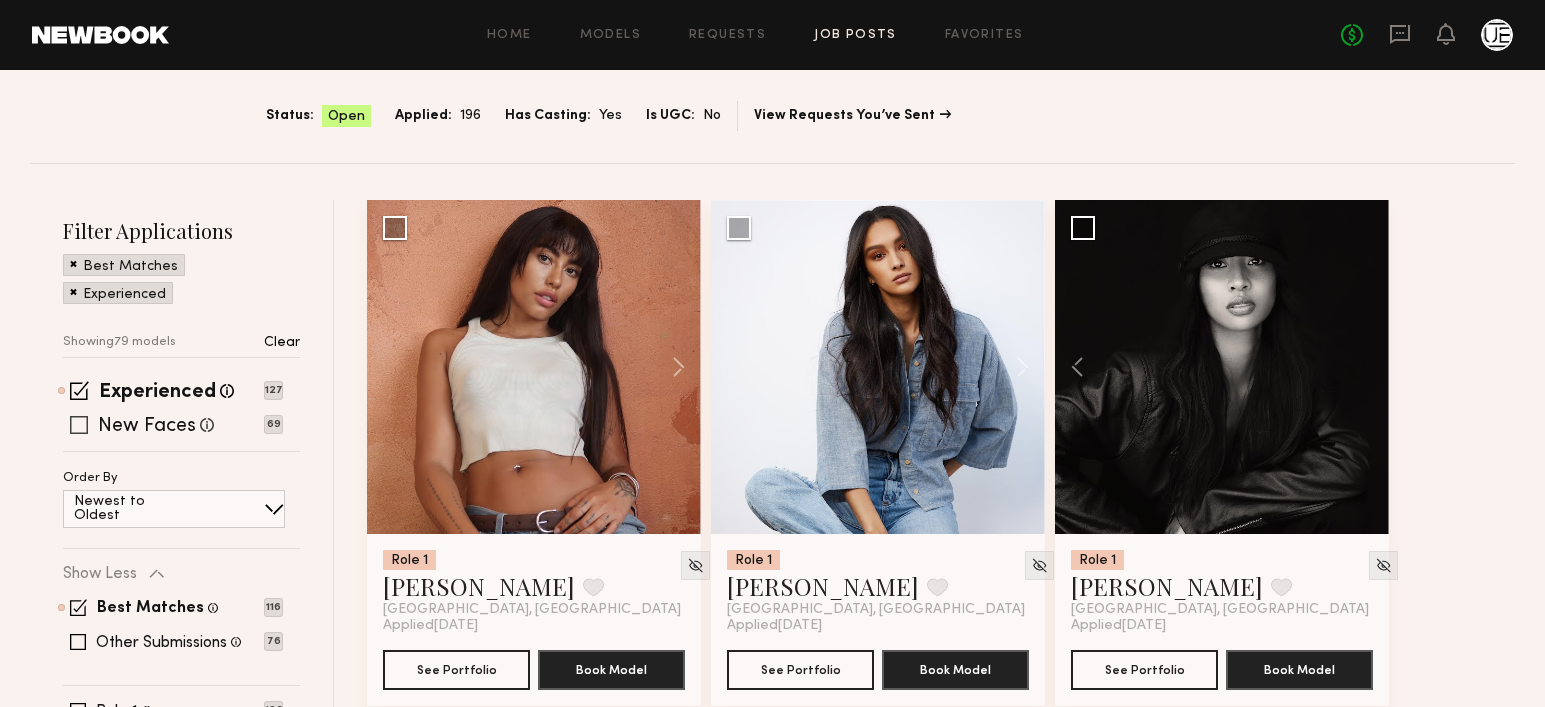 click 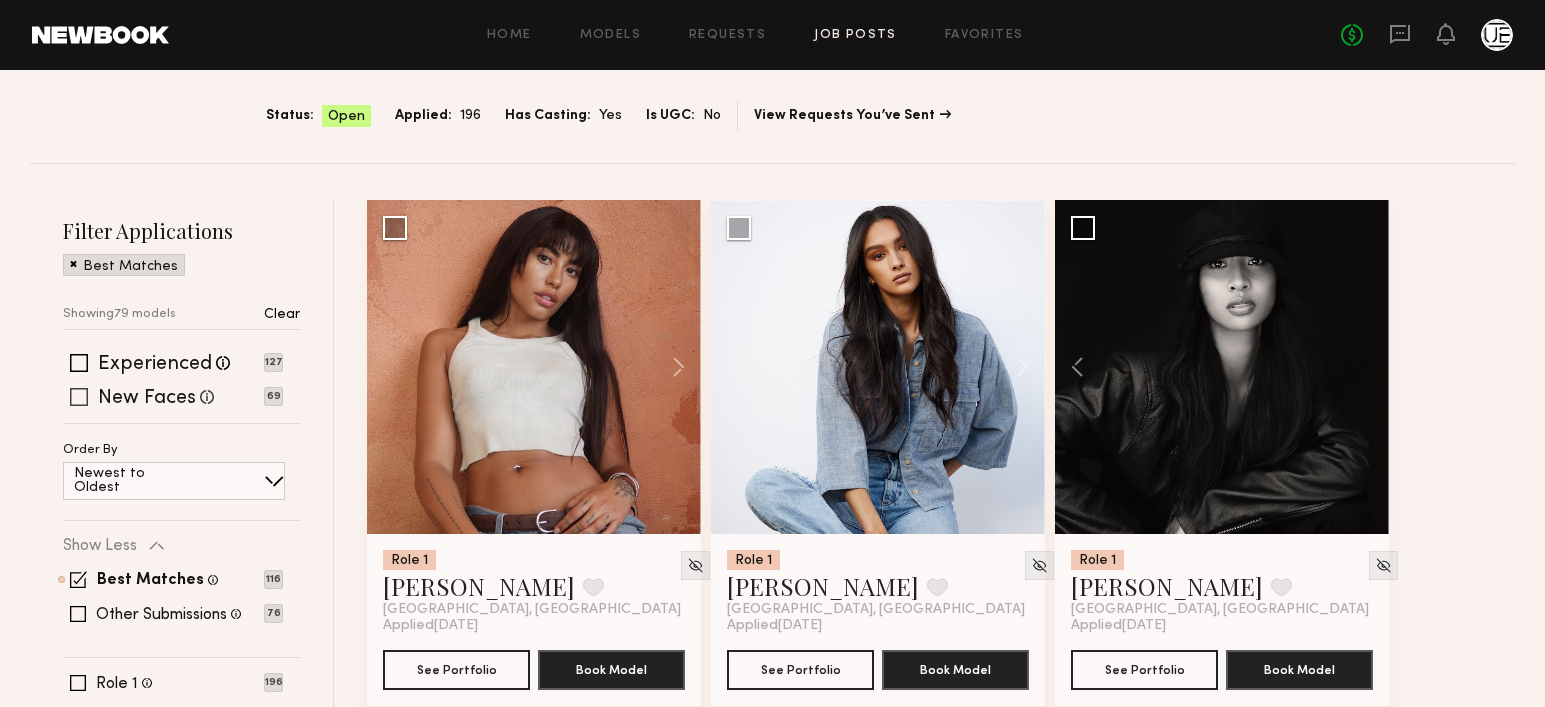 click 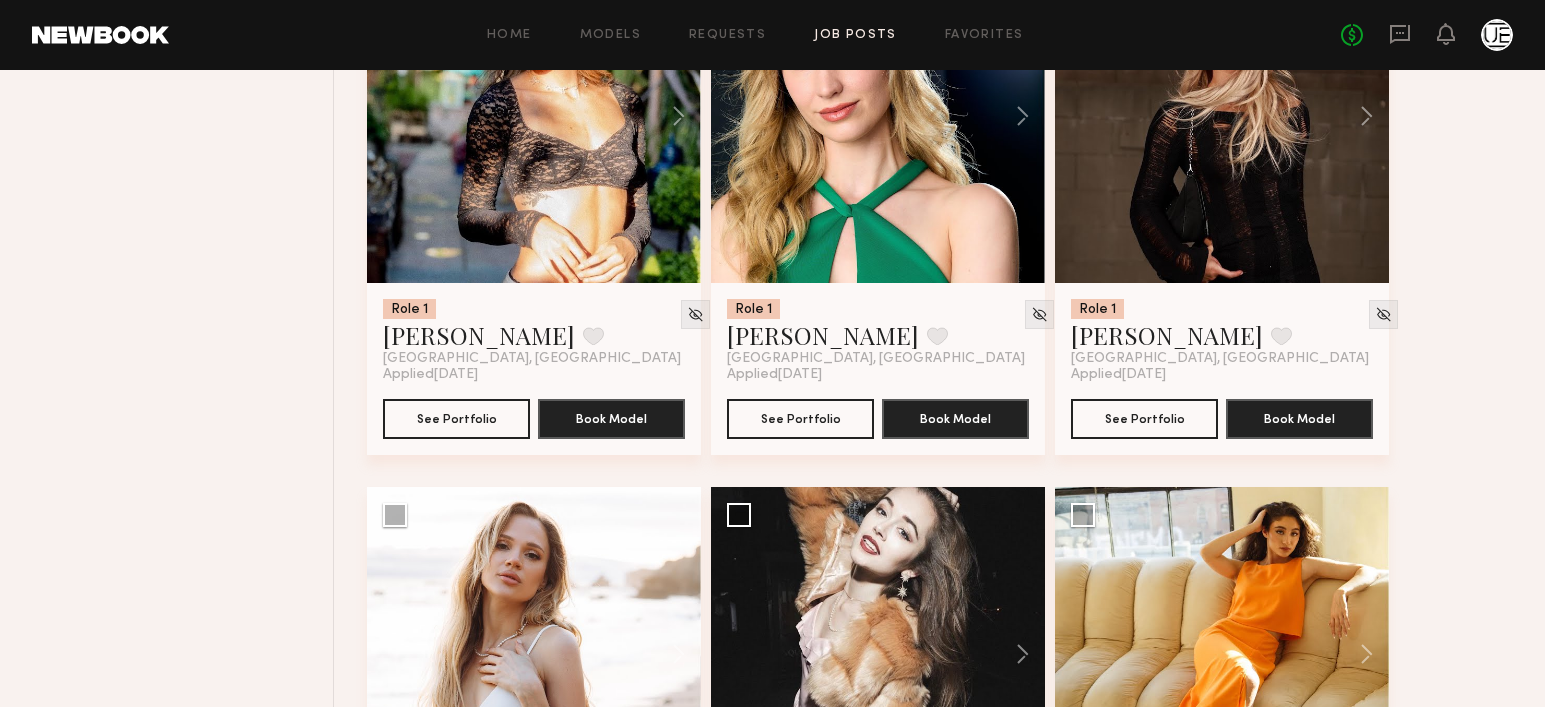 scroll, scrollTop: 757, scrollLeft: 0, axis: vertical 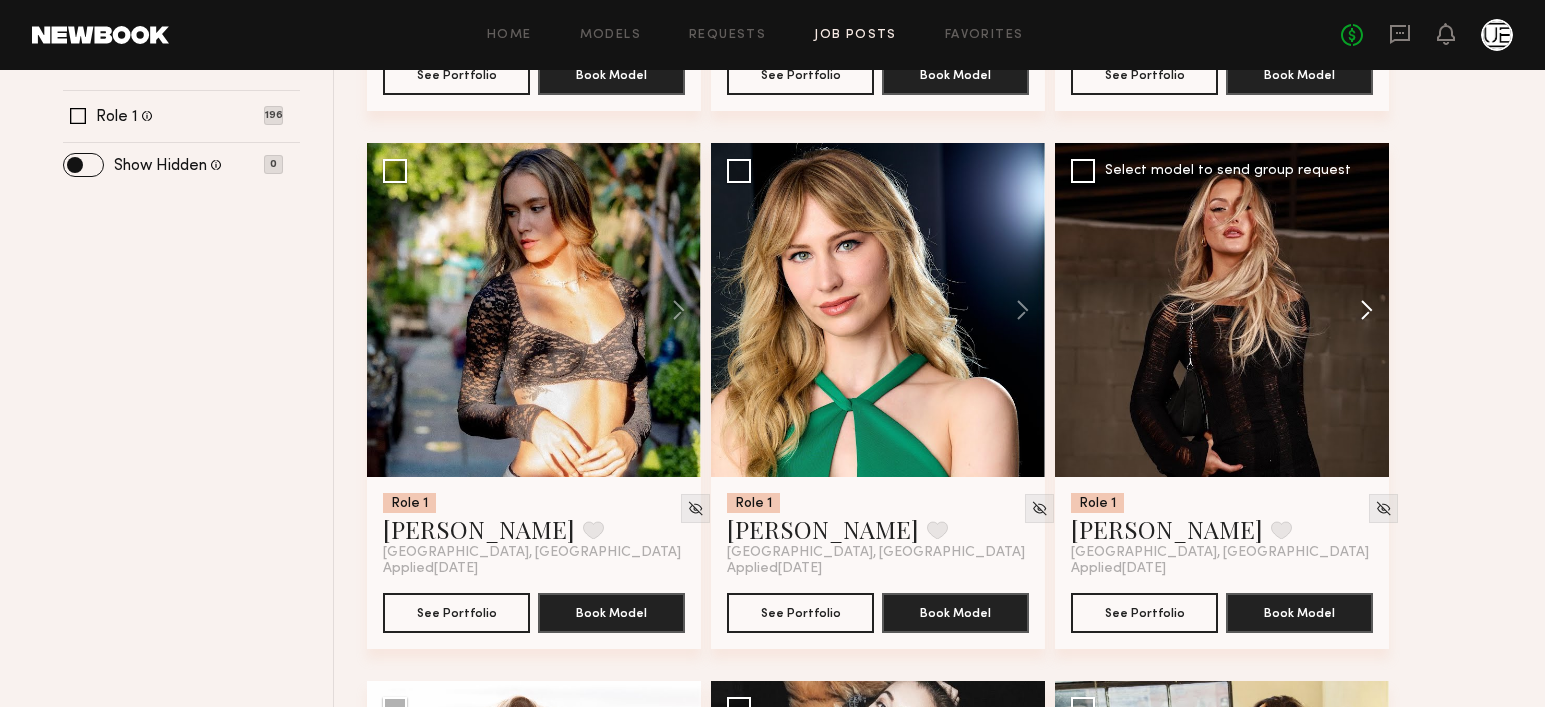 click 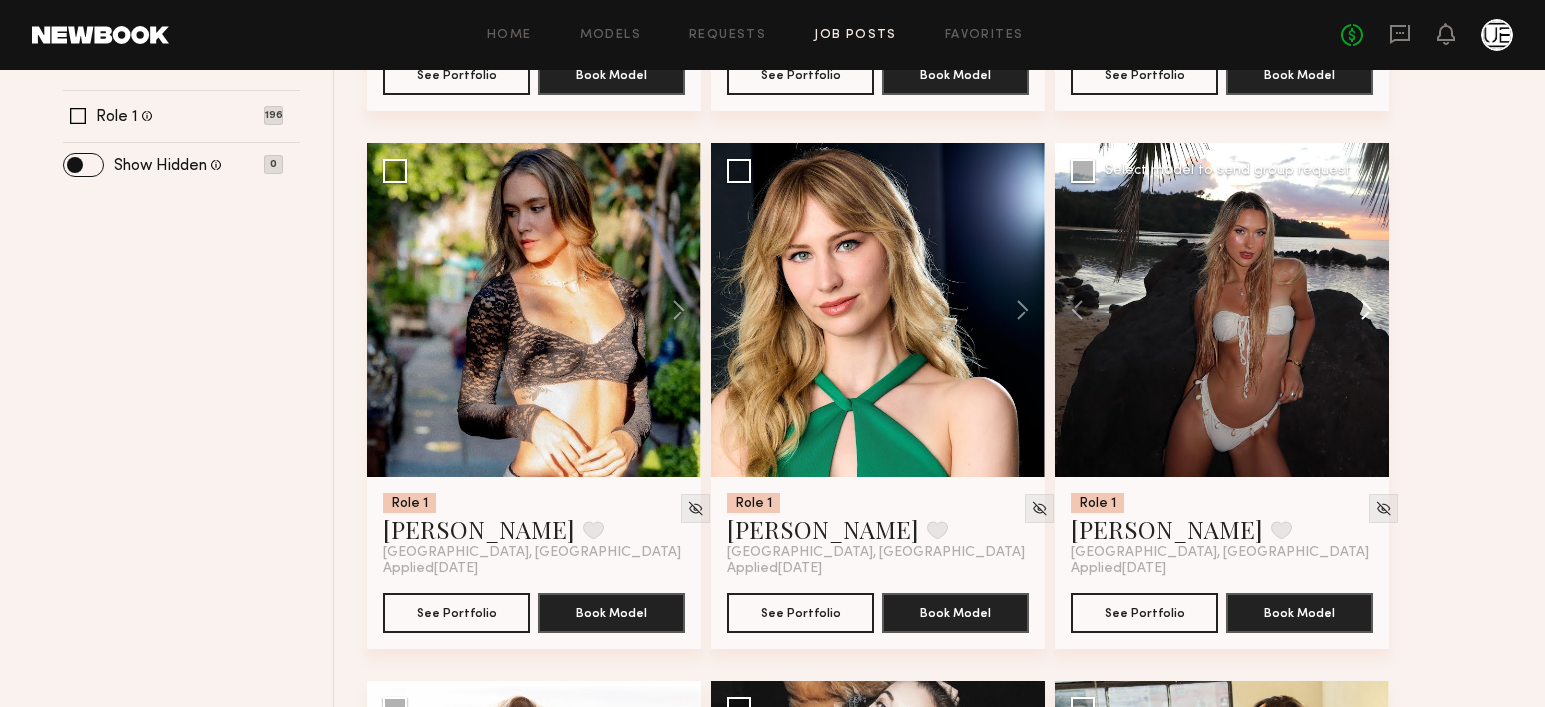 click 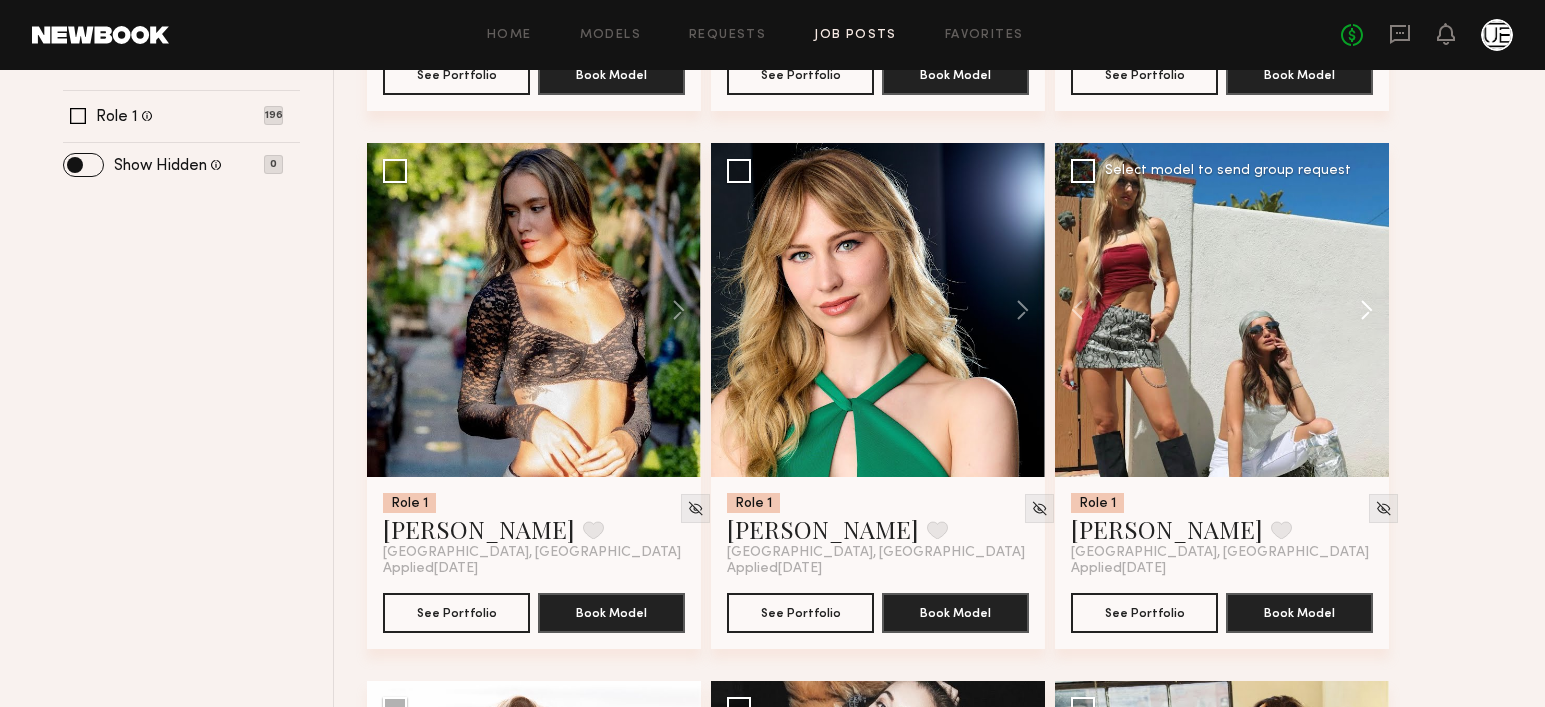 click 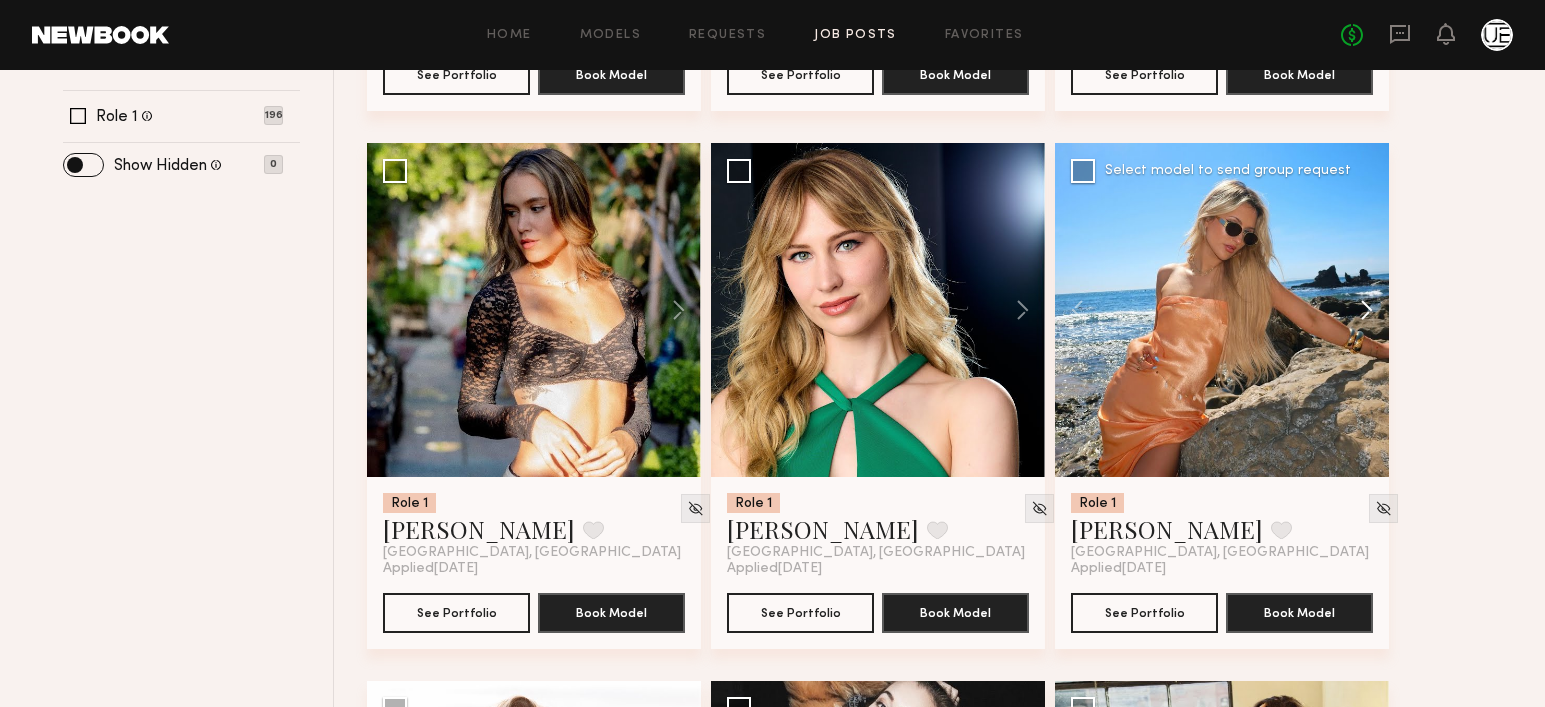 click 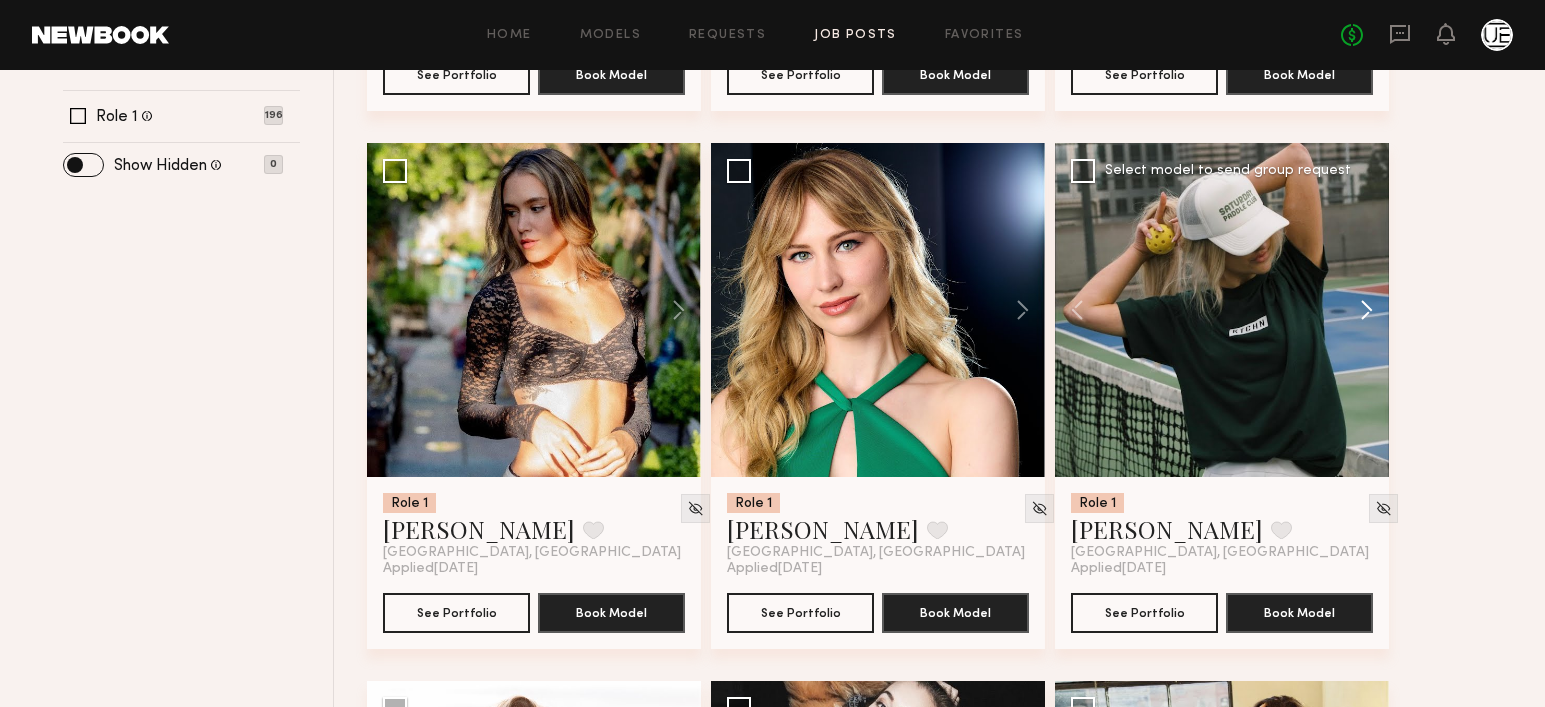 click 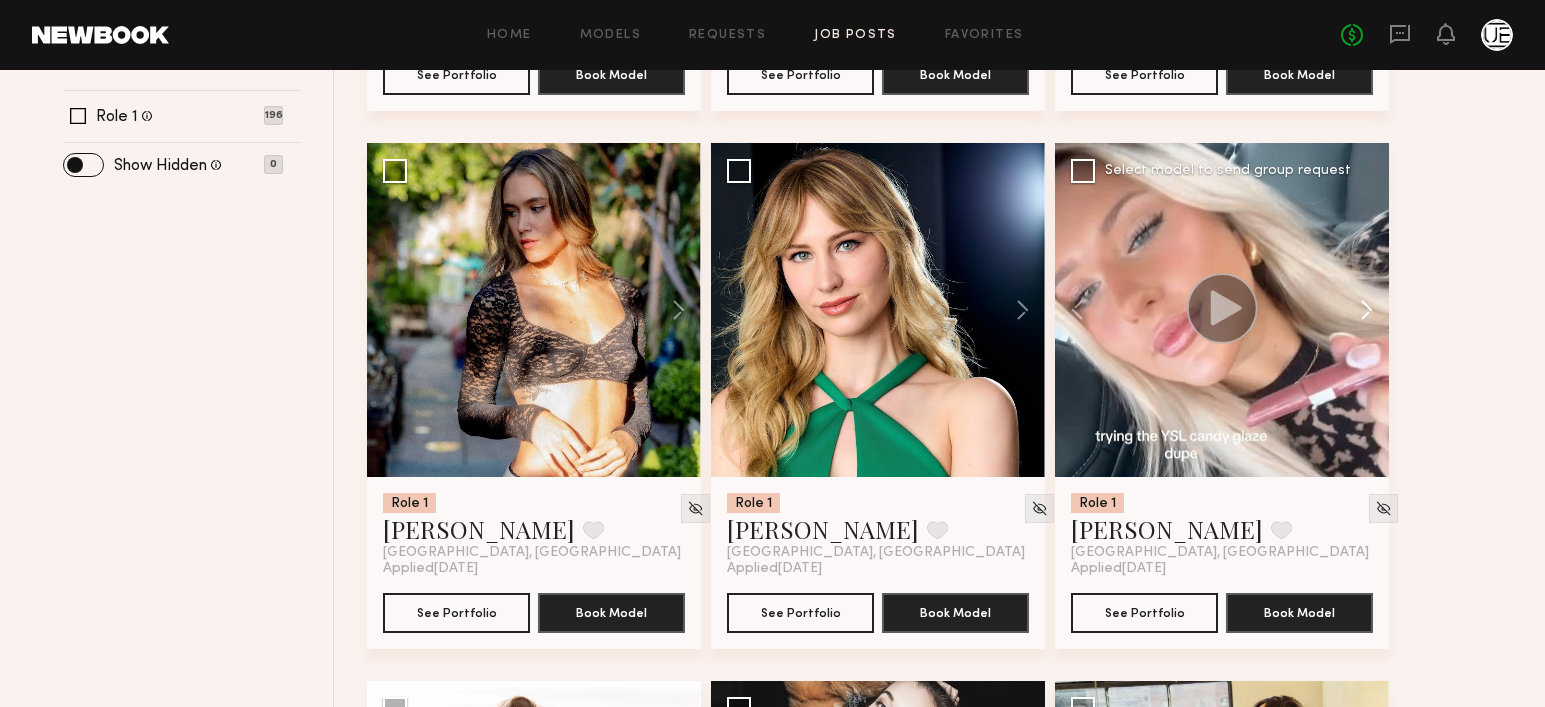 click 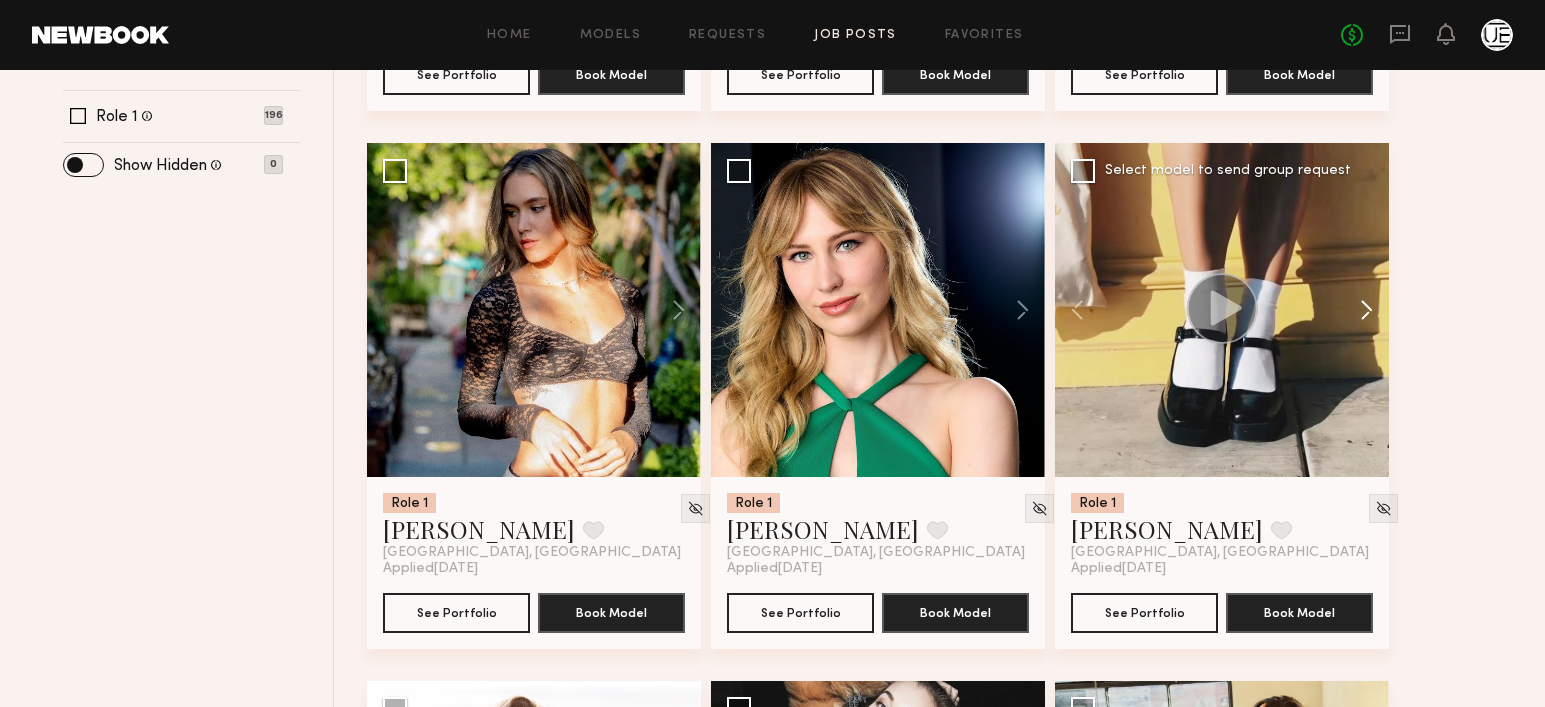 click 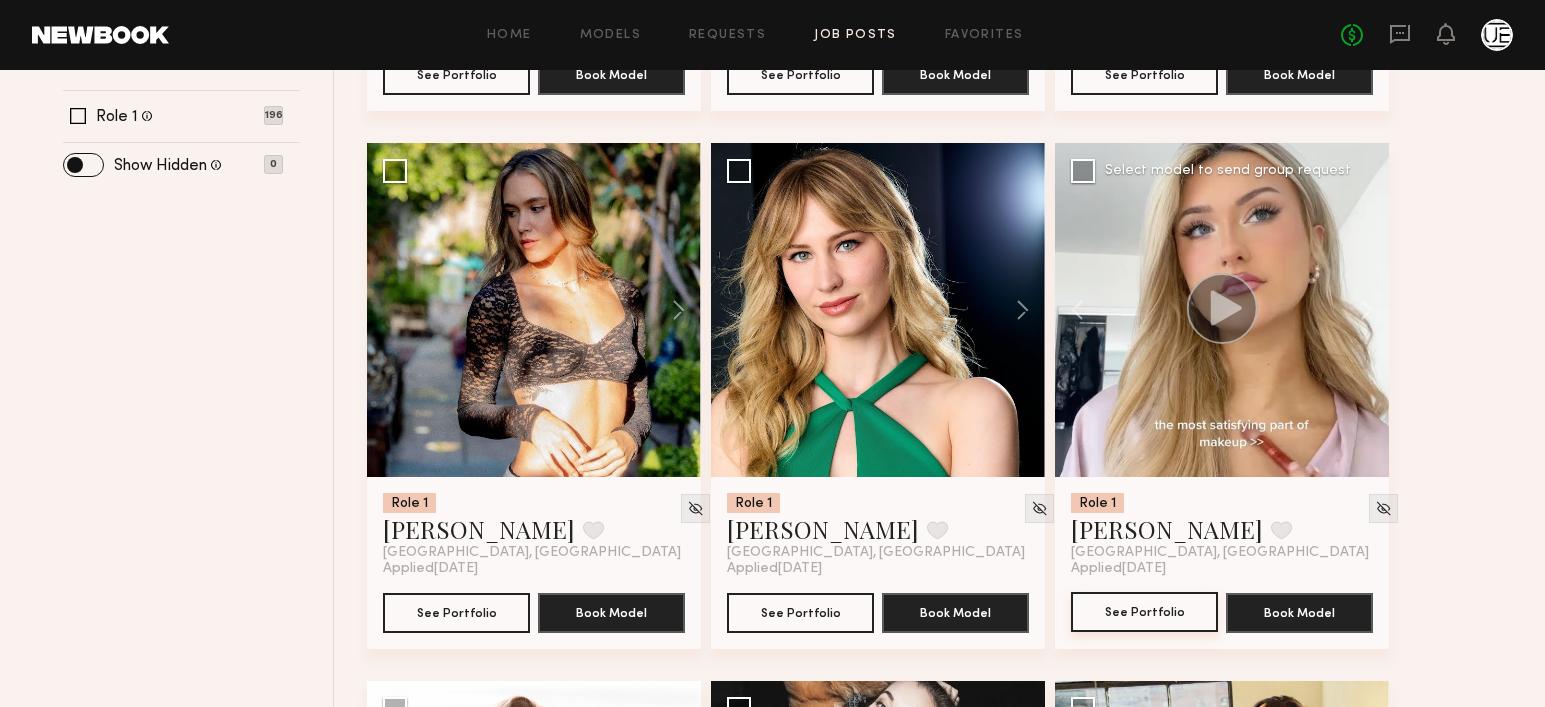 click on "See Portfolio" 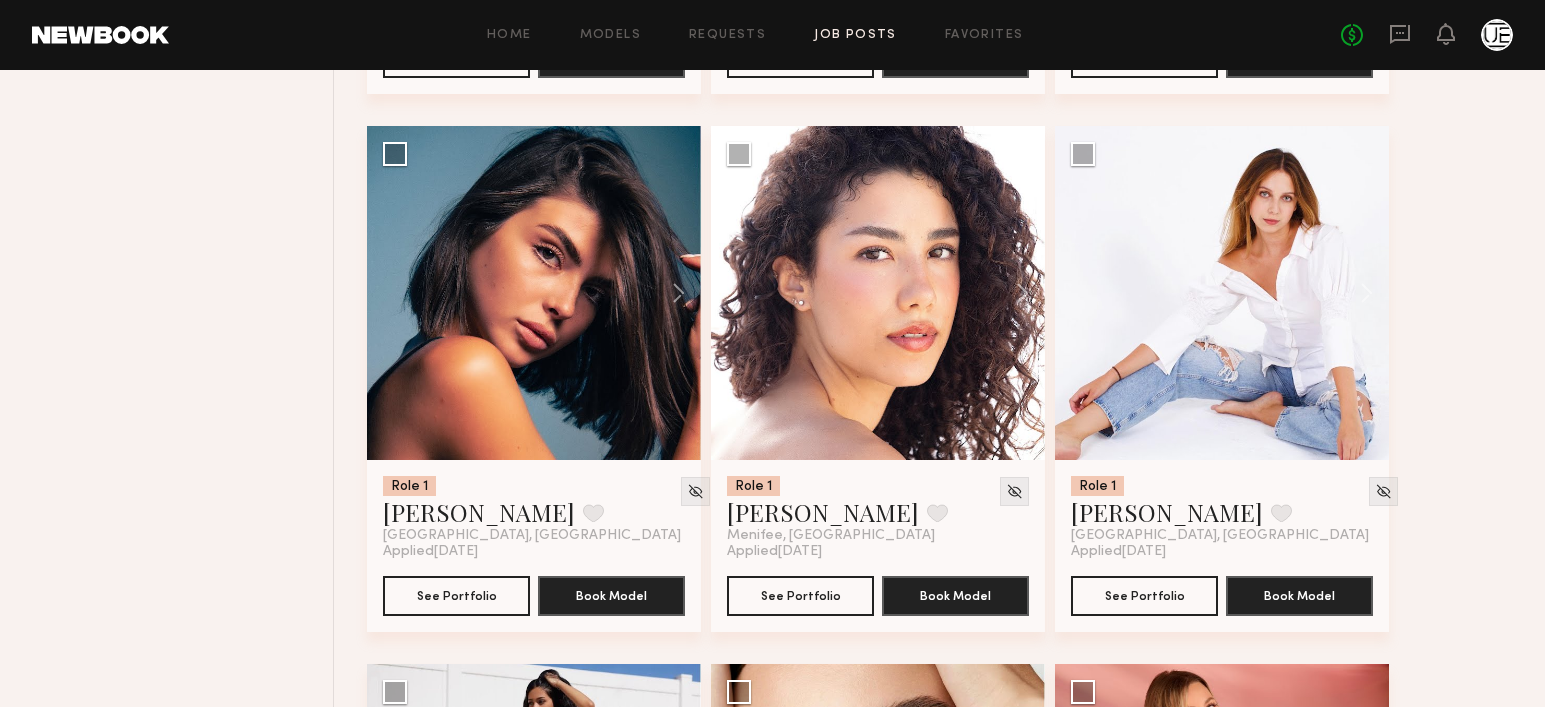 scroll, scrollTop: 2472, scrollLeft: 0, axis: vertical 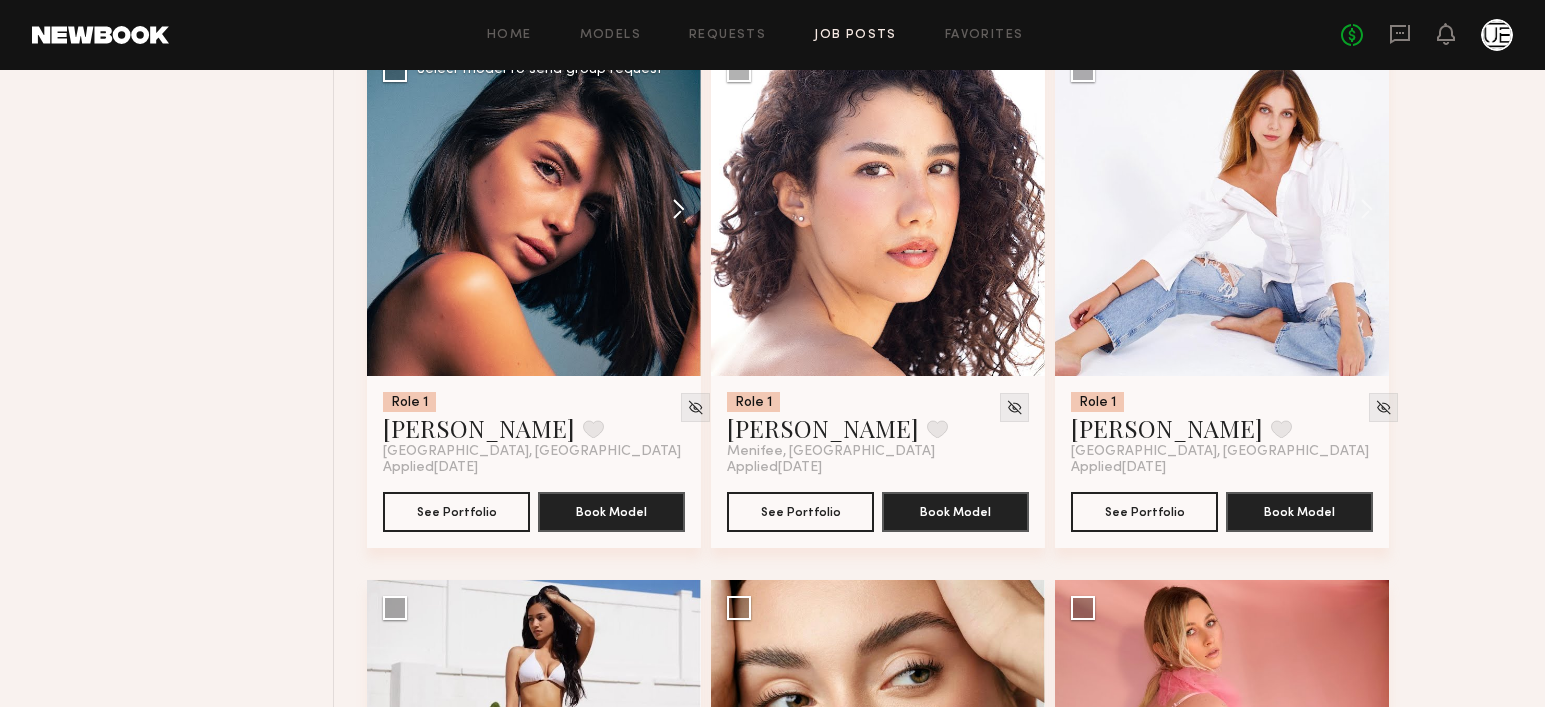 click 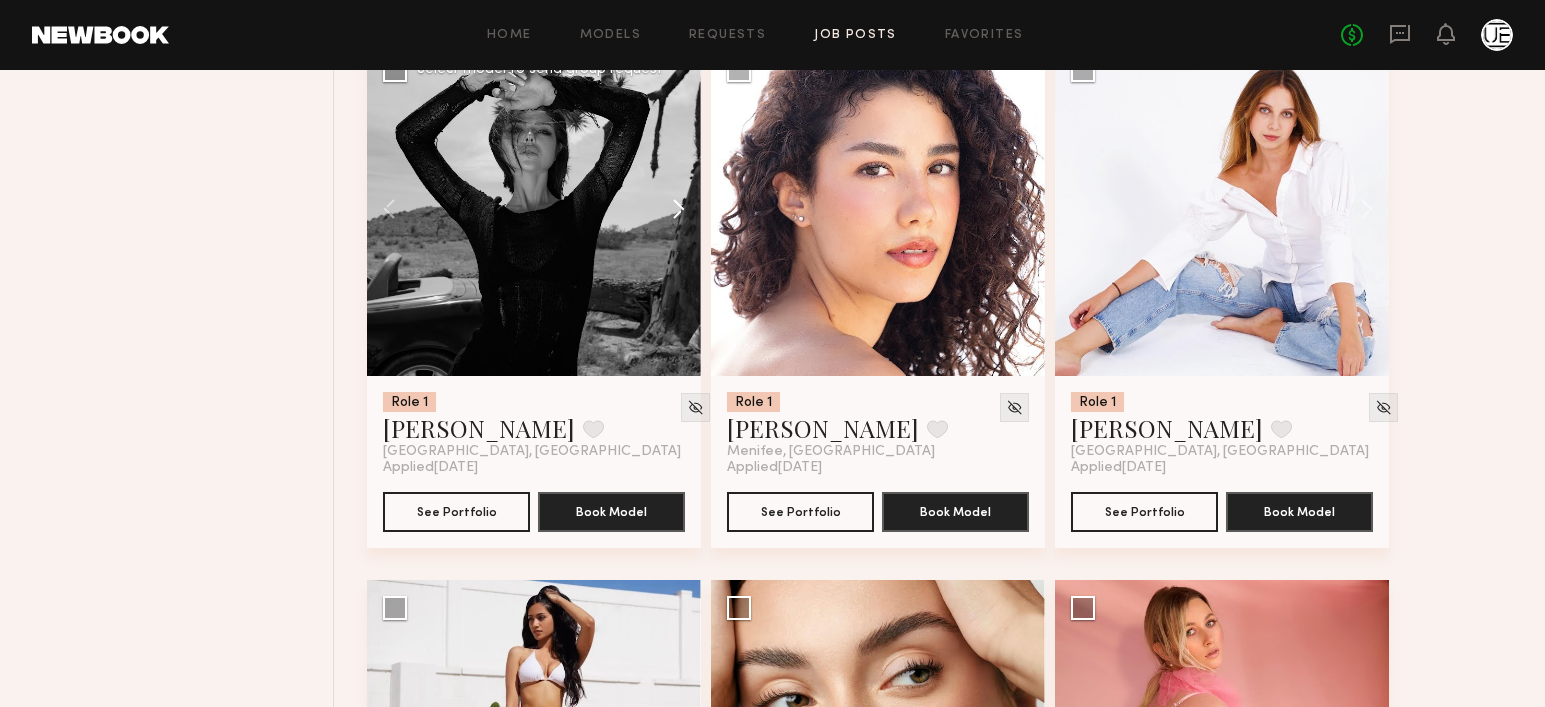 click 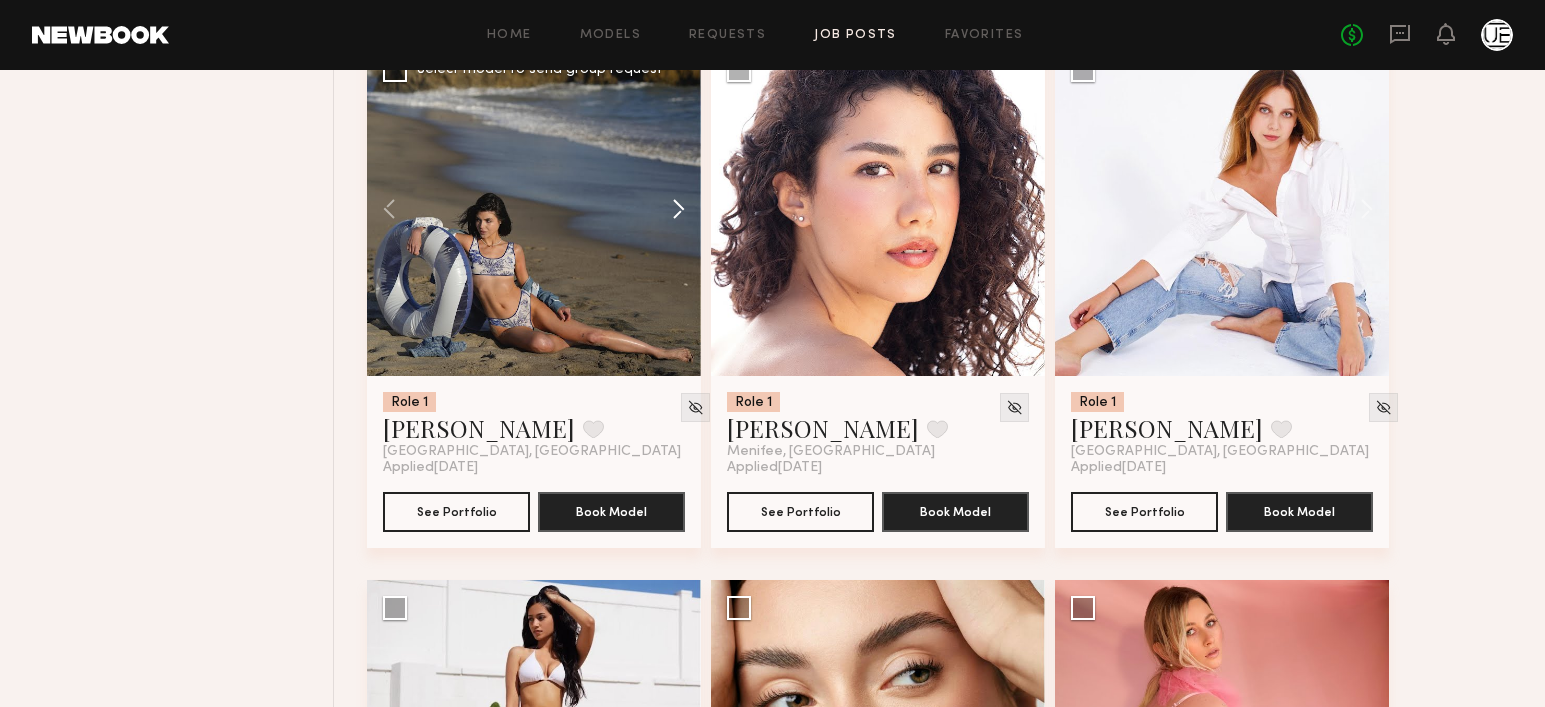 click 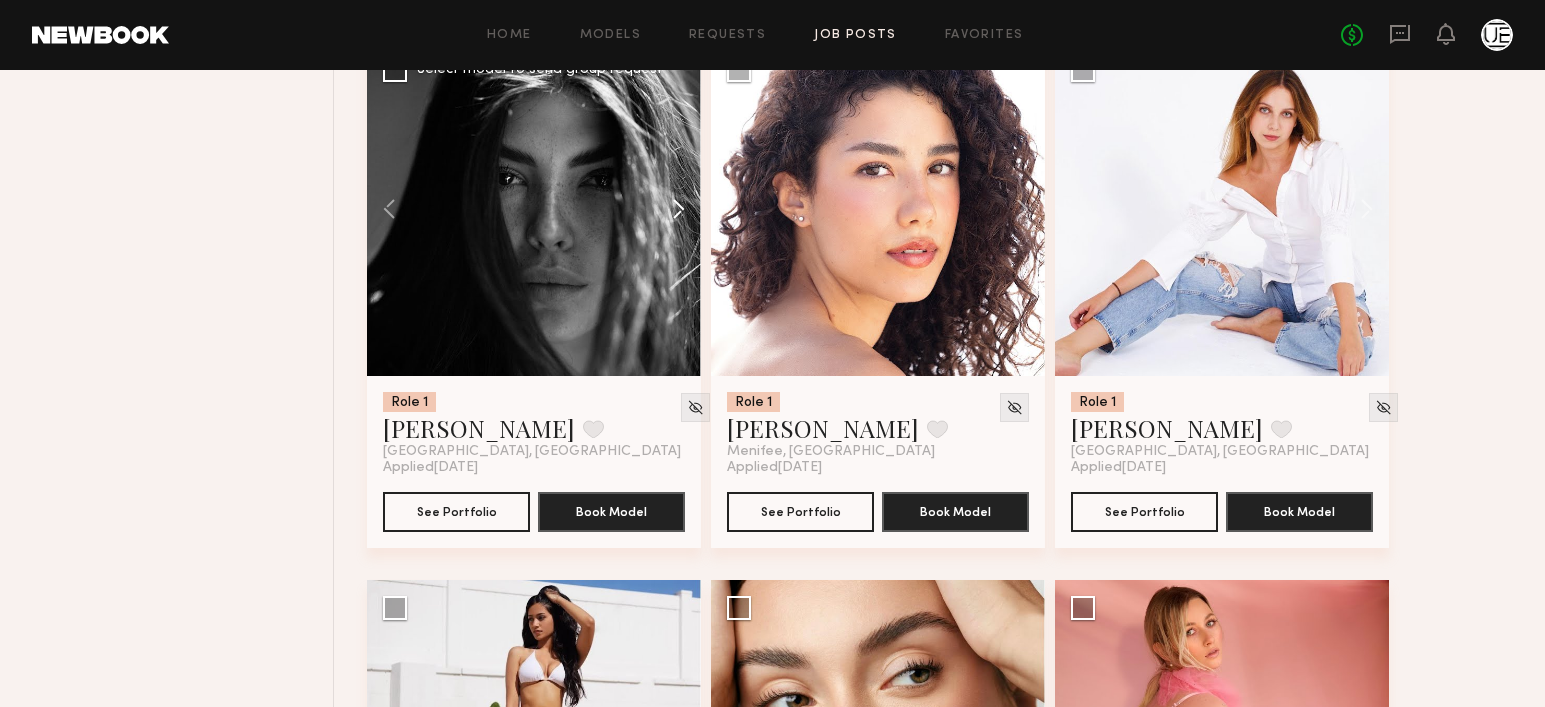 click 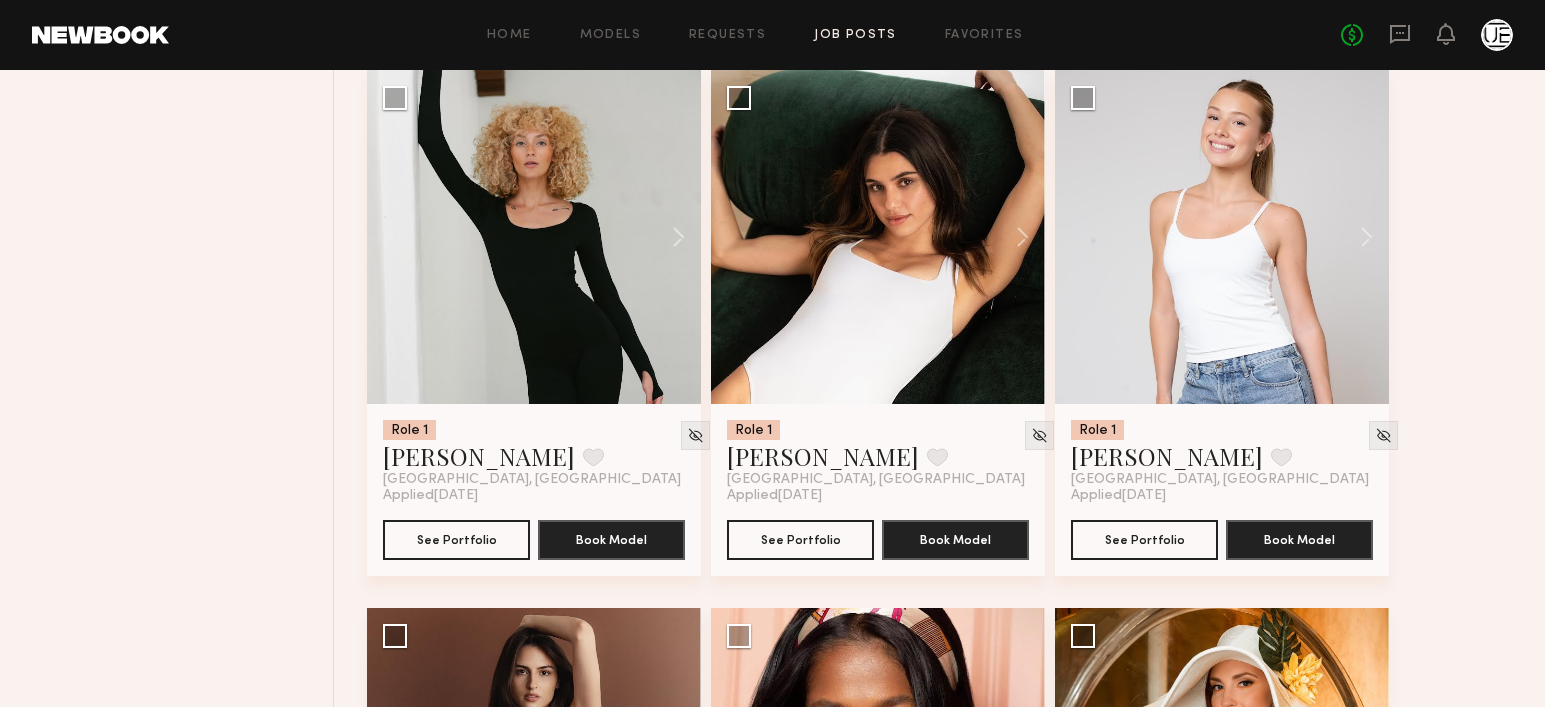 scroll, scrollTop: 3513, scrollLeft: 0, axis: vertical 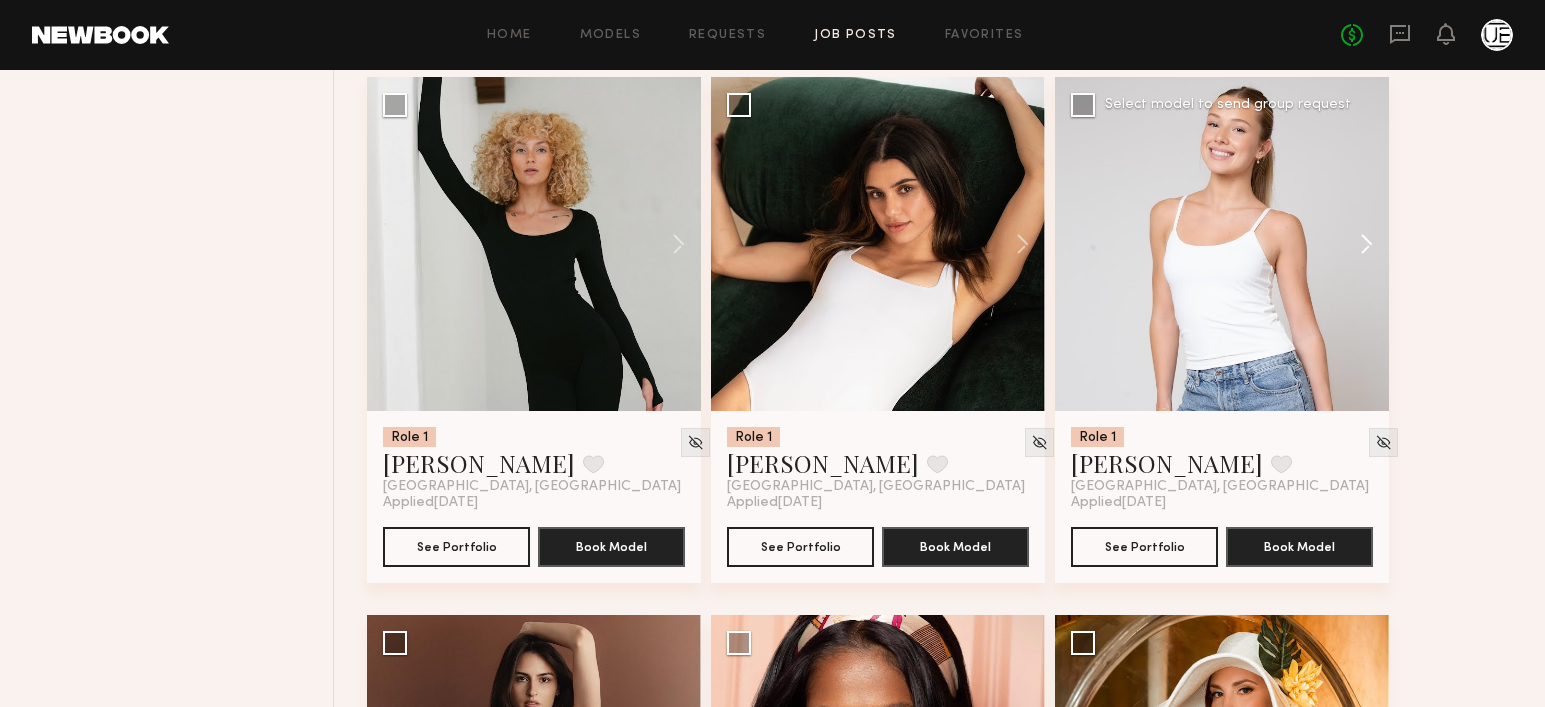 click 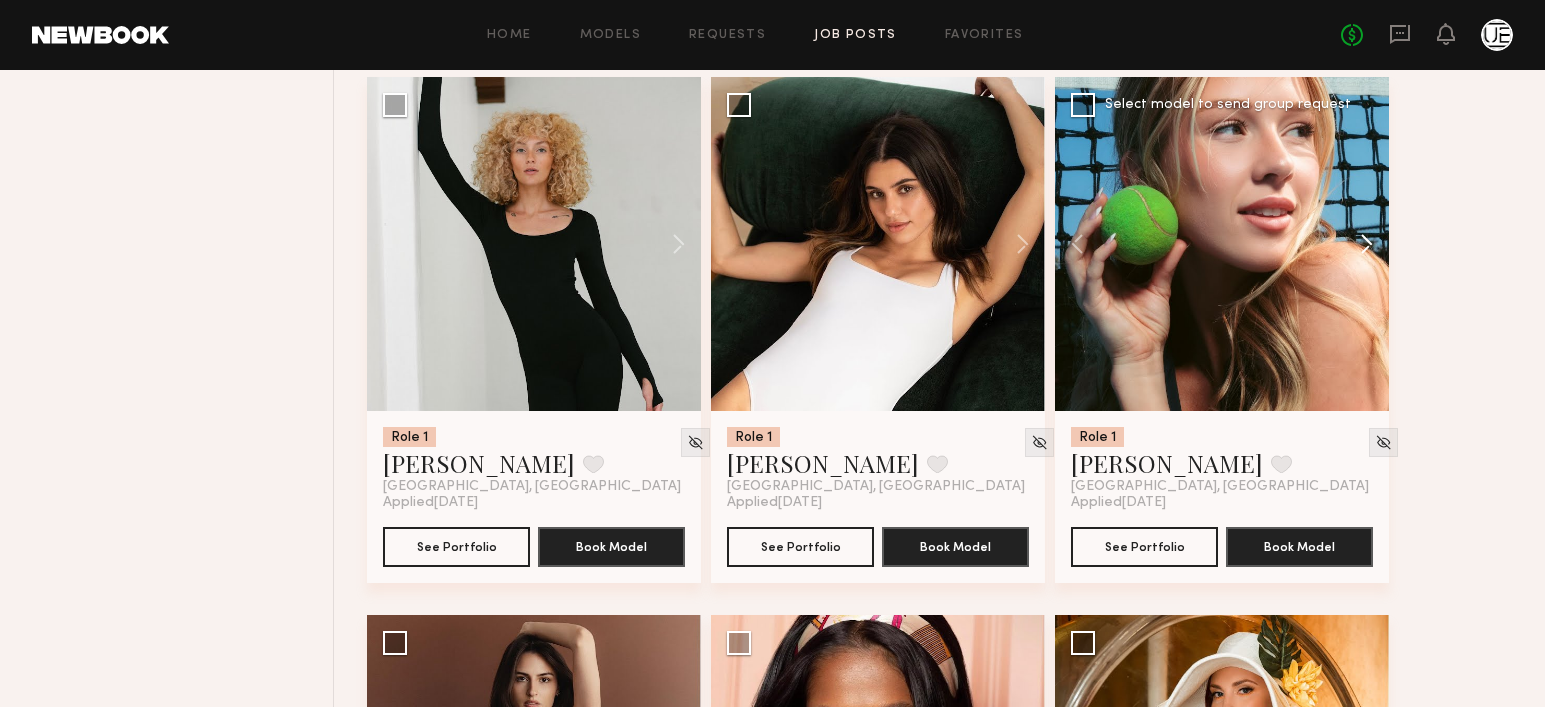 click 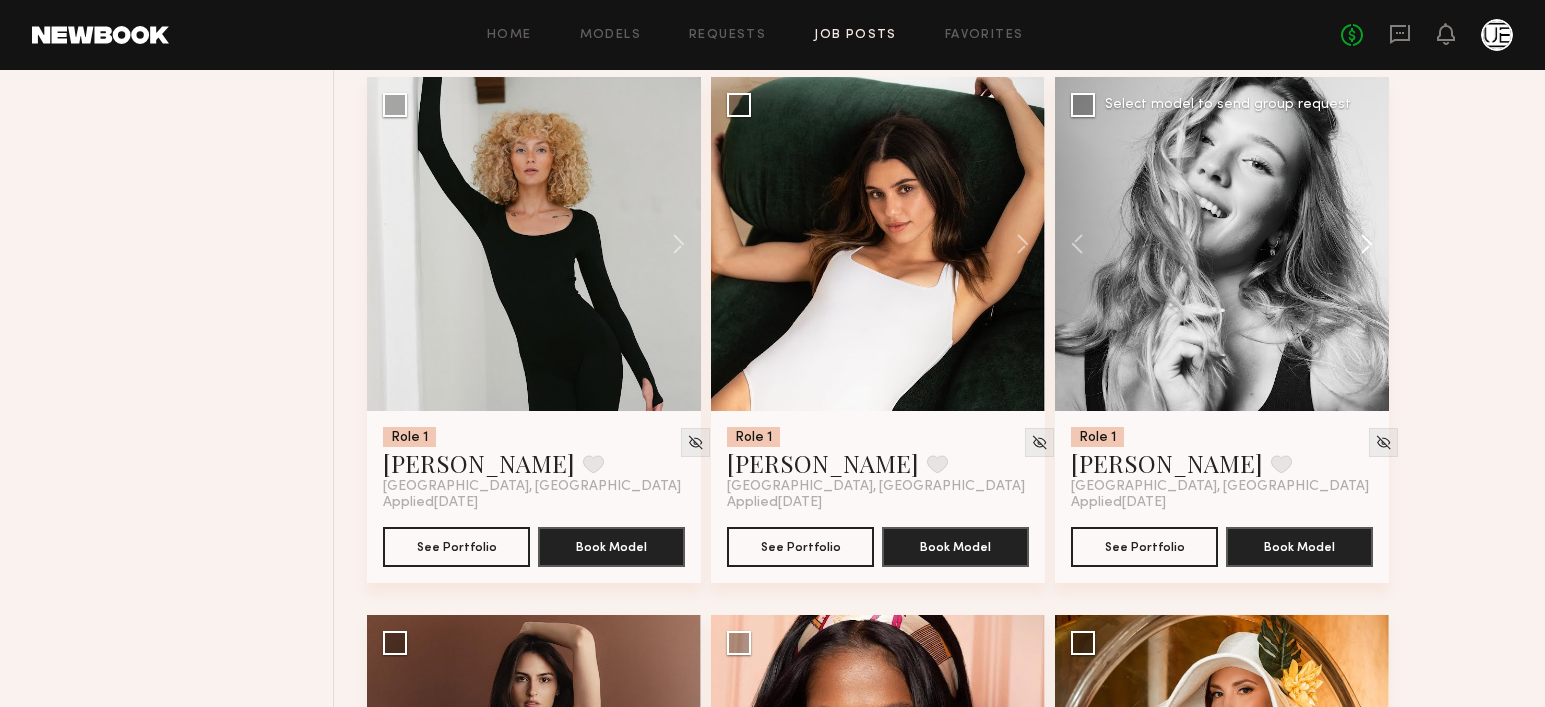 click 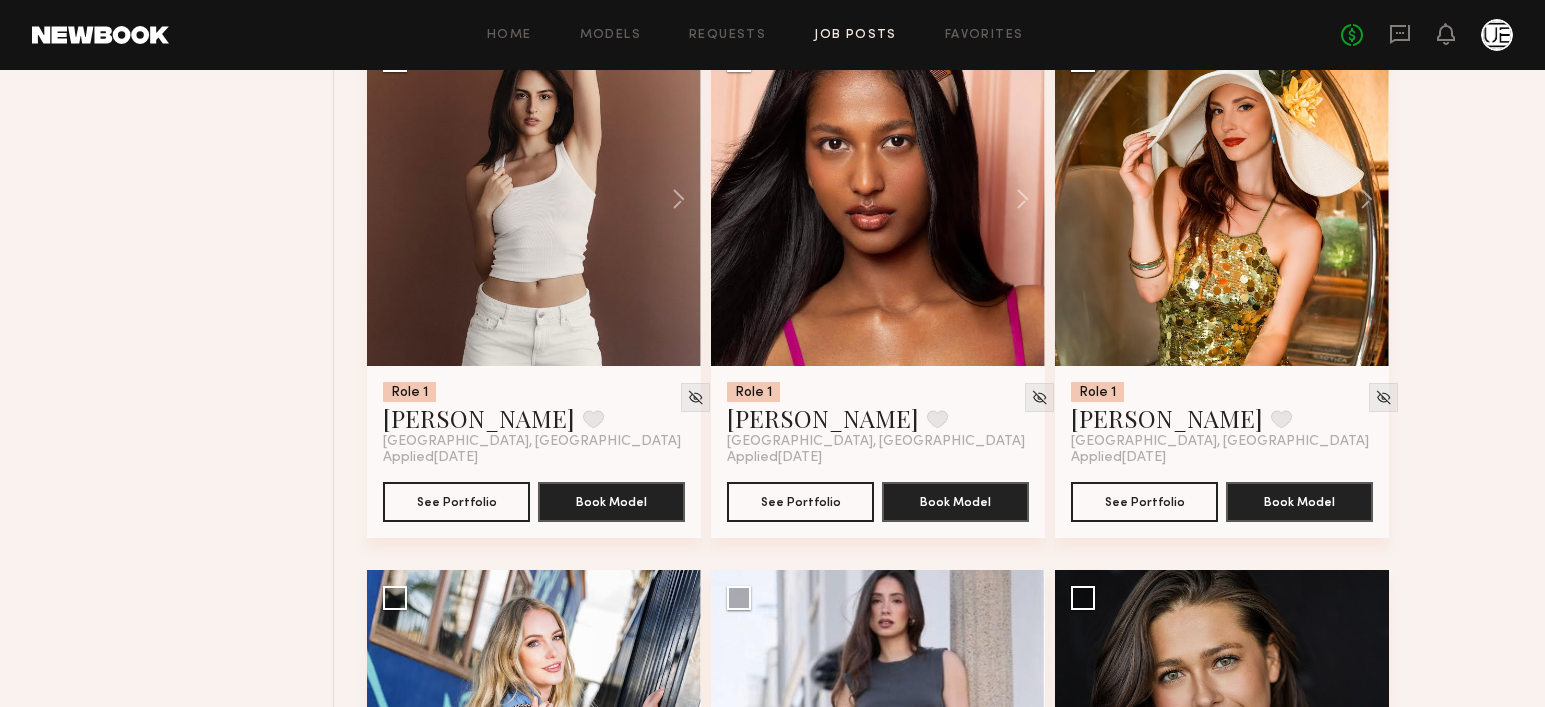 scroll, scrollTop: 4074, scrollLeft: 0, axis: vertical 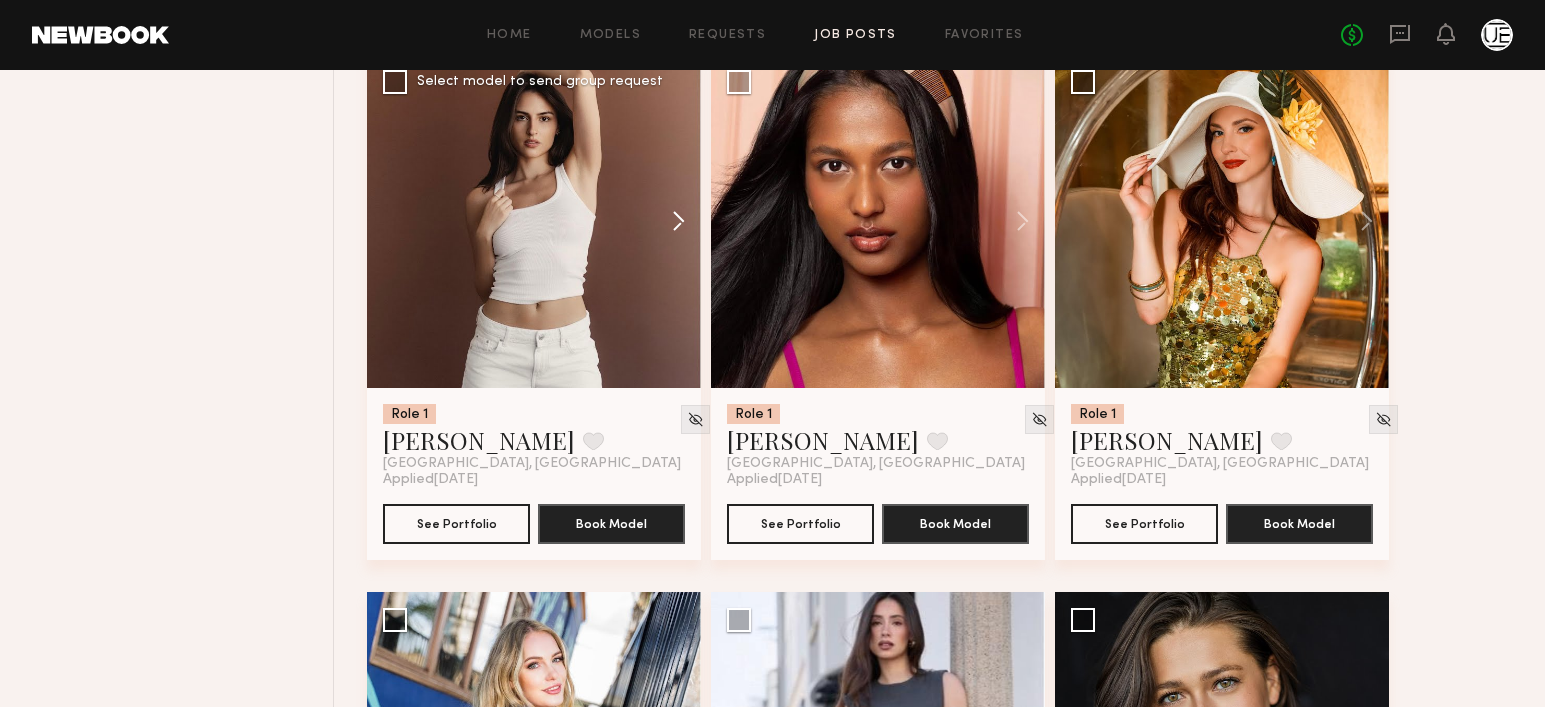 click 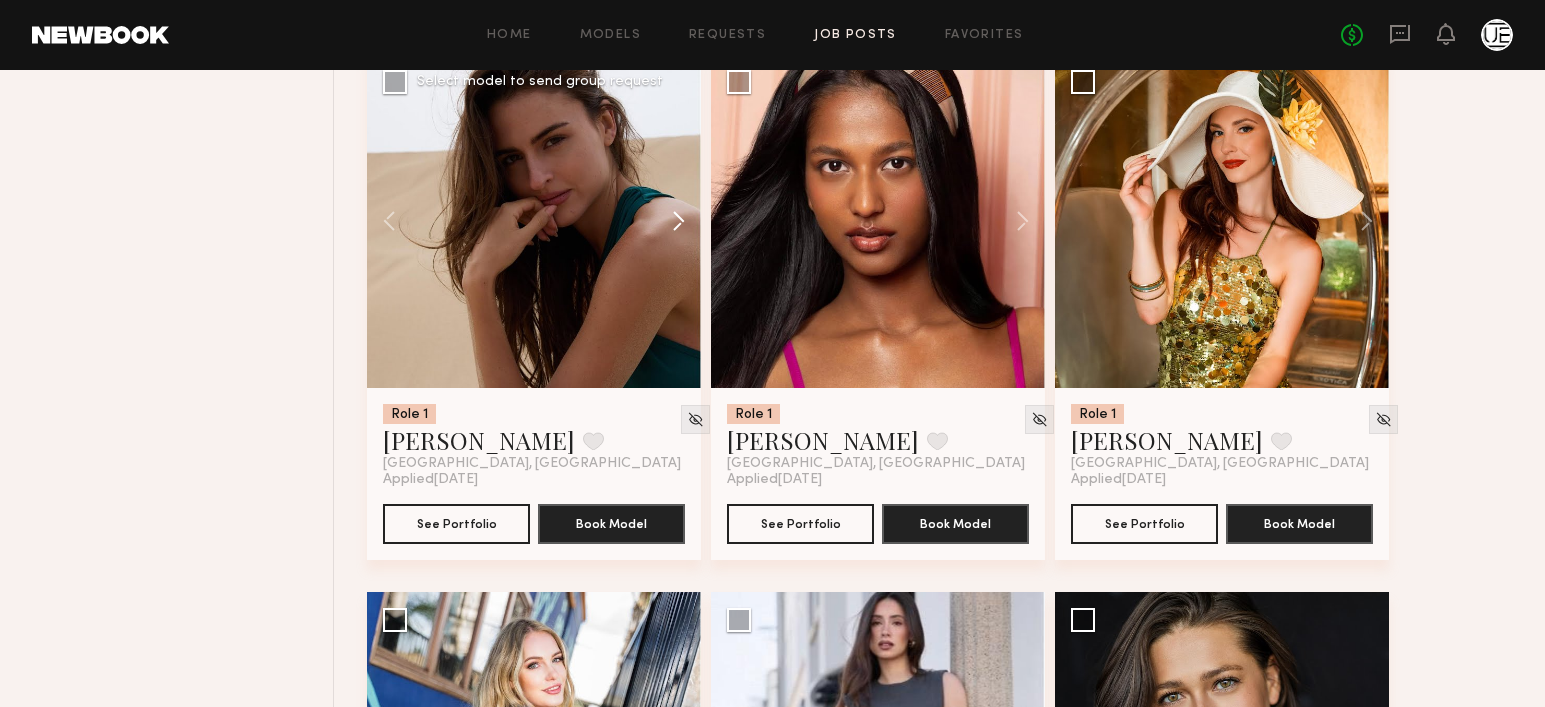 click 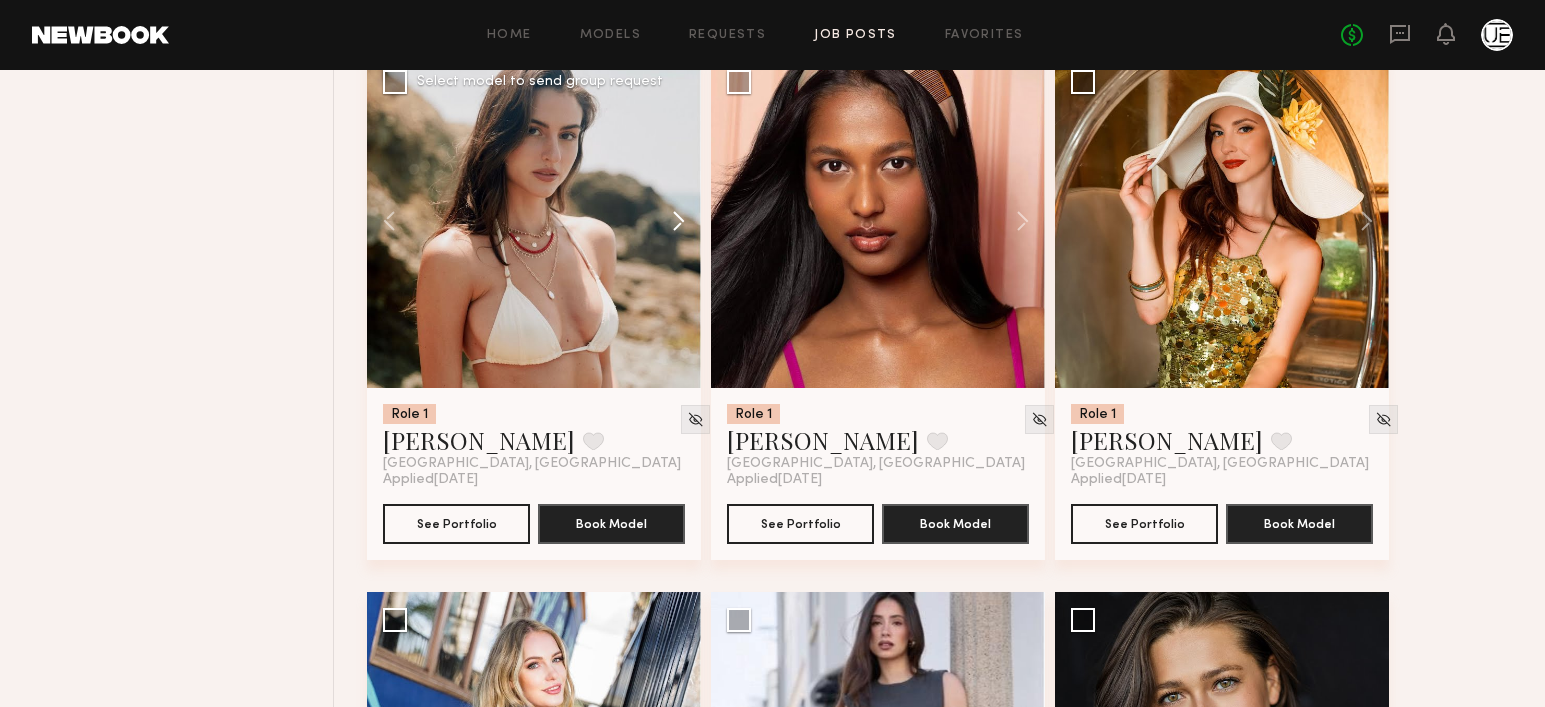 click 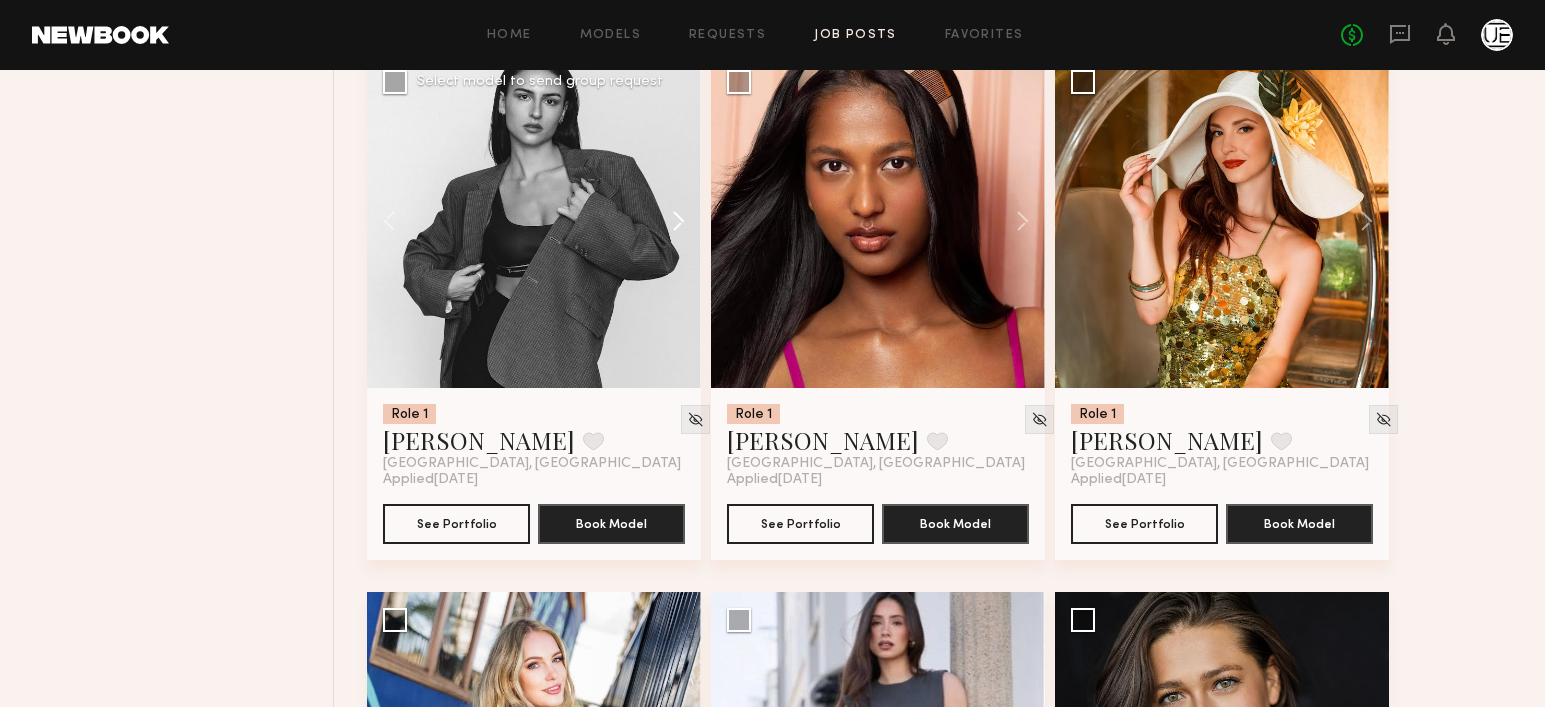 click 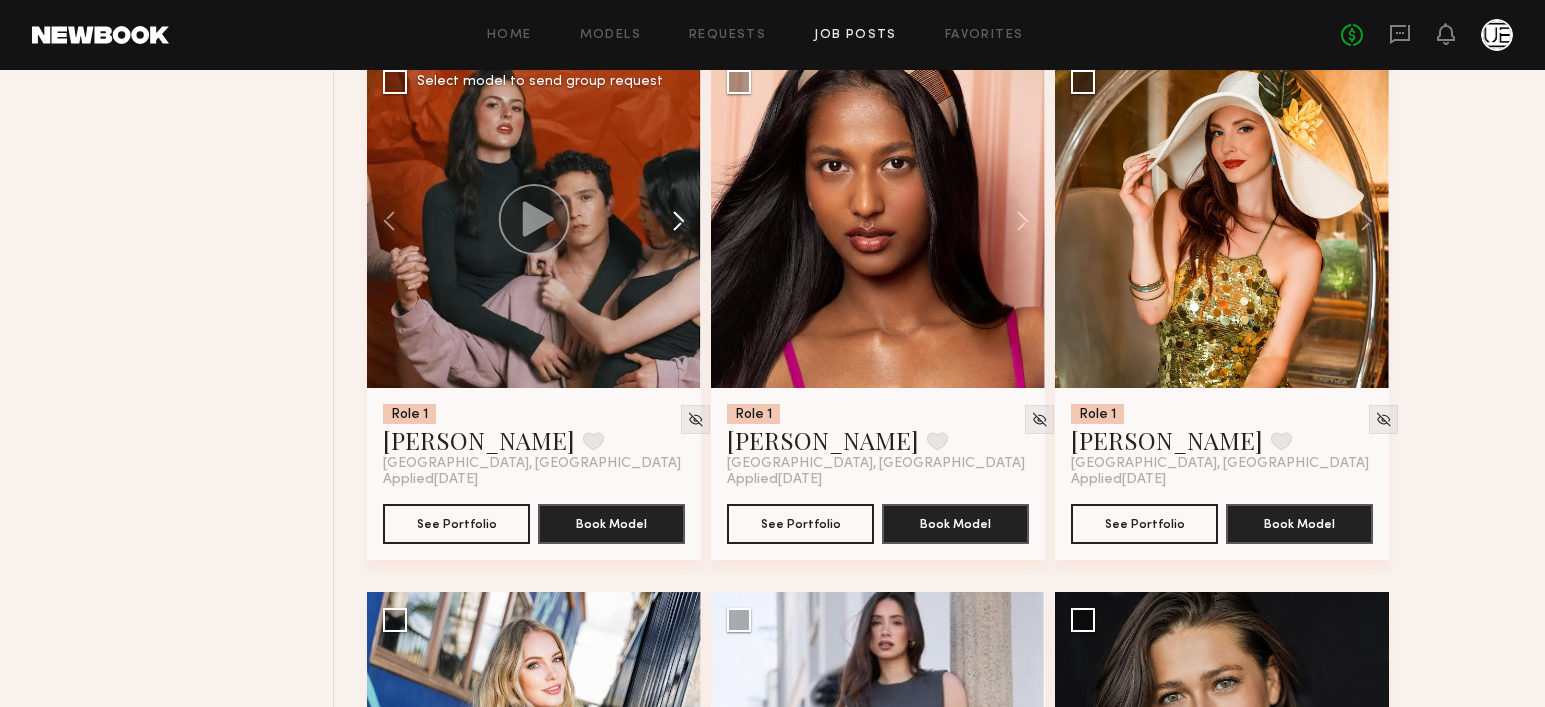 click 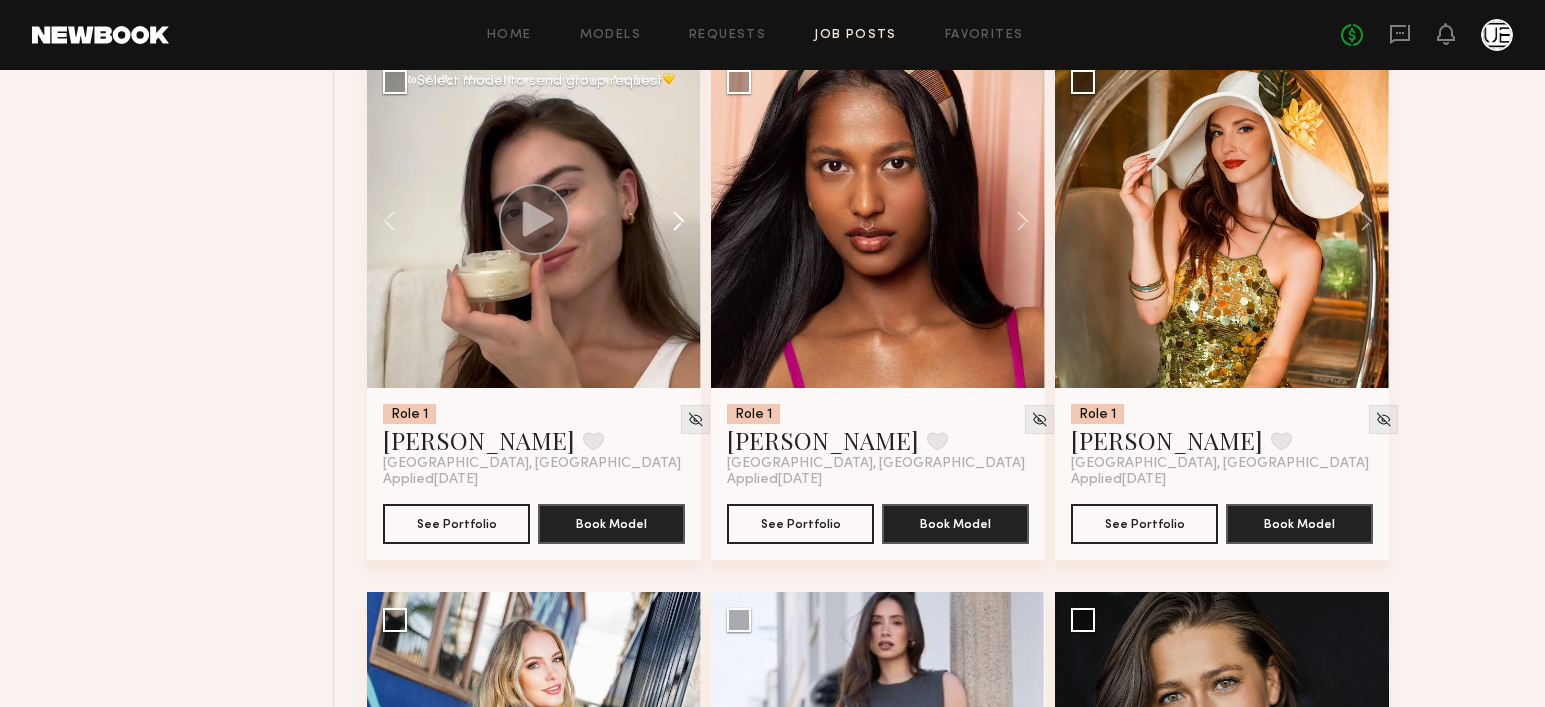 click 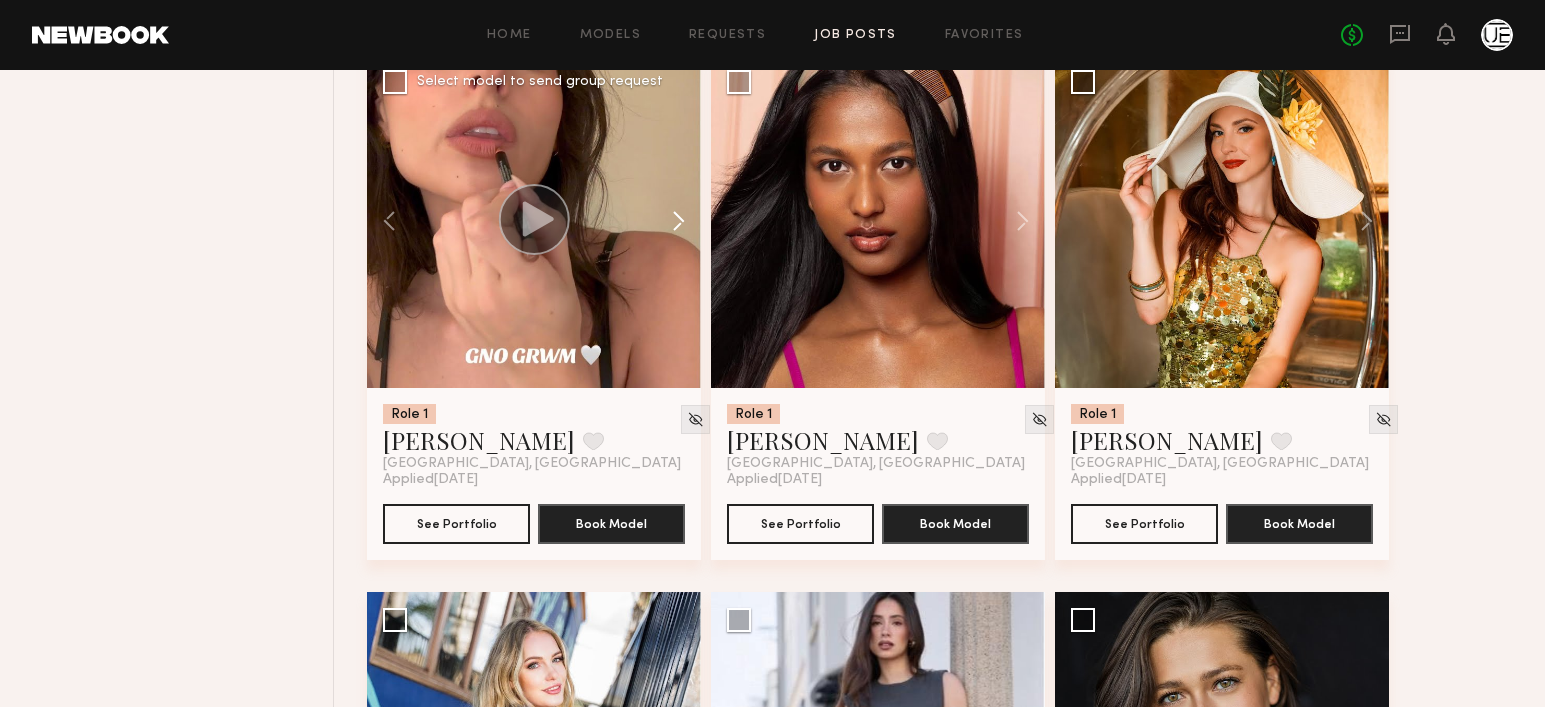 click 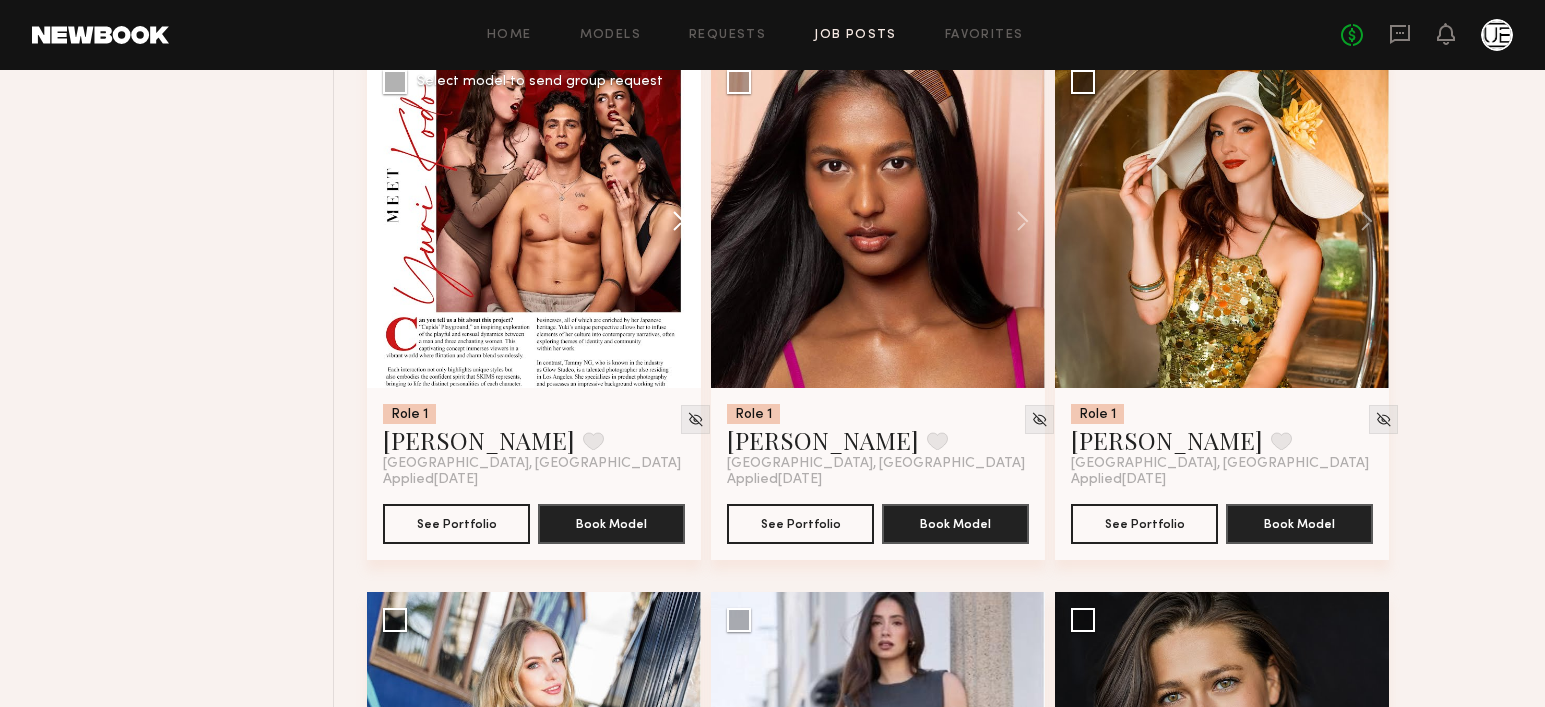 click 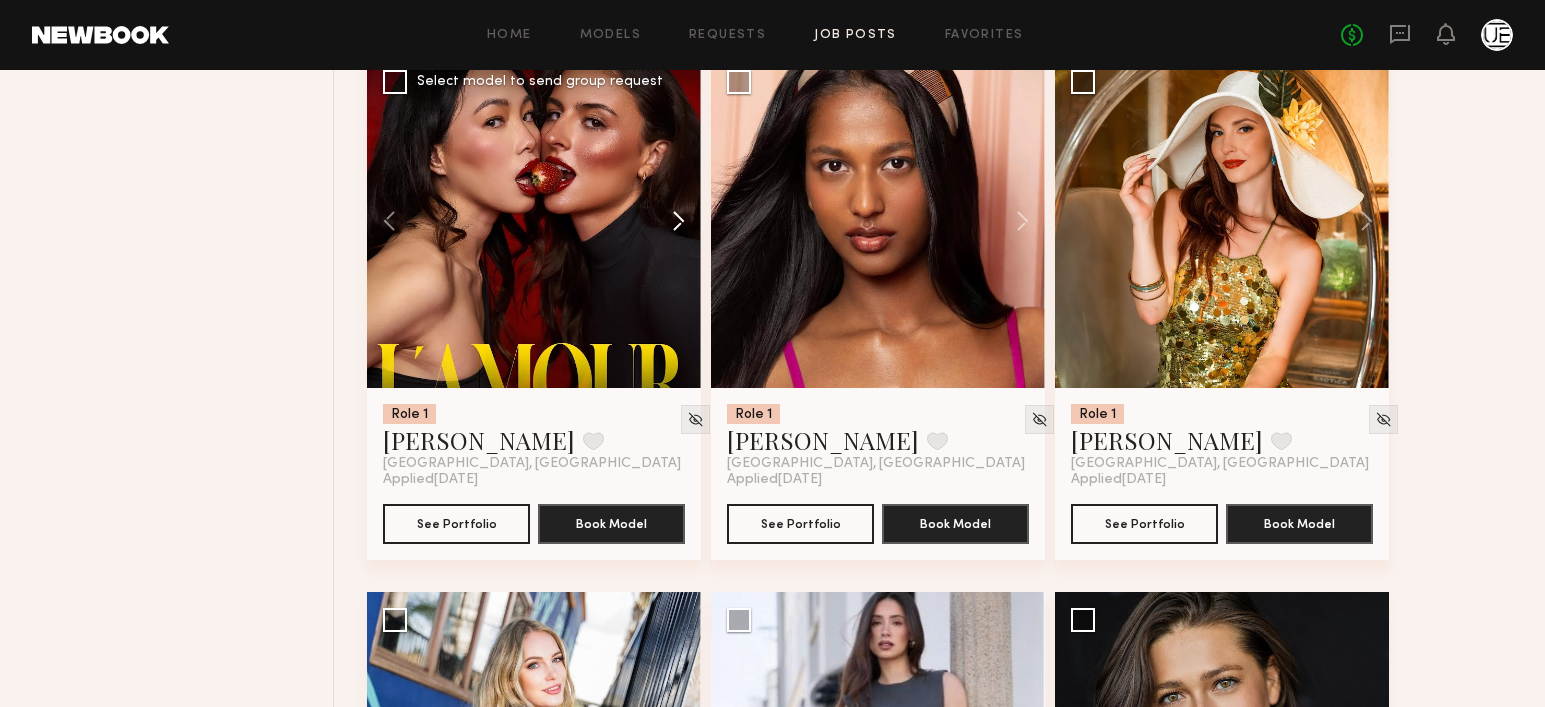 click 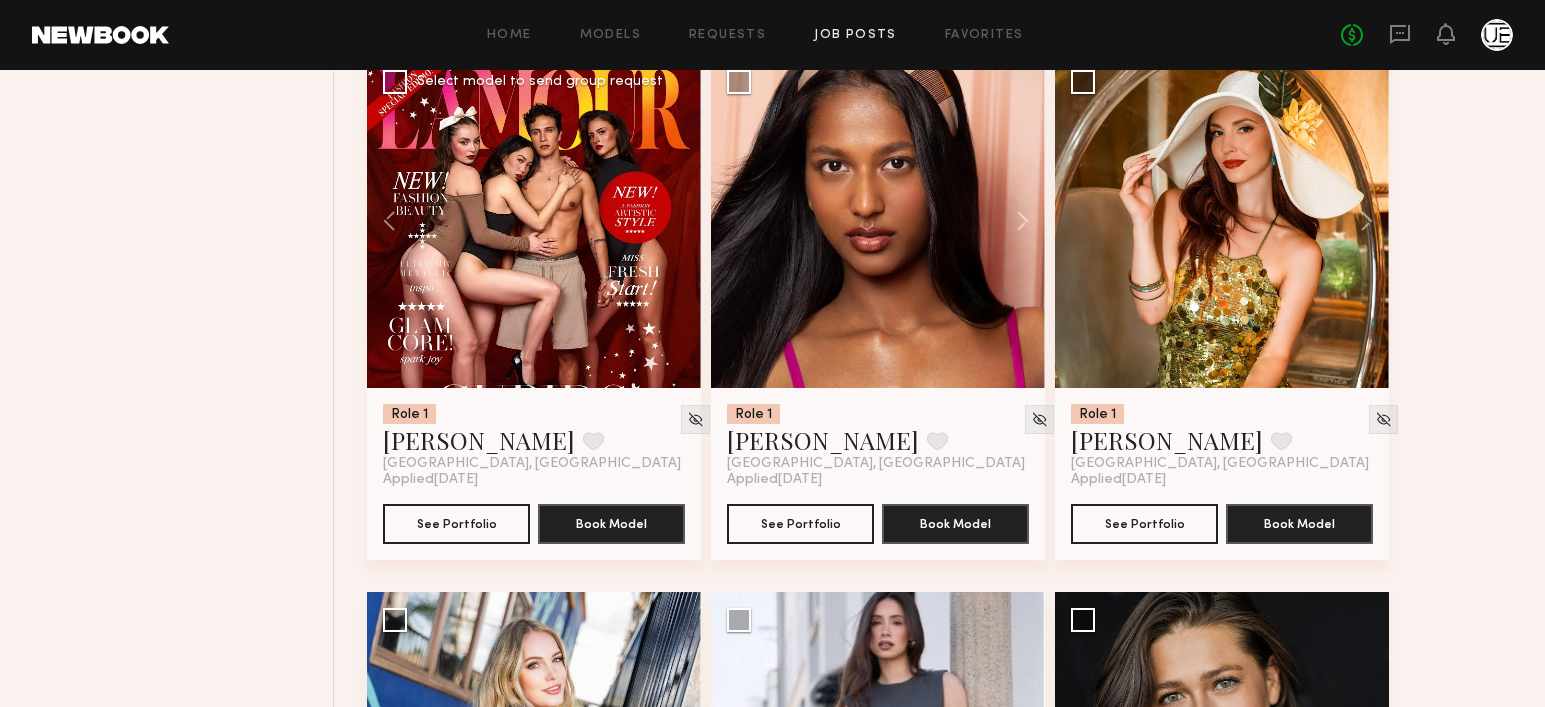 click 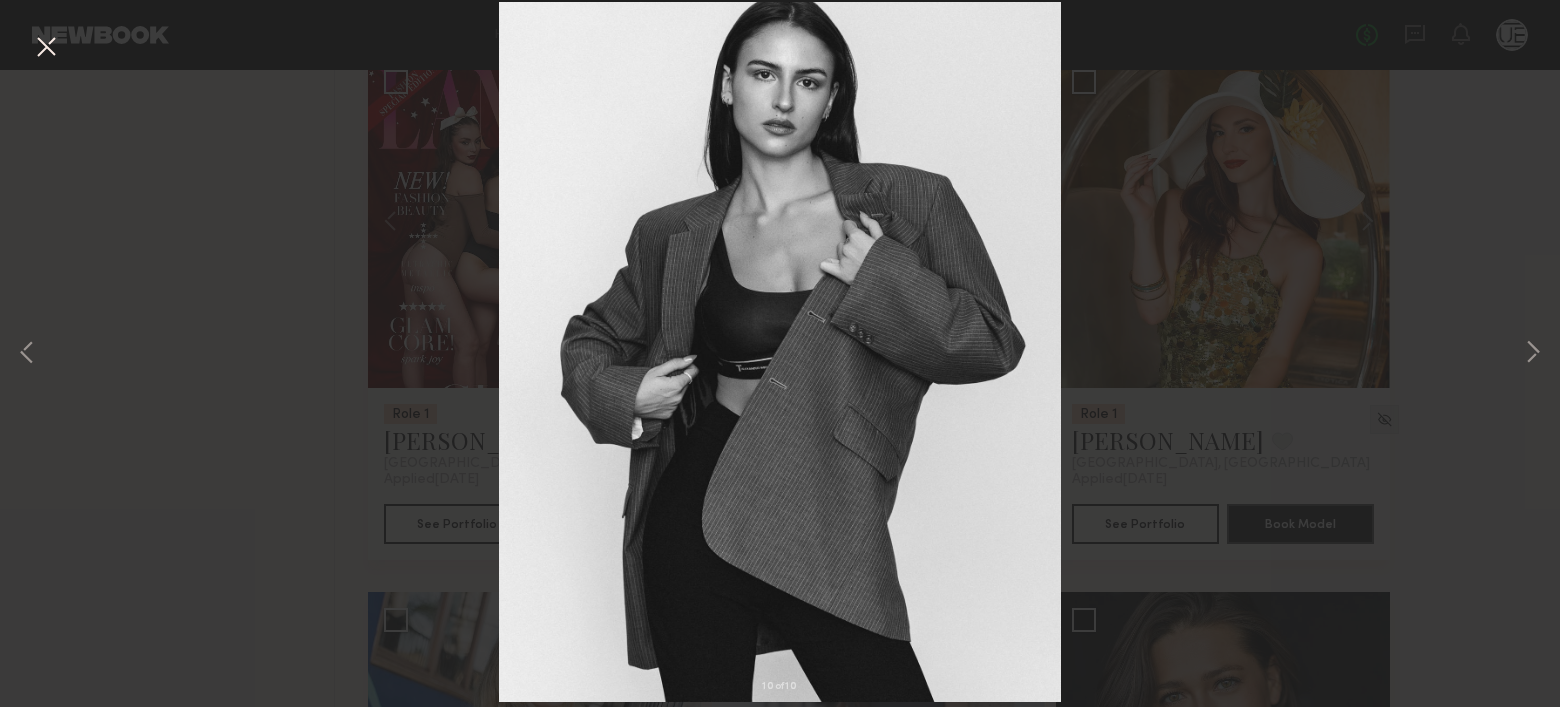 click at bounding box center (46, 48) 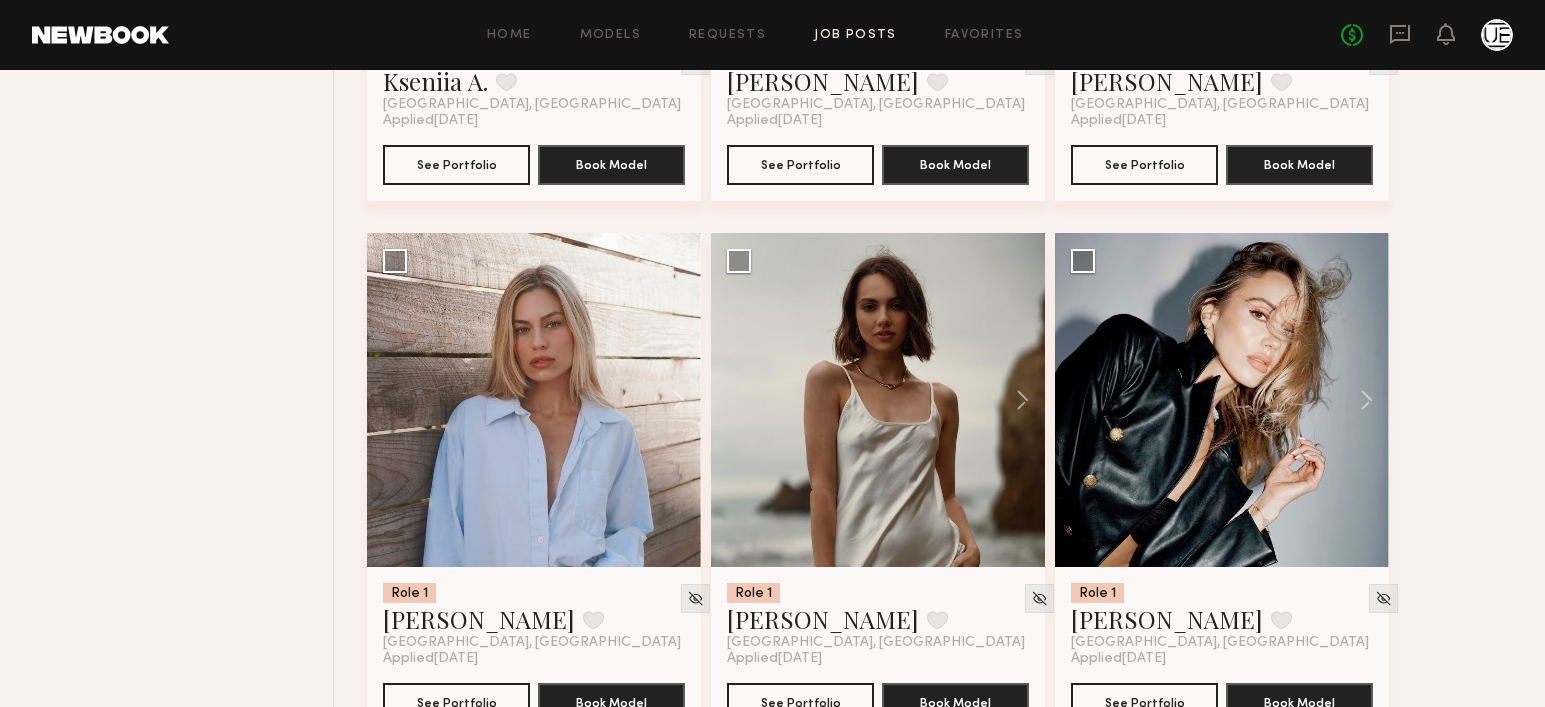 scroll, scrollTop: 4998, scrollLeft: 0, axis: vertical 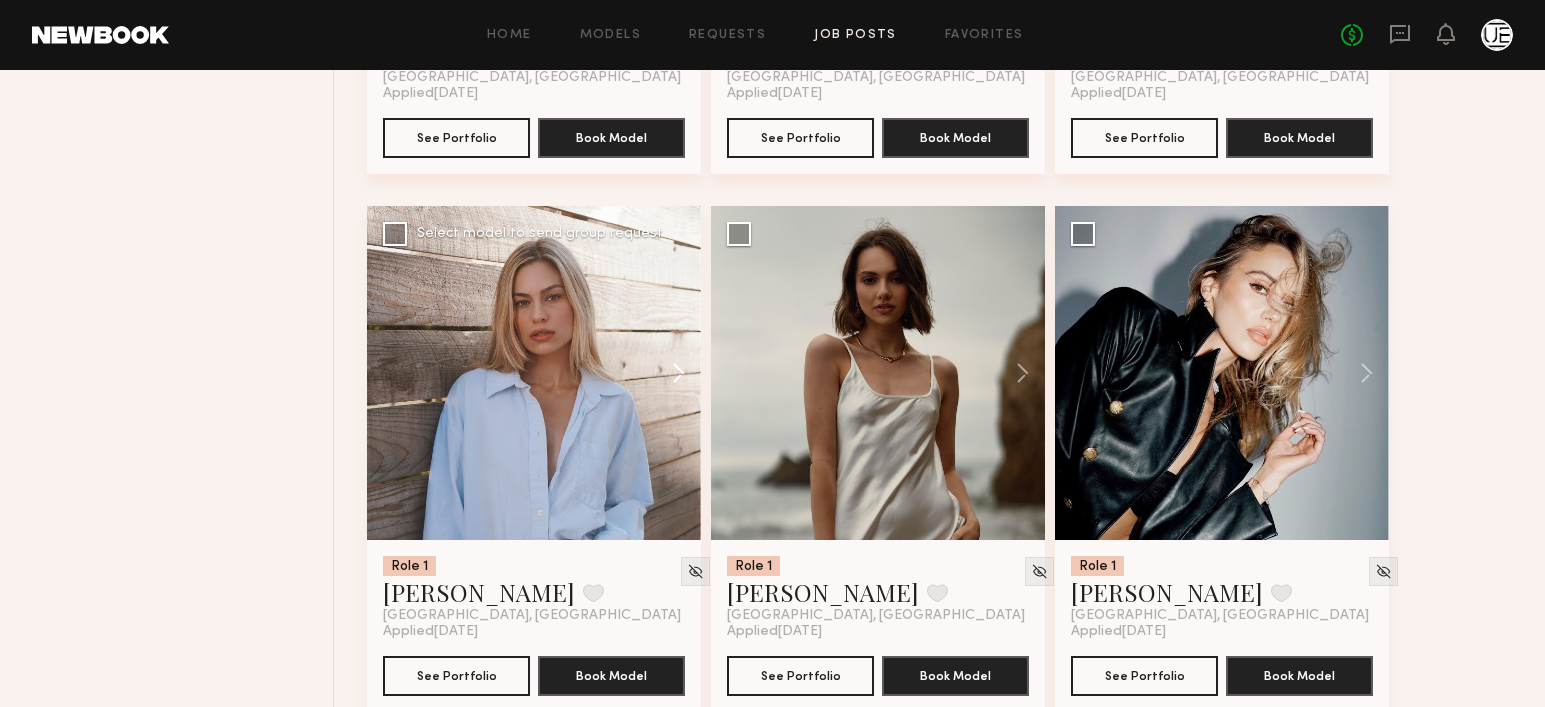 click 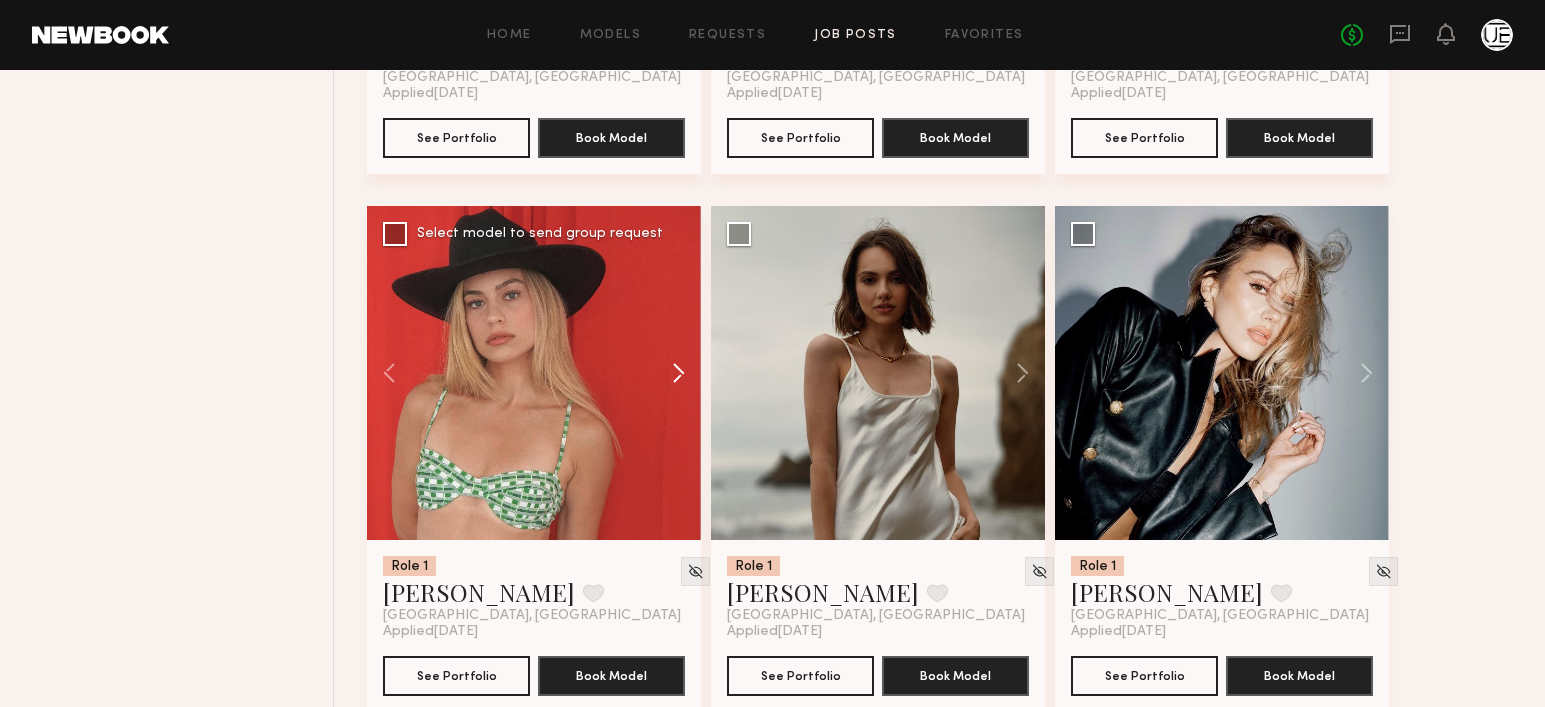 click 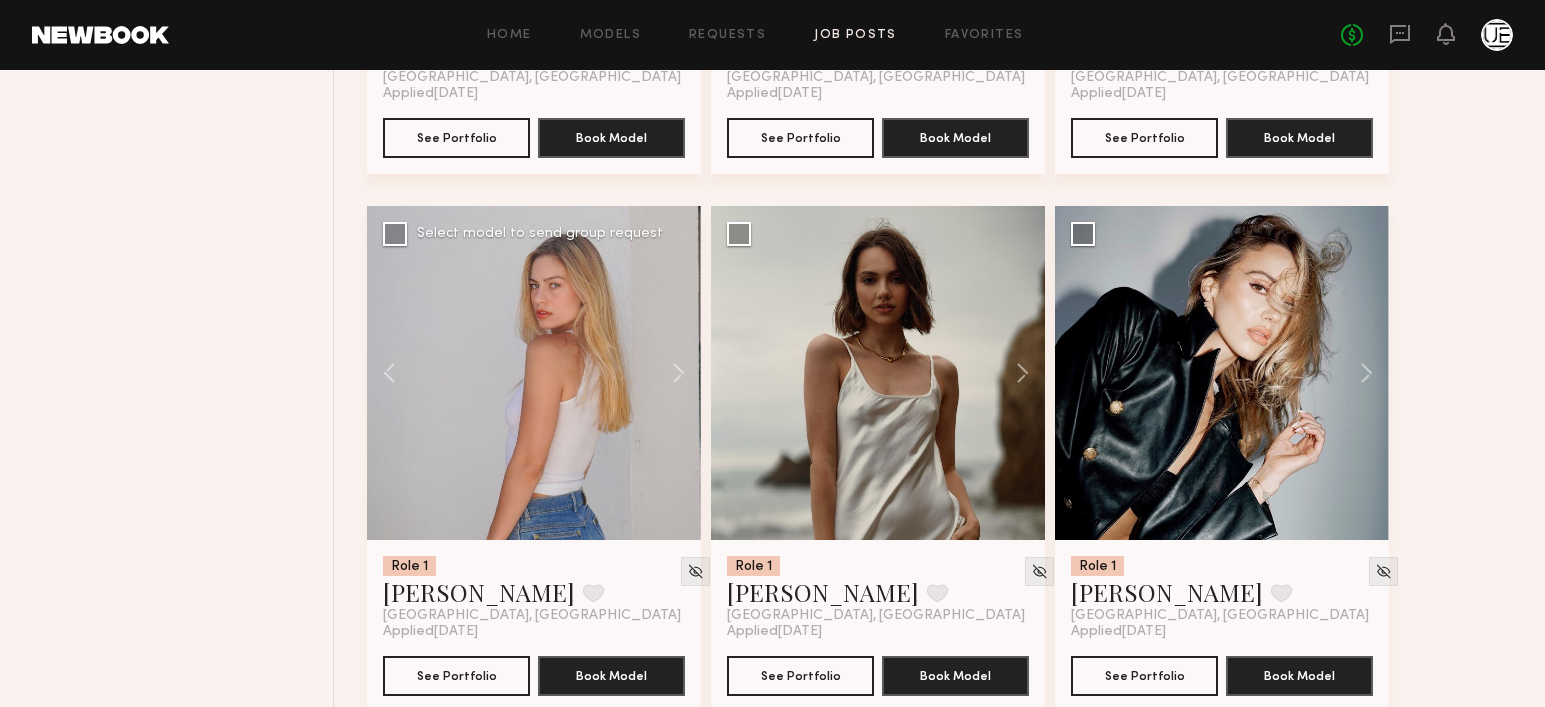 click 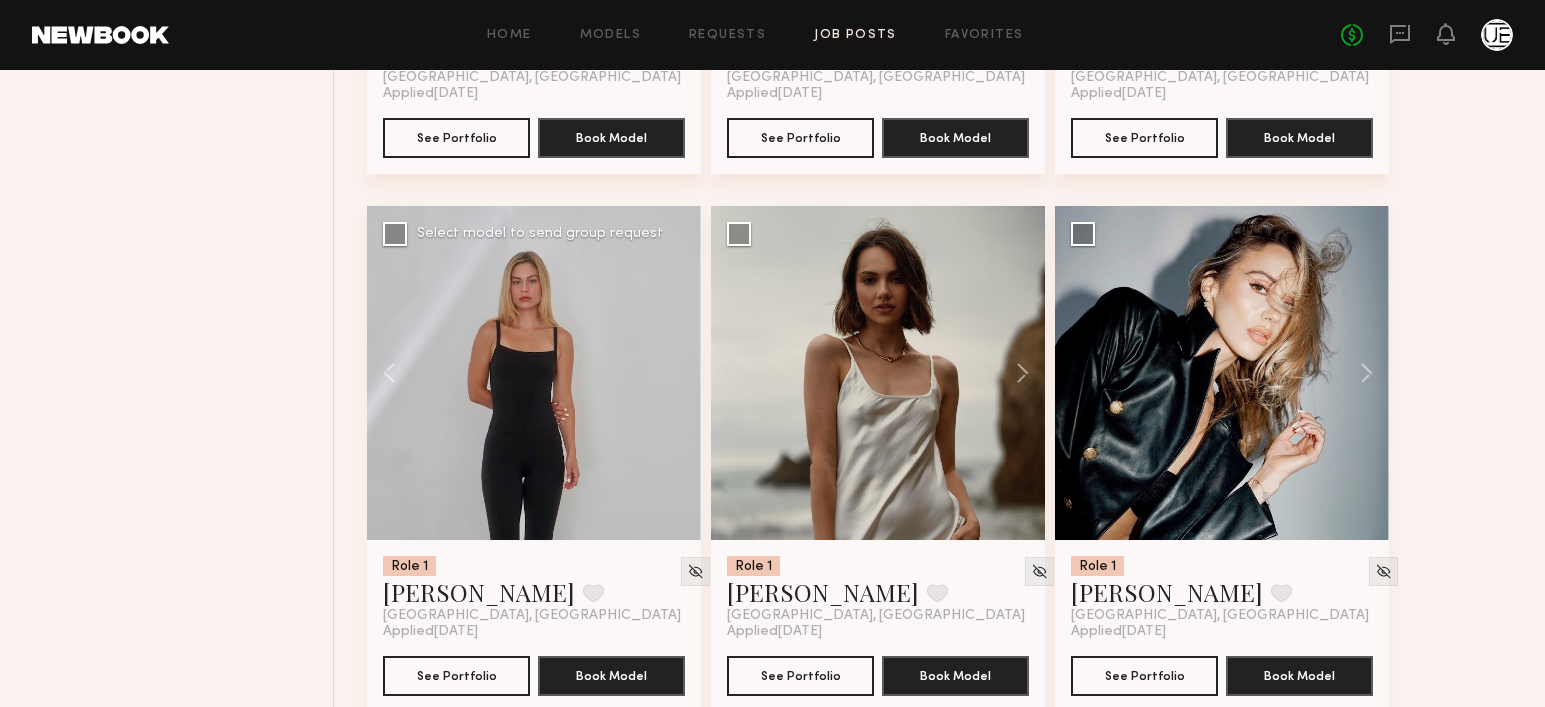 click 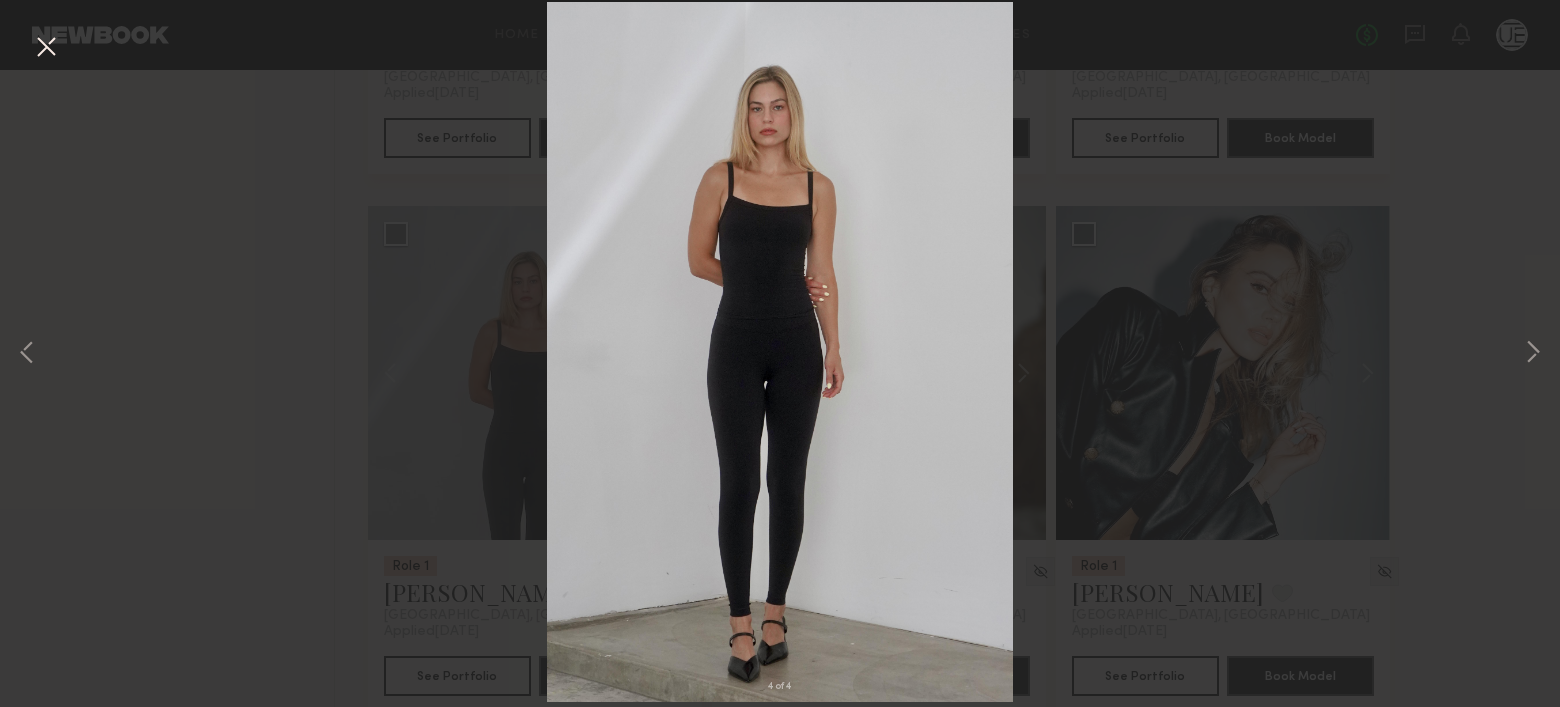 click at bounding box center (46, 48) 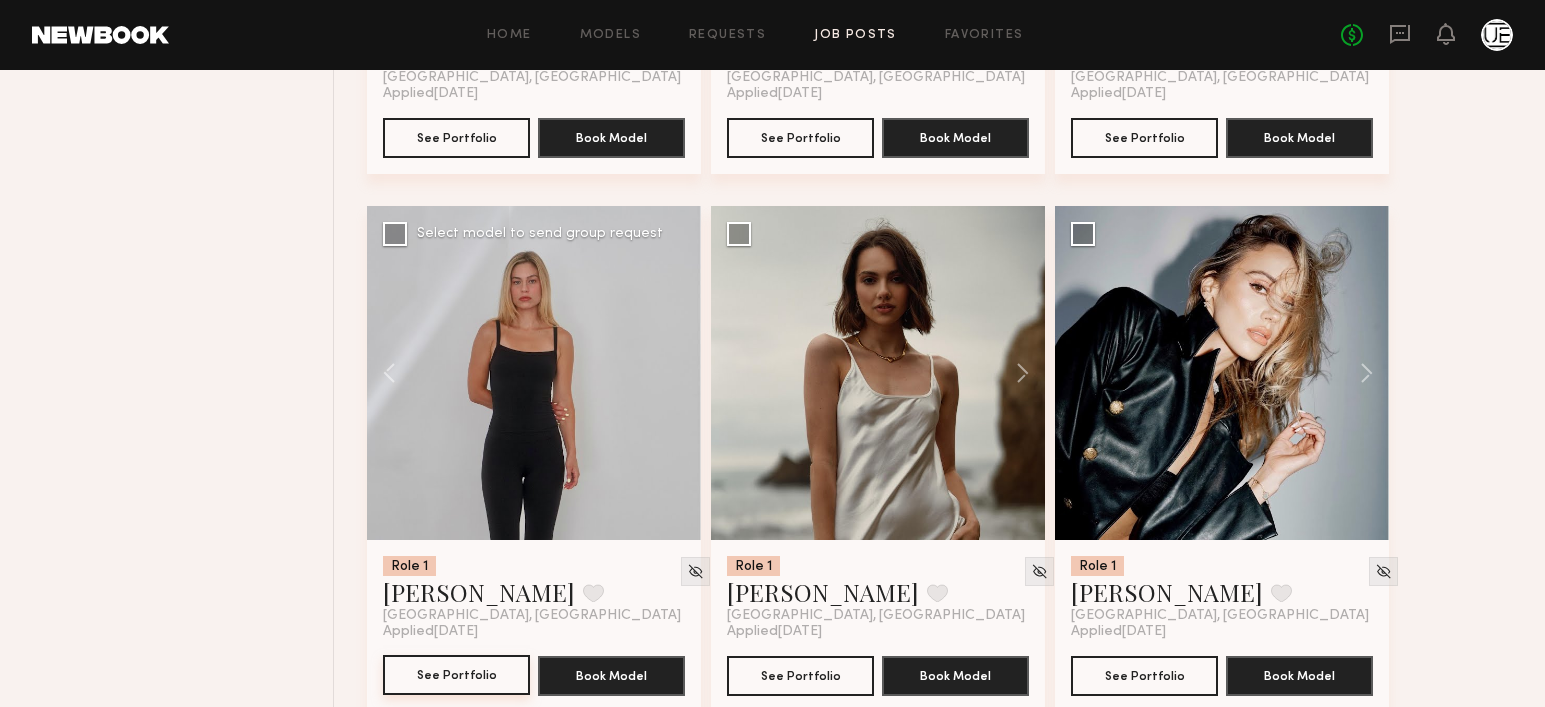 click on "See Portfolio" 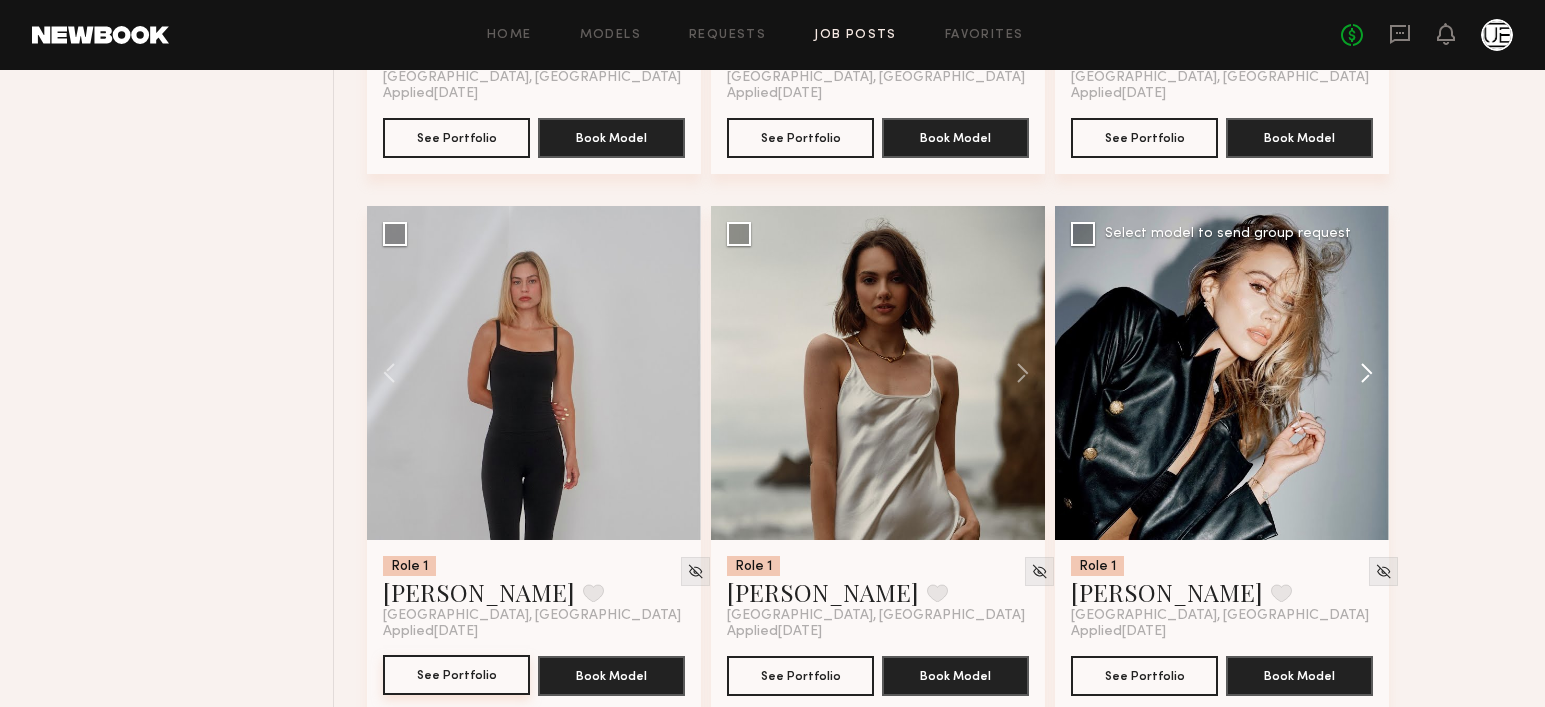 click 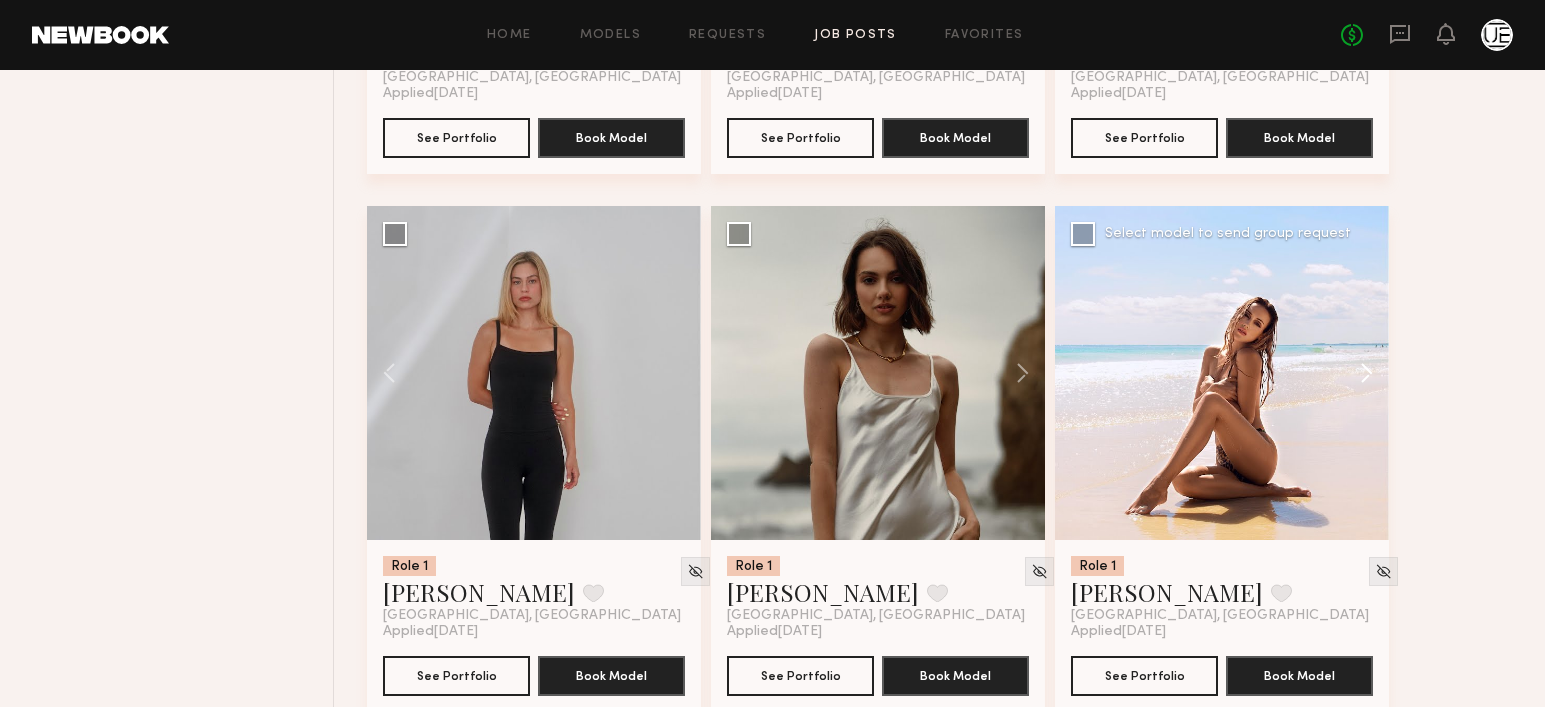 click 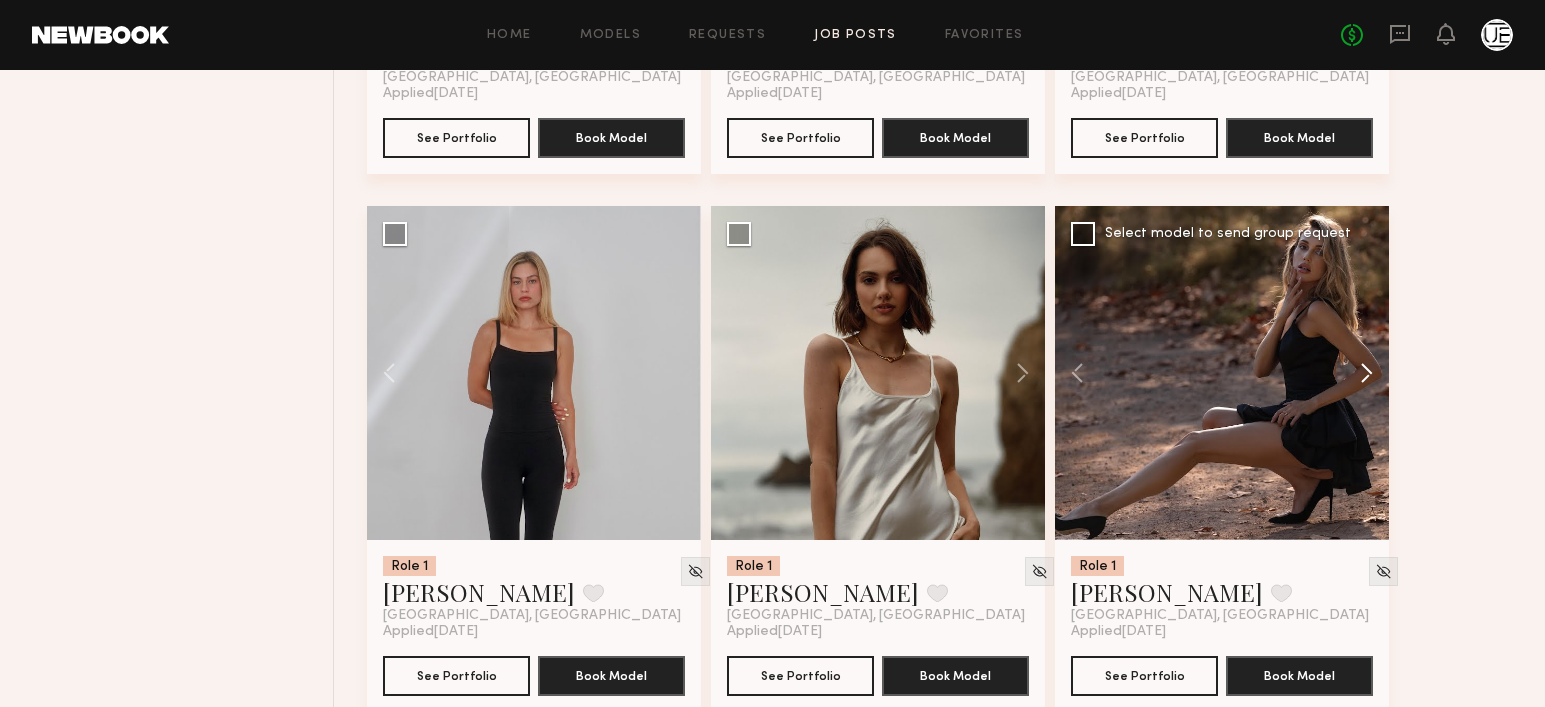 click 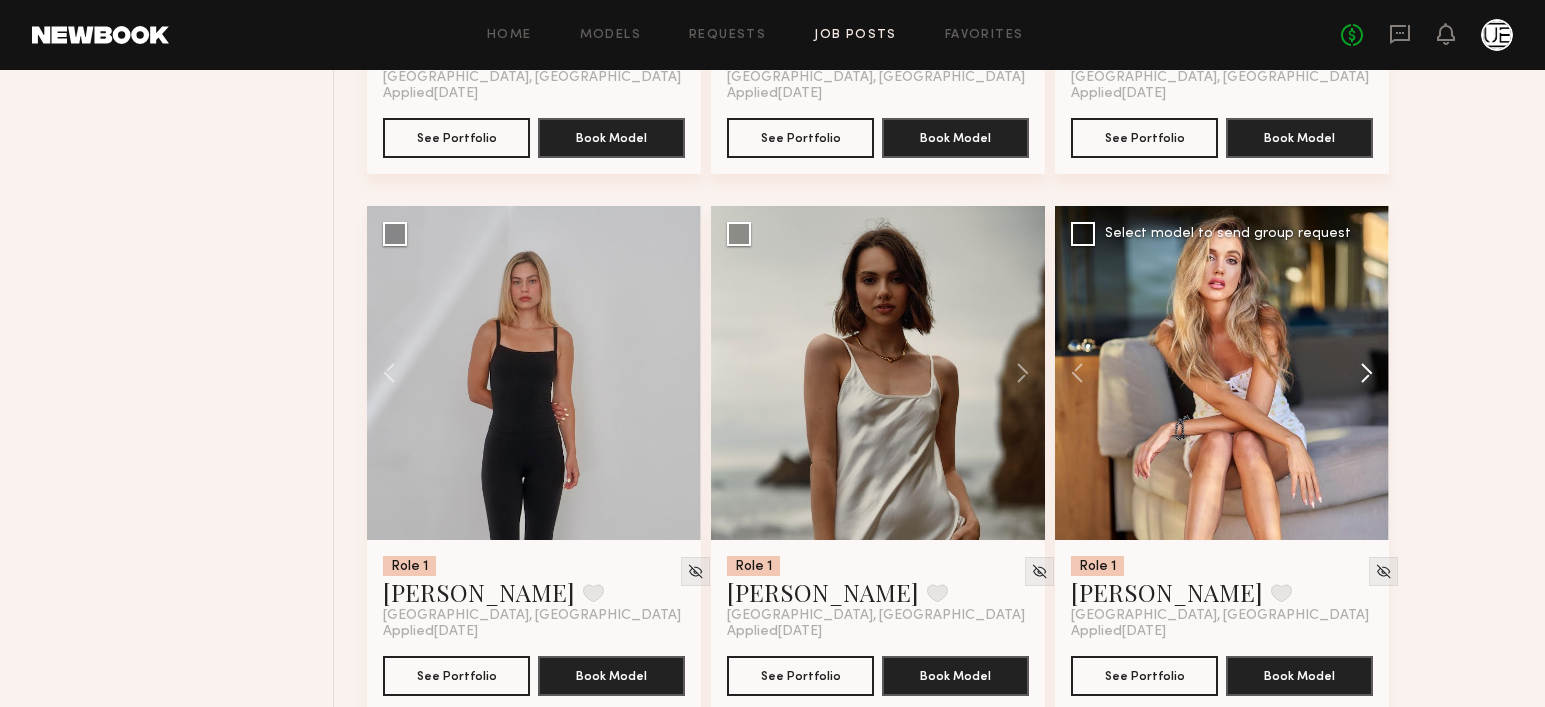 click 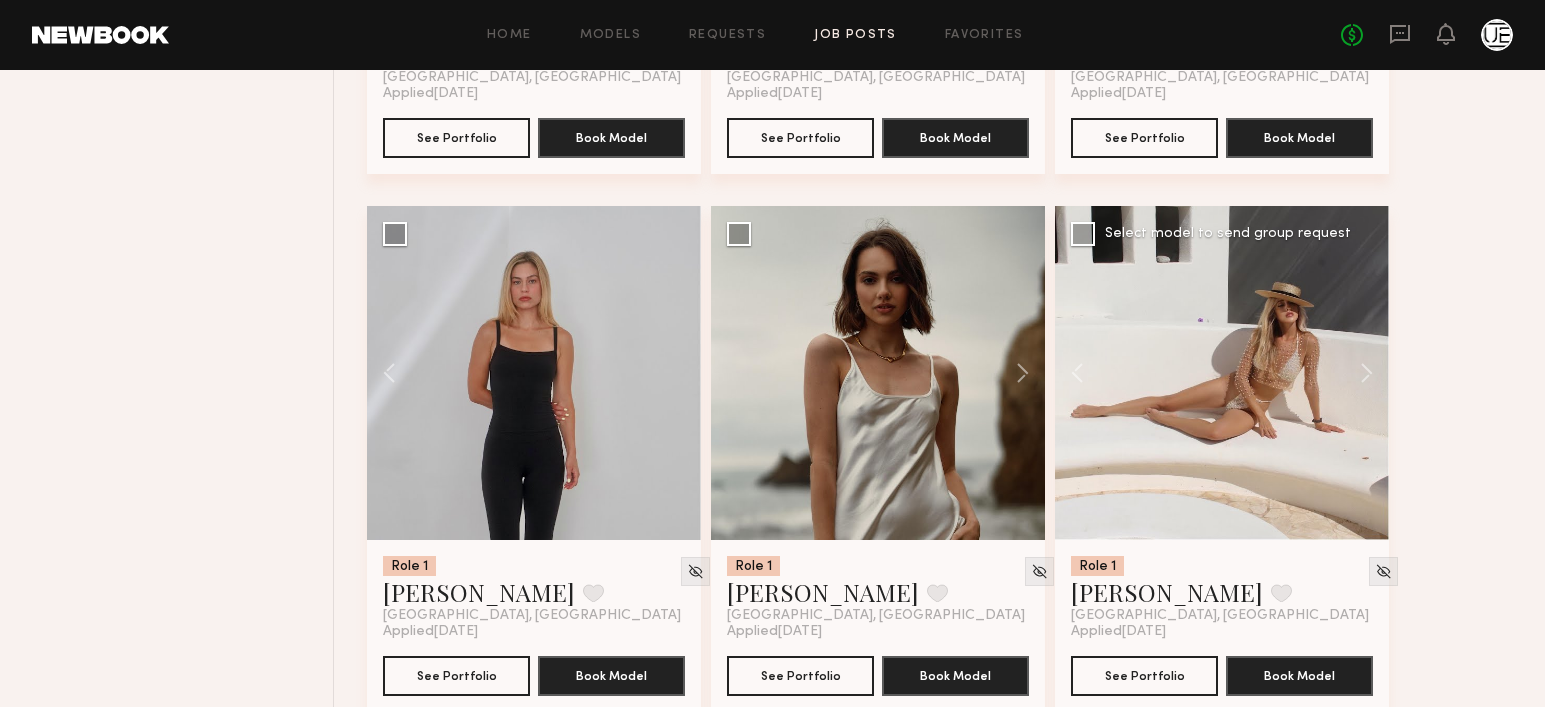 click 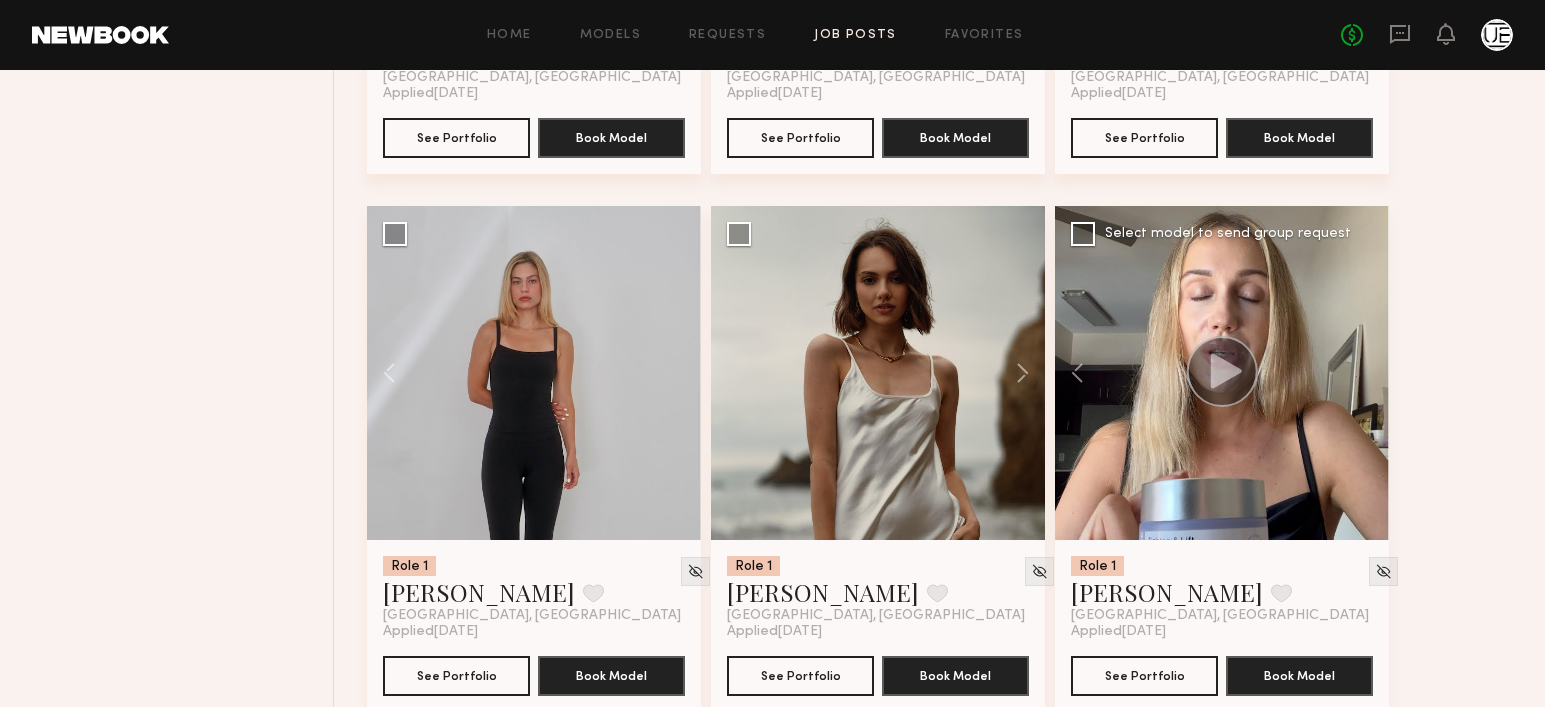 click 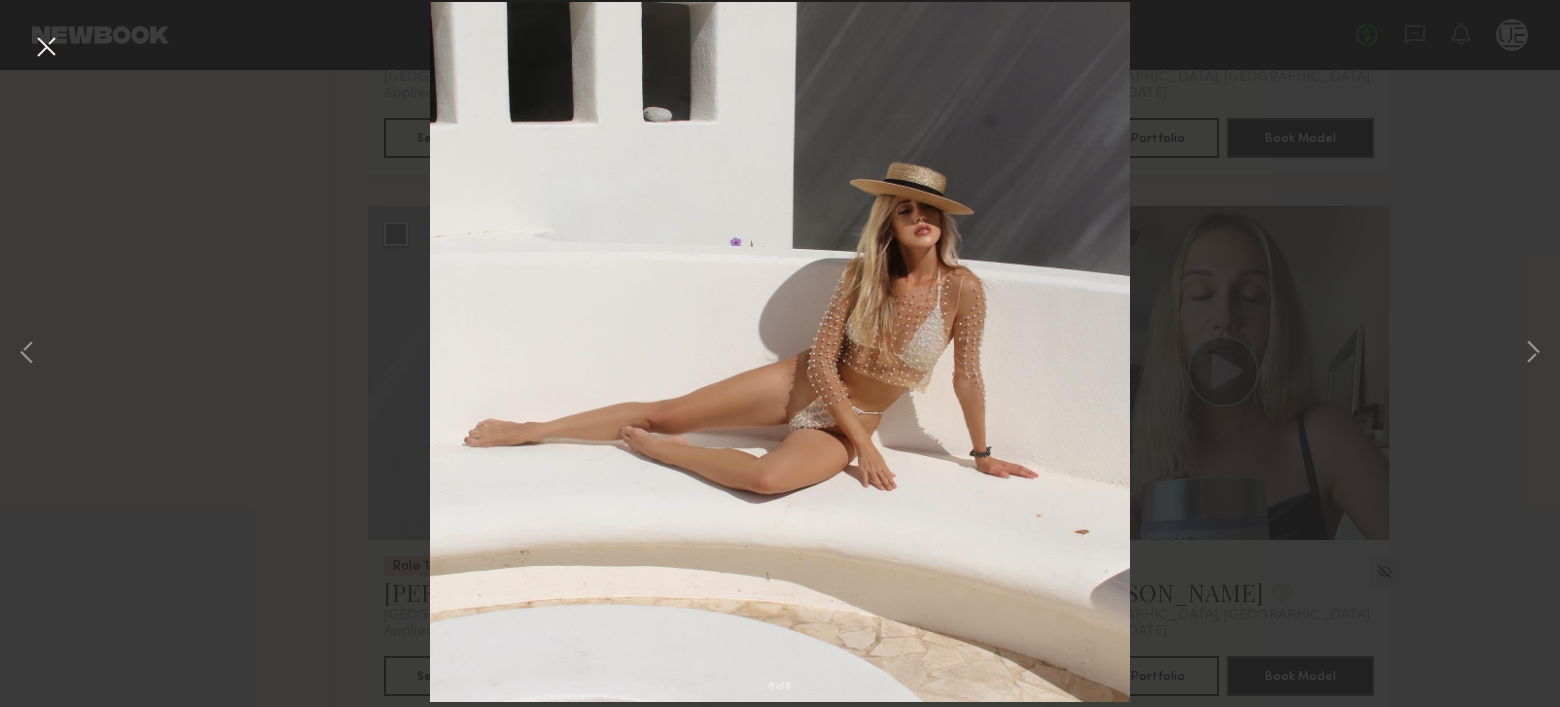 click on "6  of  6" at bounding box center [780, 353] 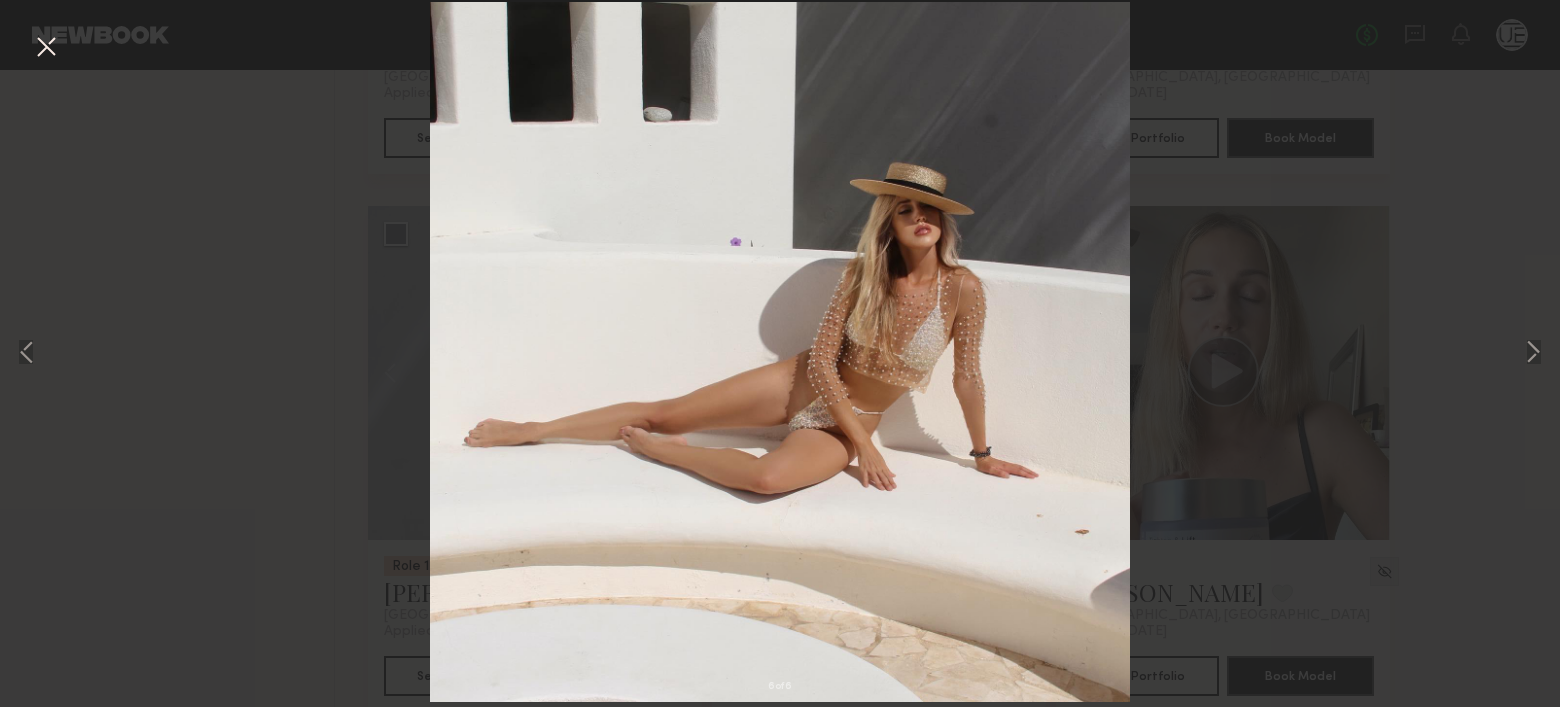 click at bounding box center (46, 48) 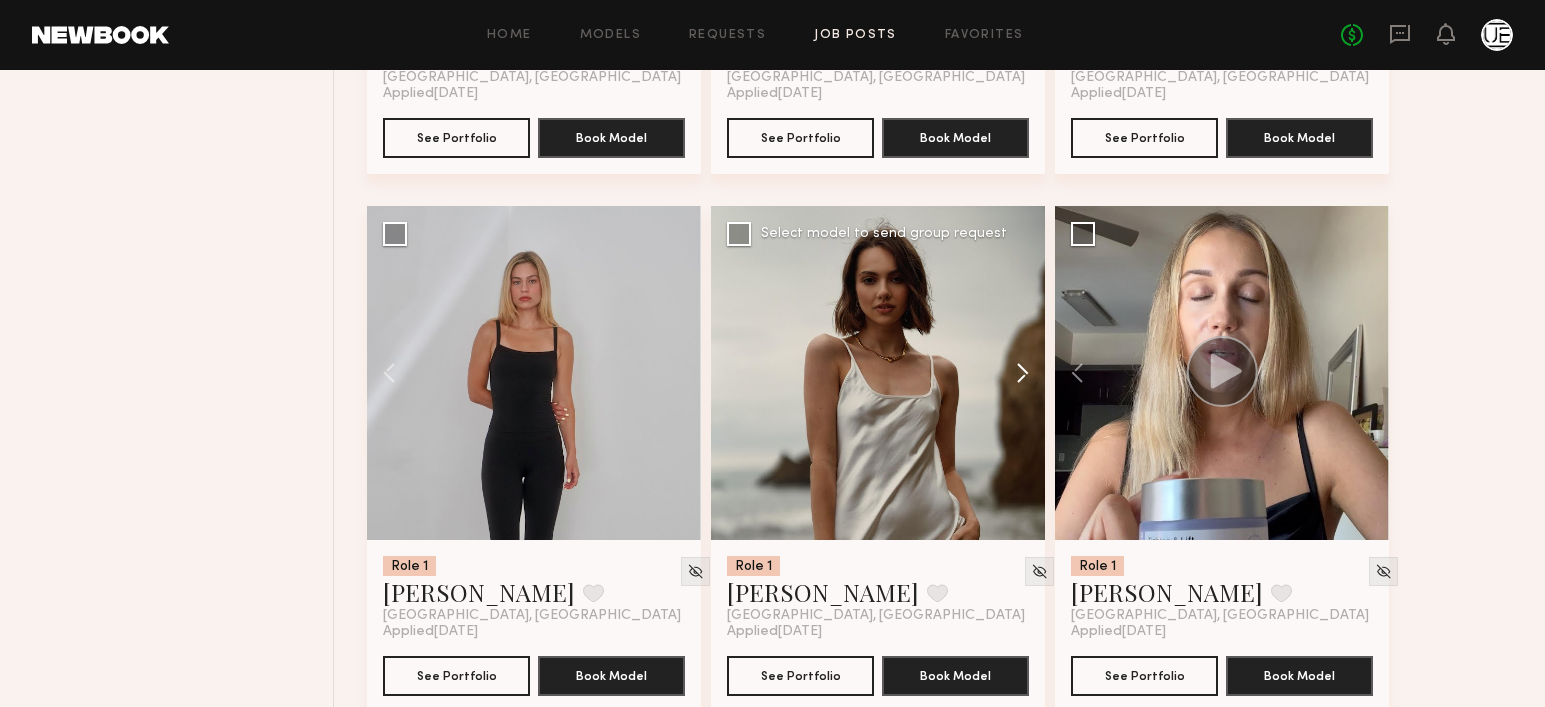 click 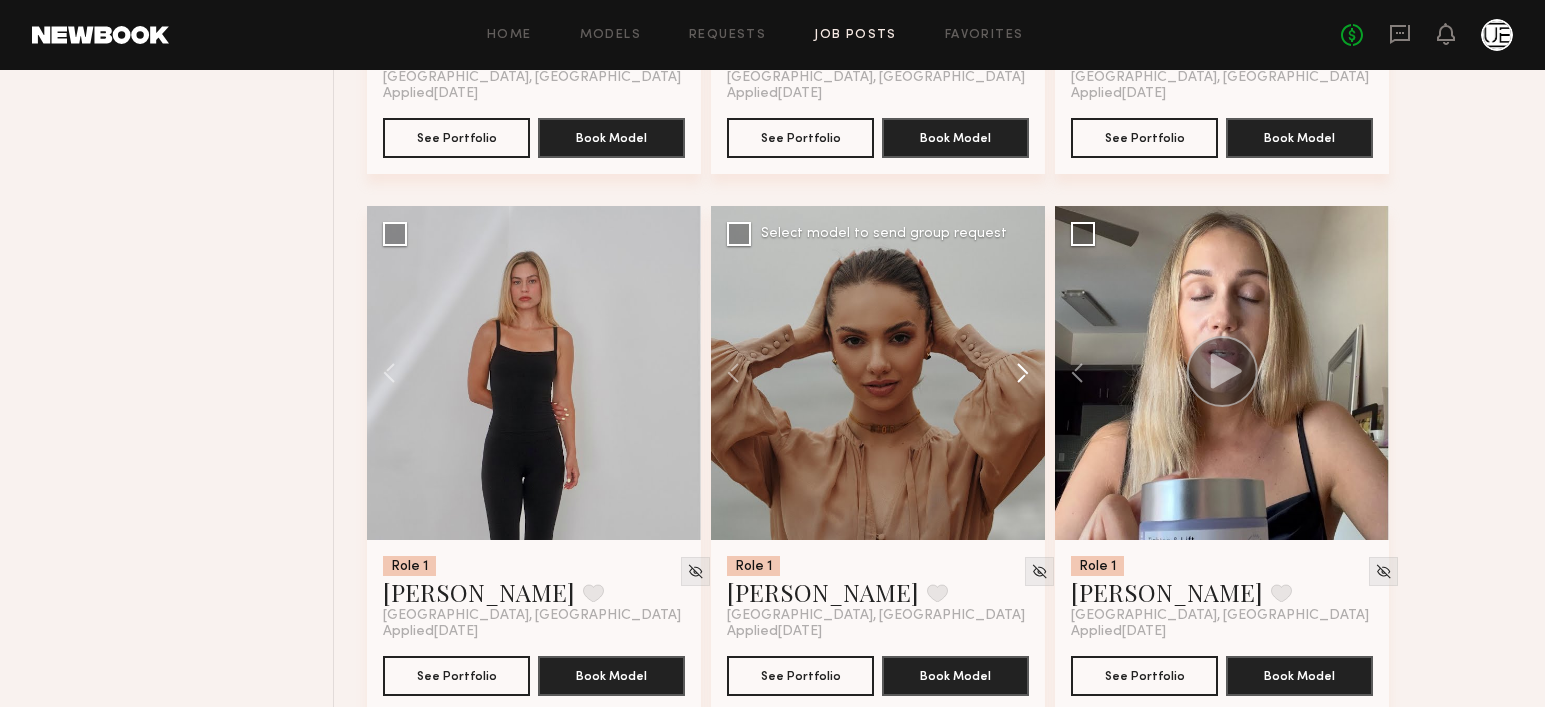 click 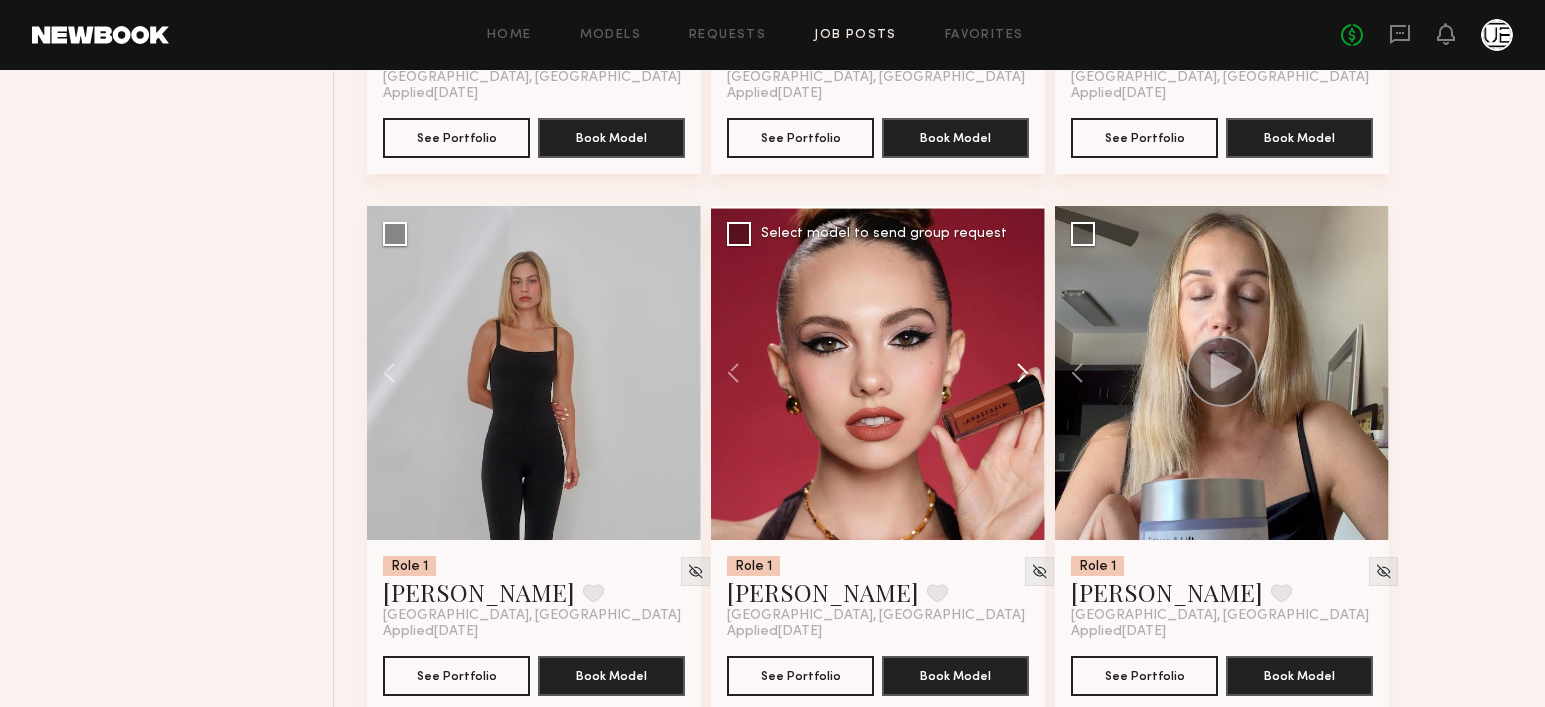 click 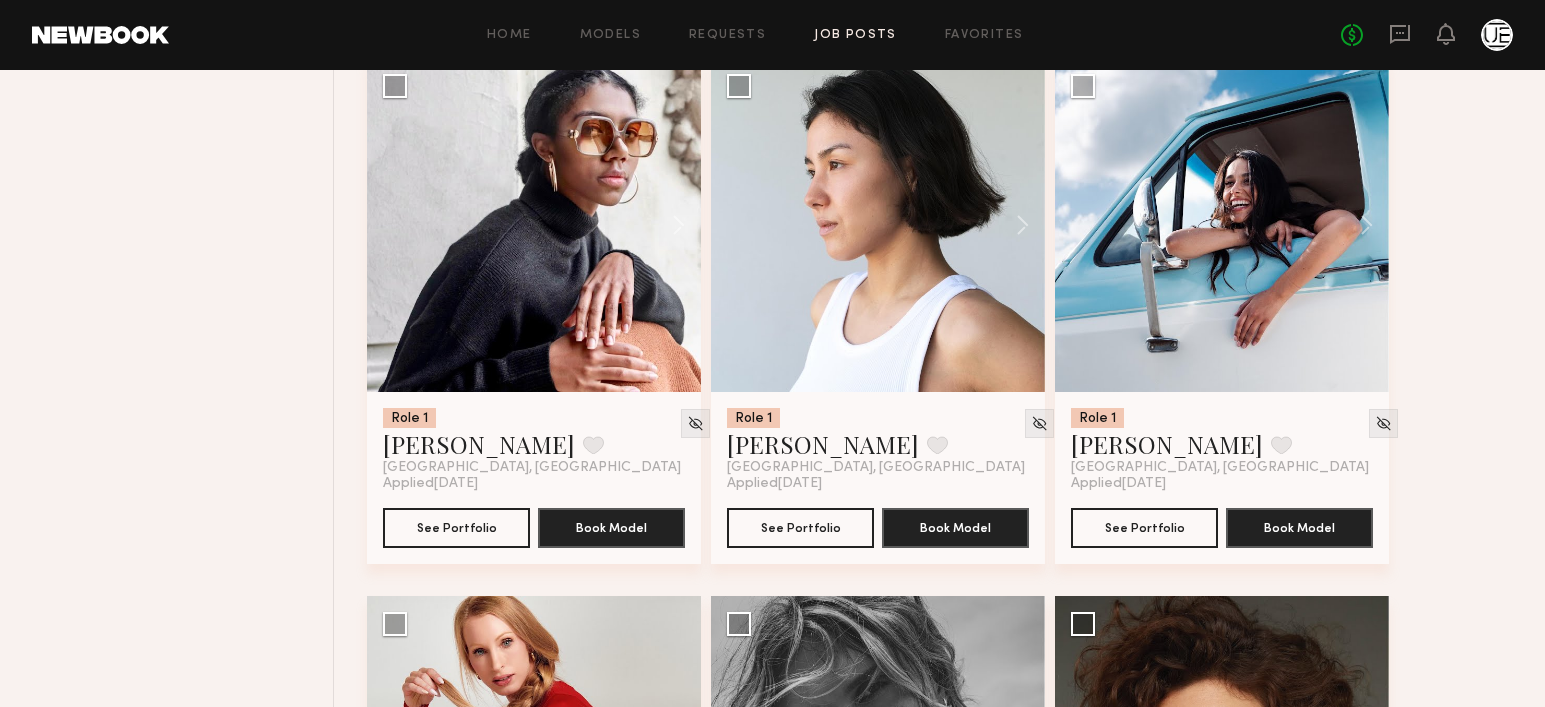 scroll, scrollTop: 5692, scrollLeft: 0, axis: vertical 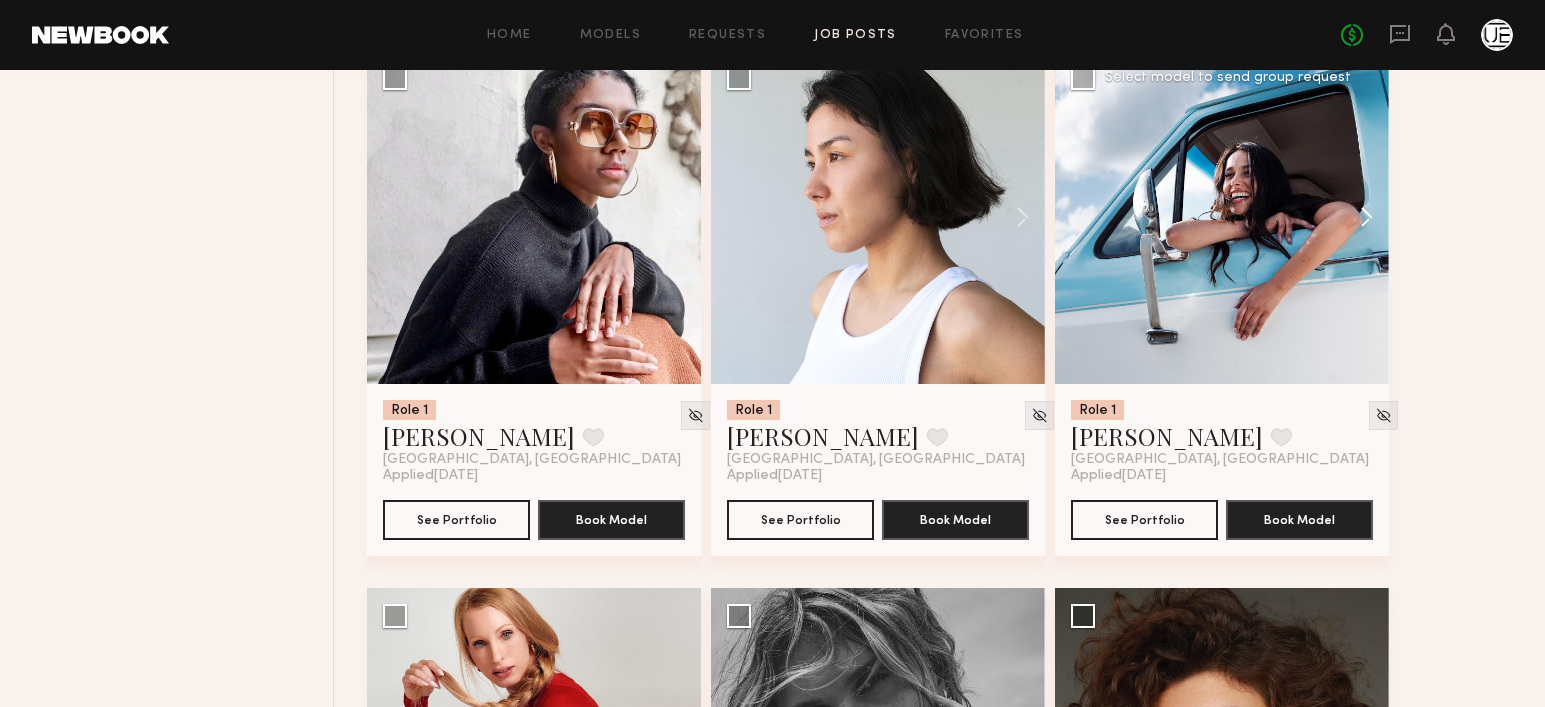 click 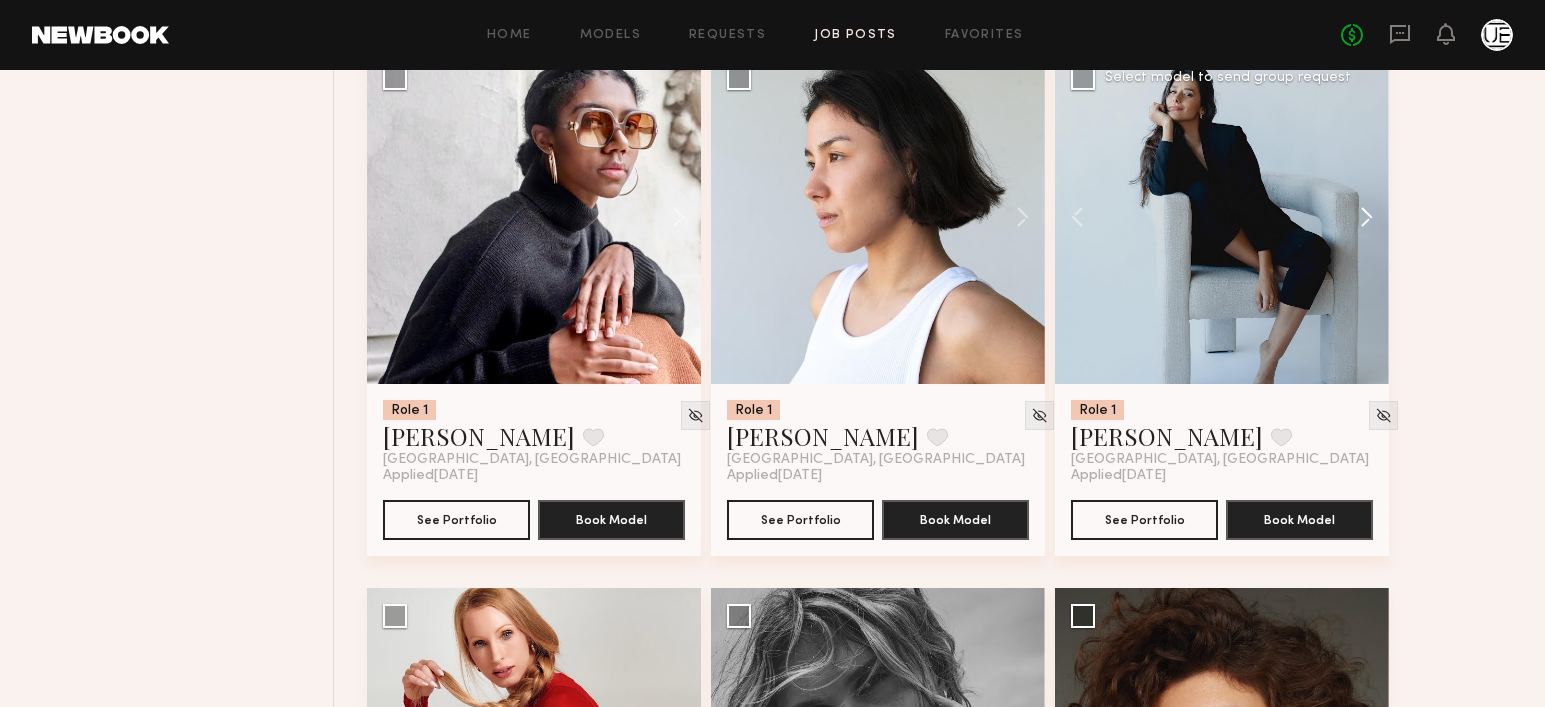 click 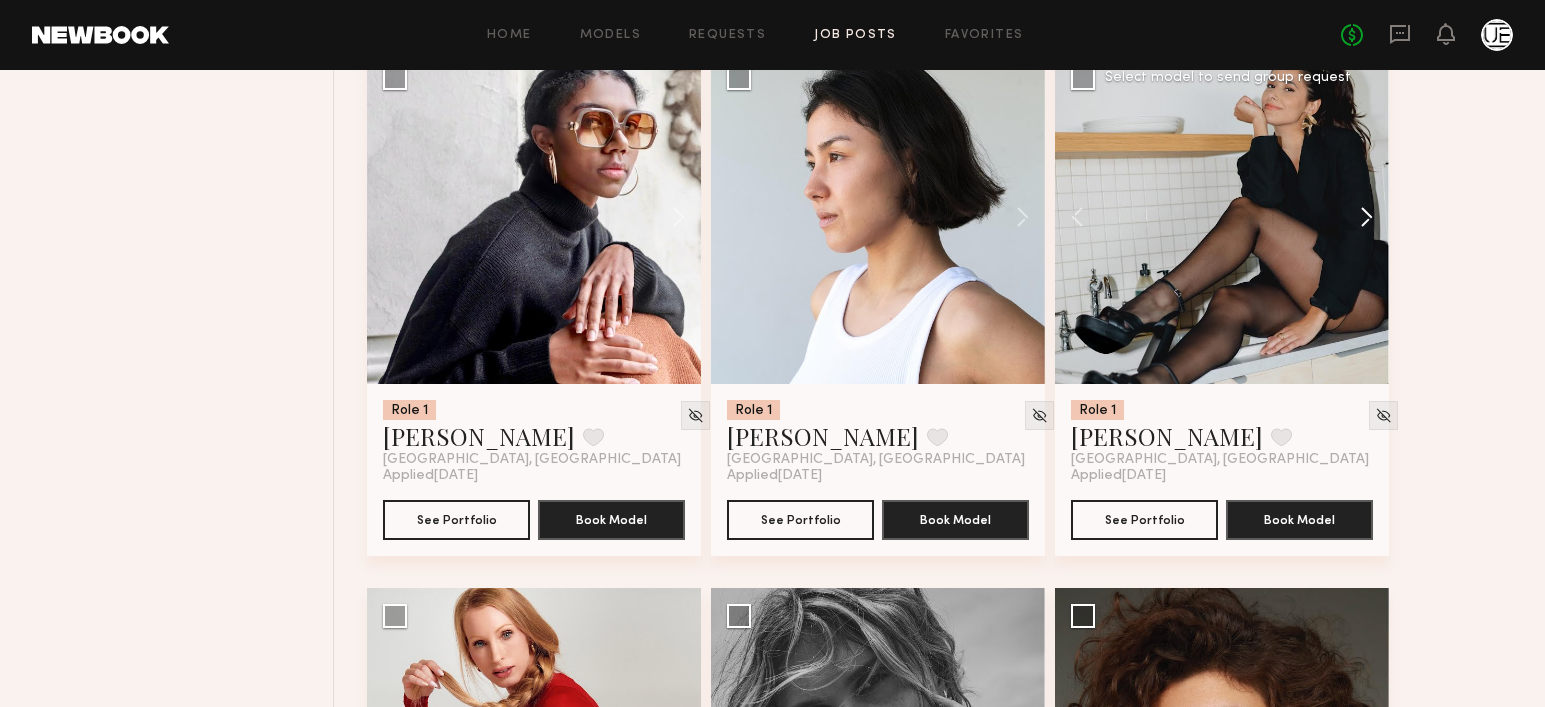 click 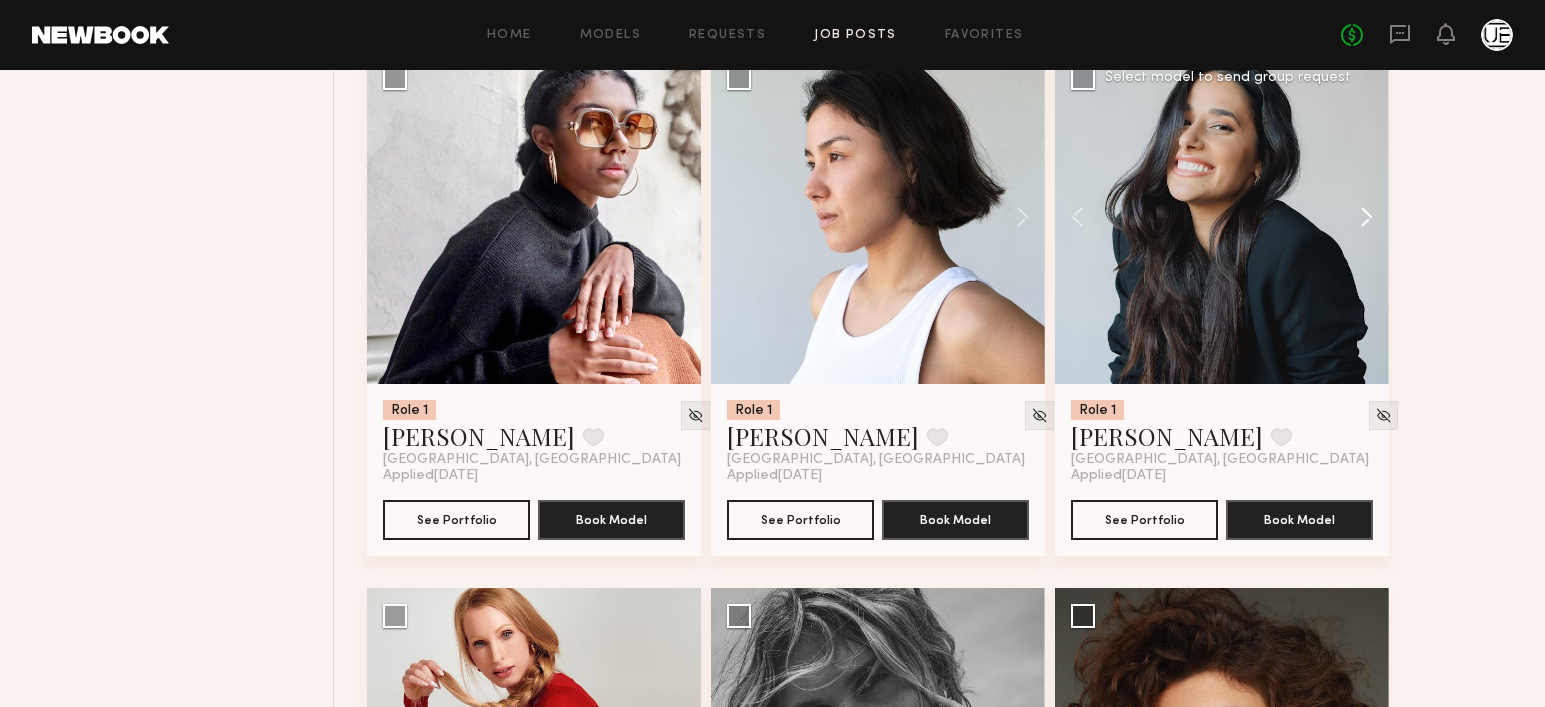 click 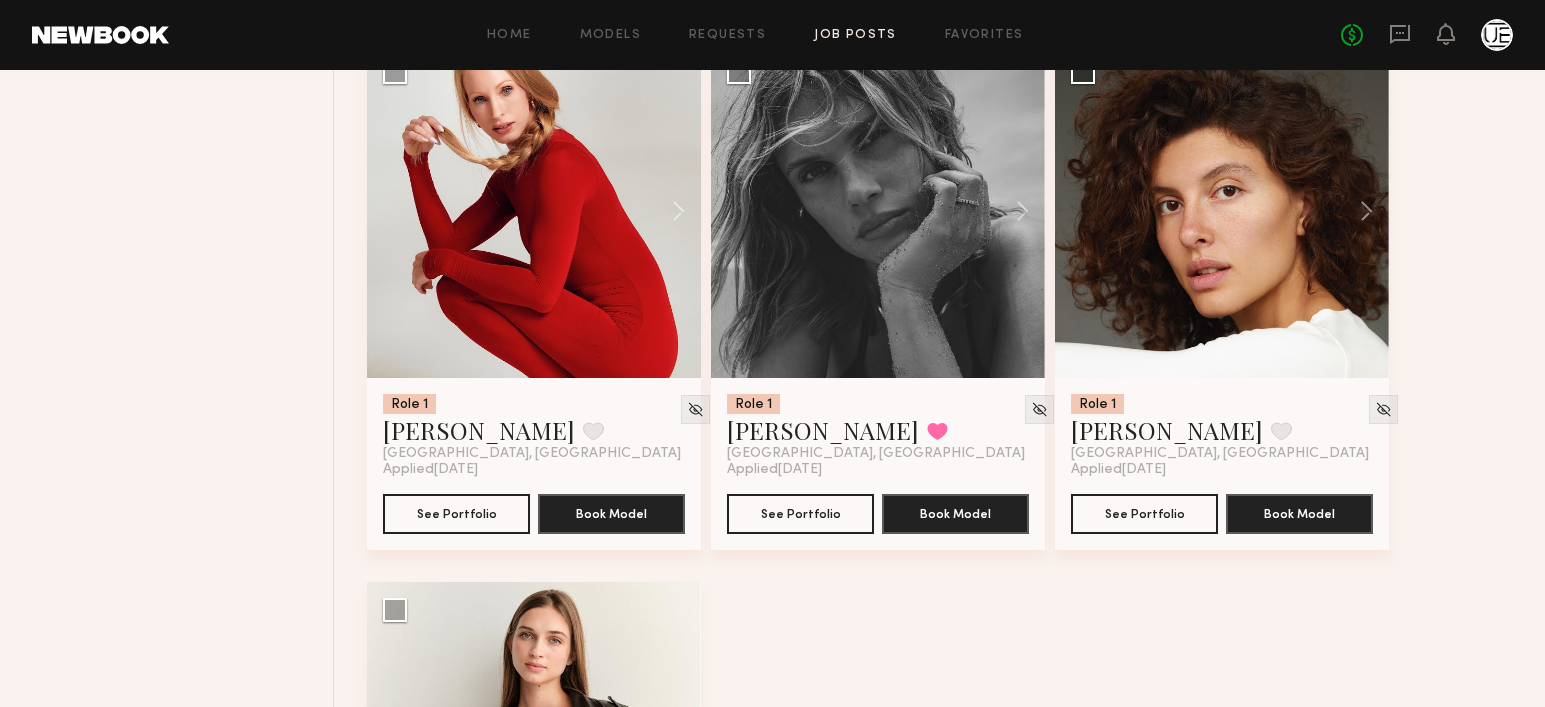 scroll, scrollTop: 6233, scrollLeft: 0, axis: vertical 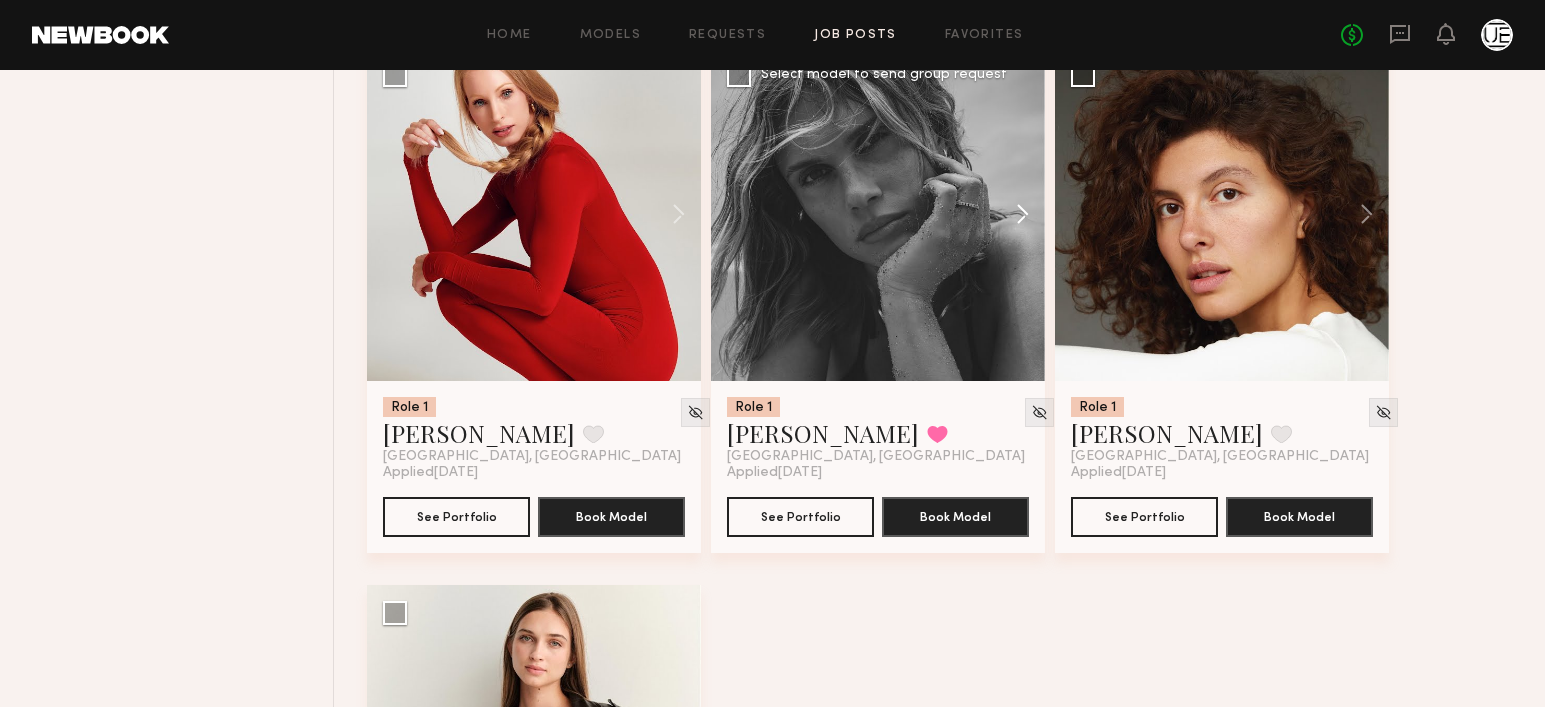 click 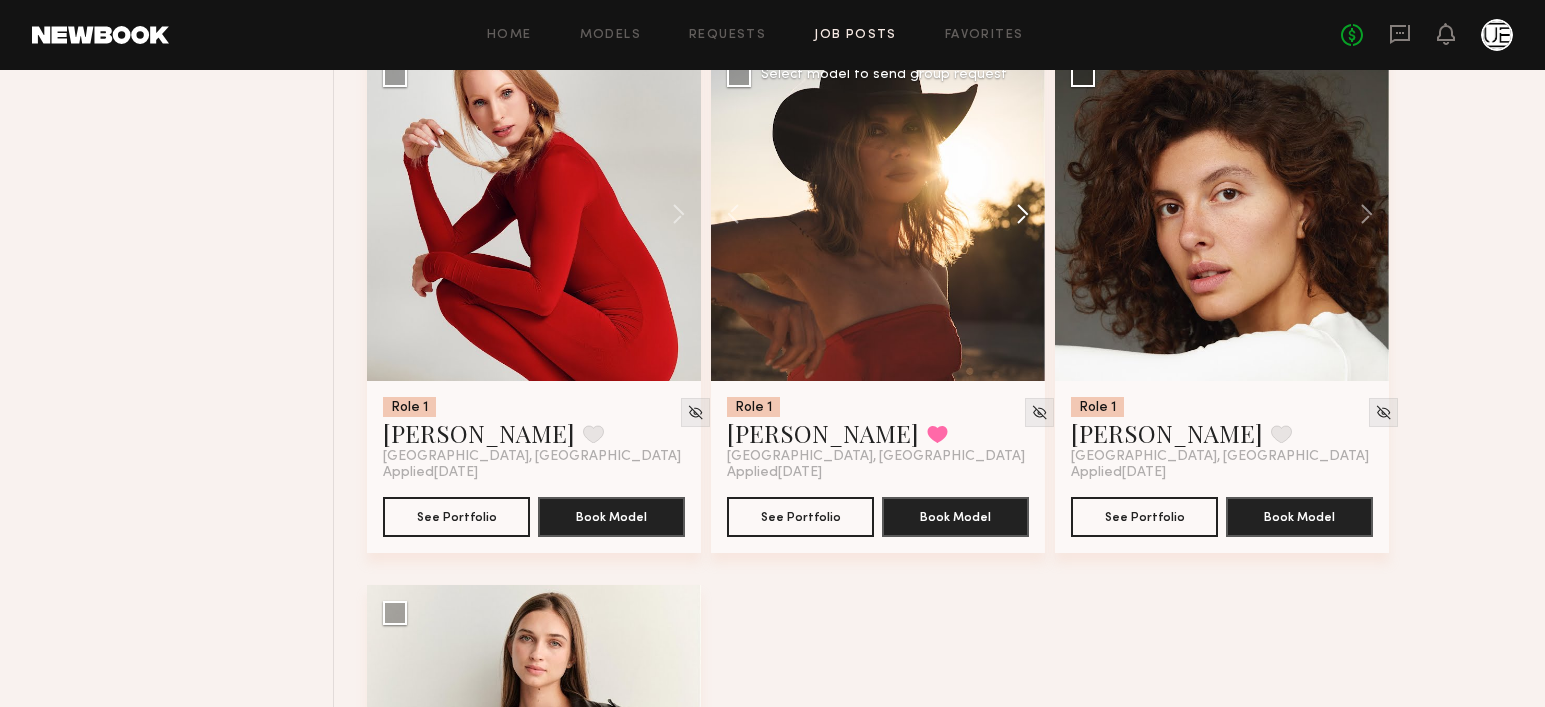 click 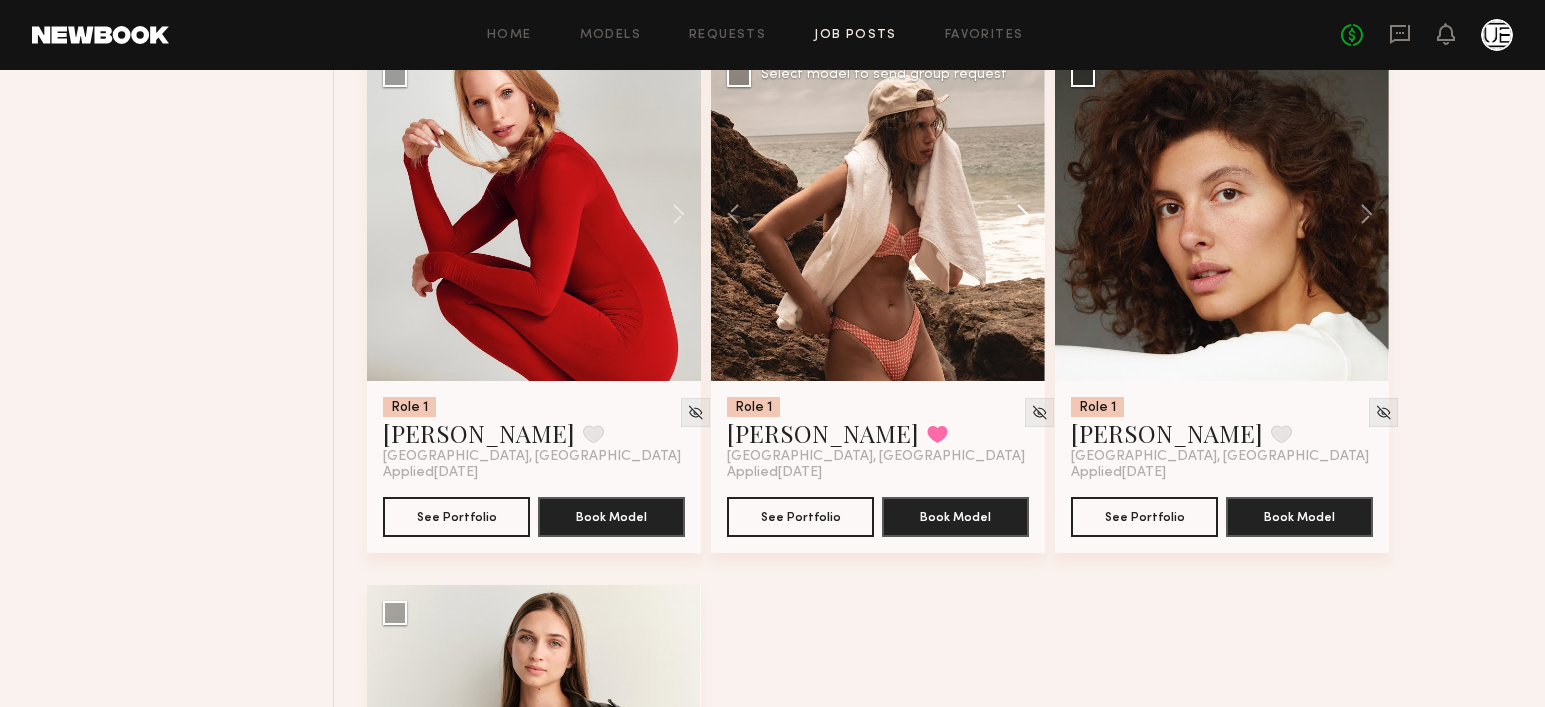 click 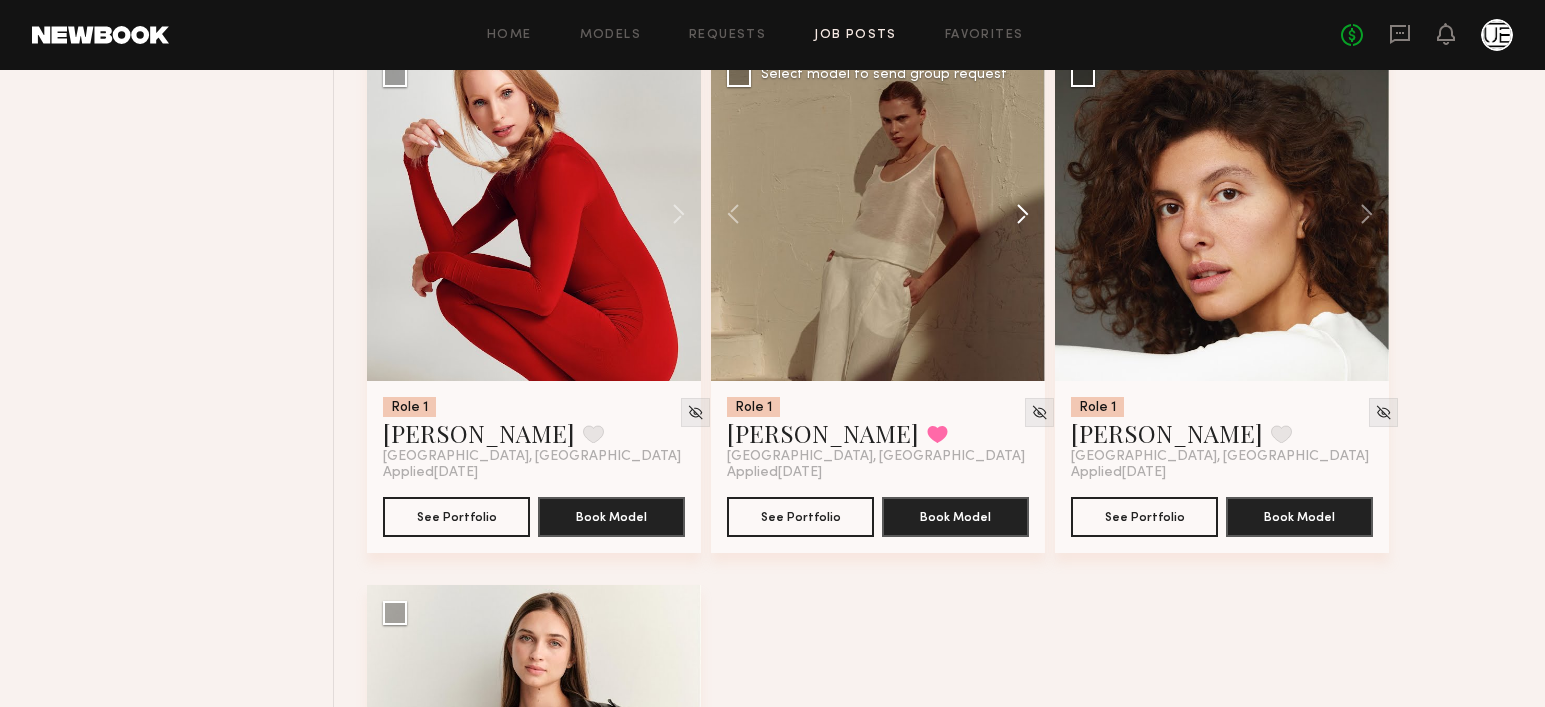 click 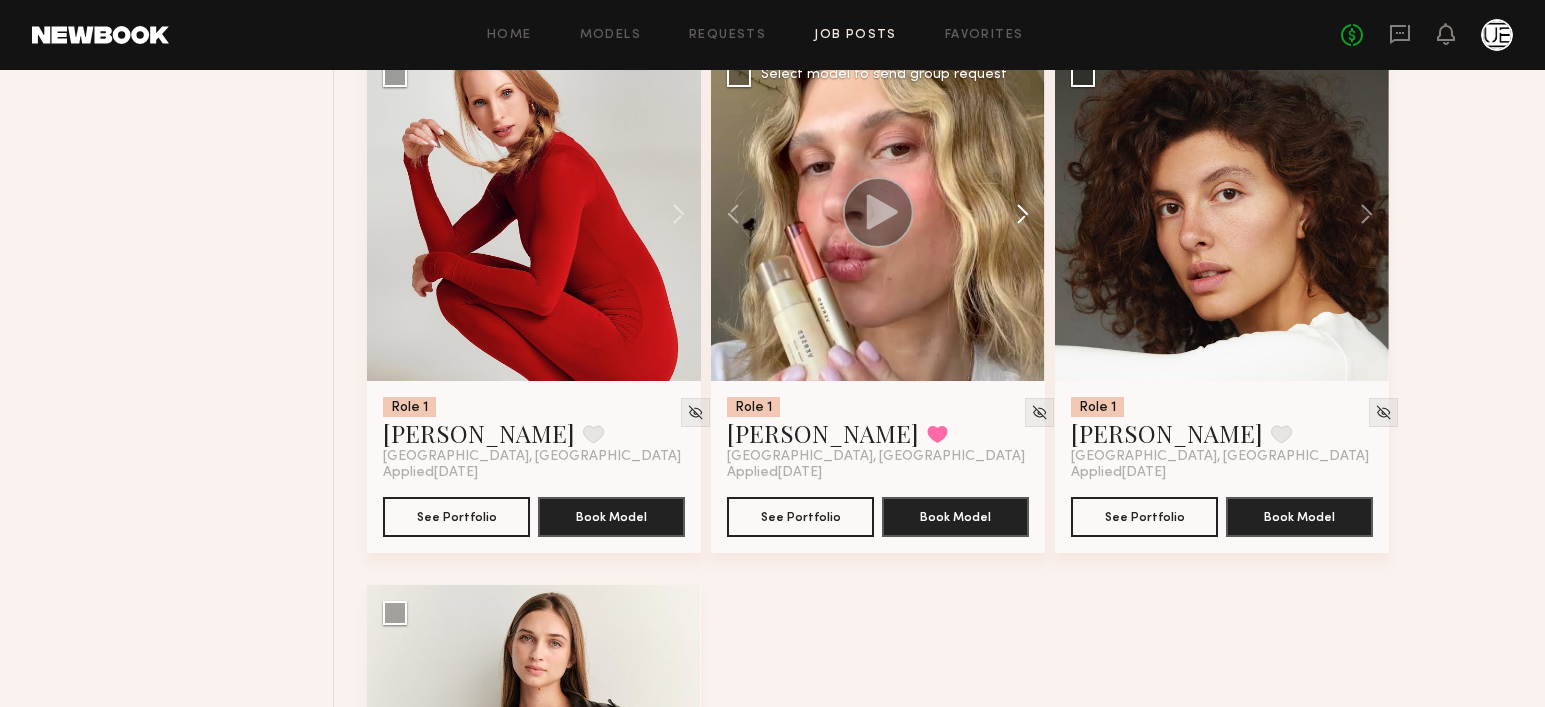 click 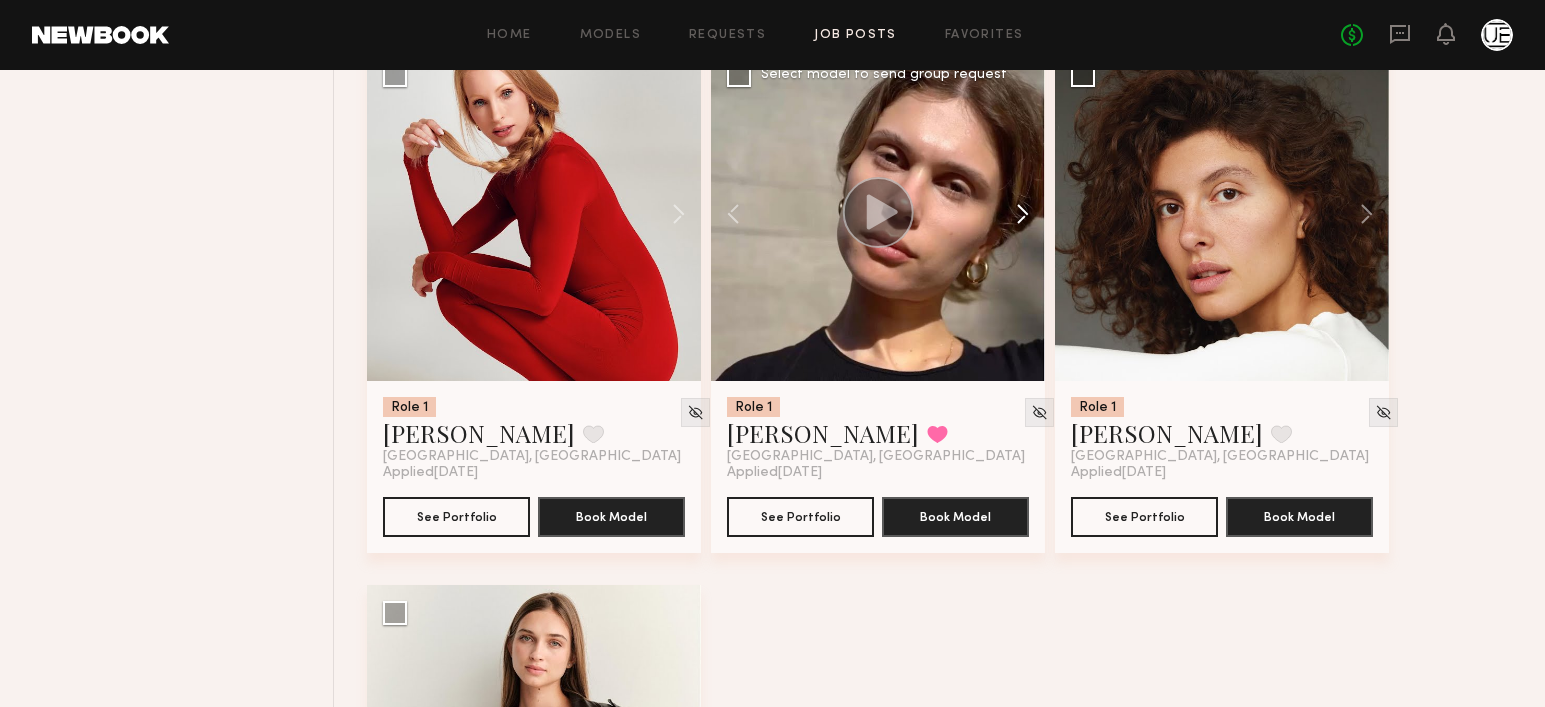 click 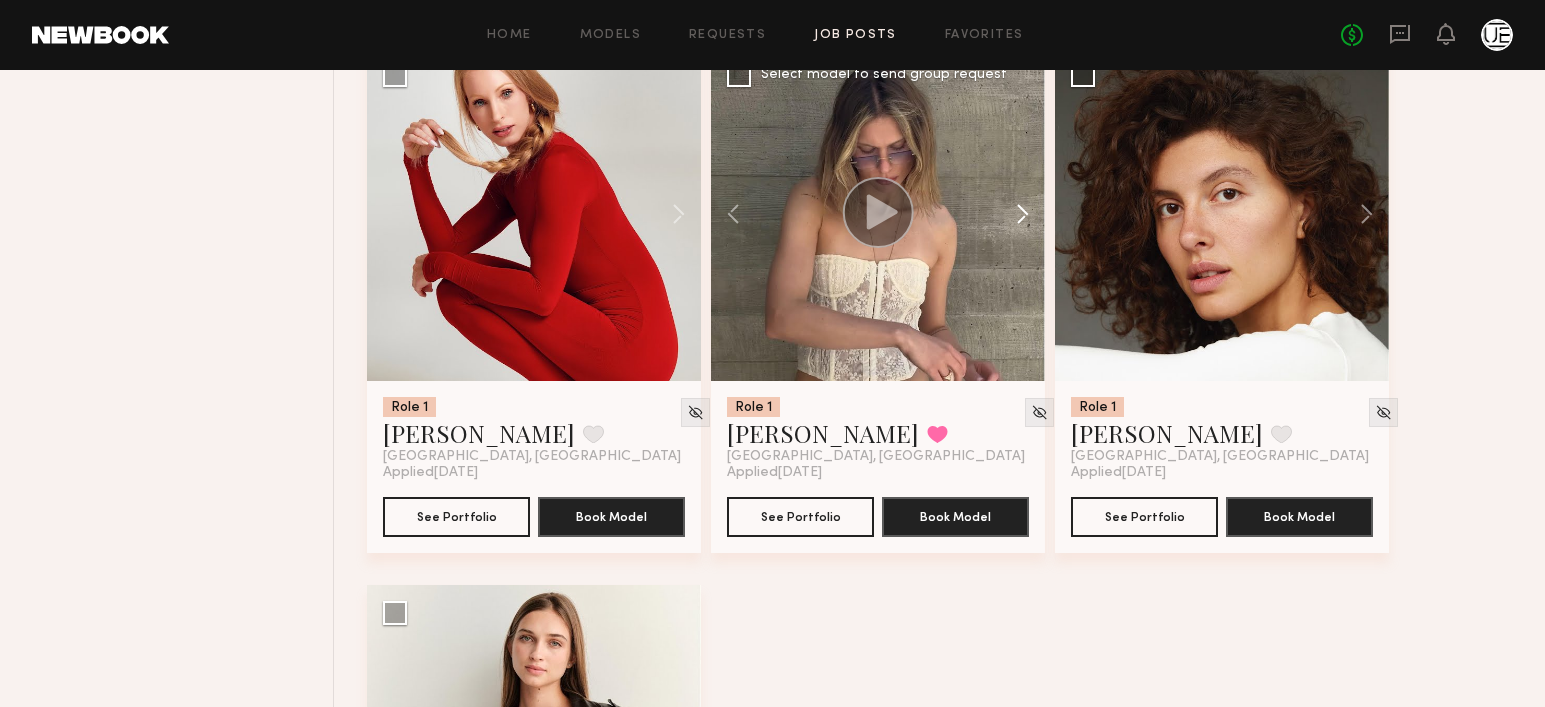 click 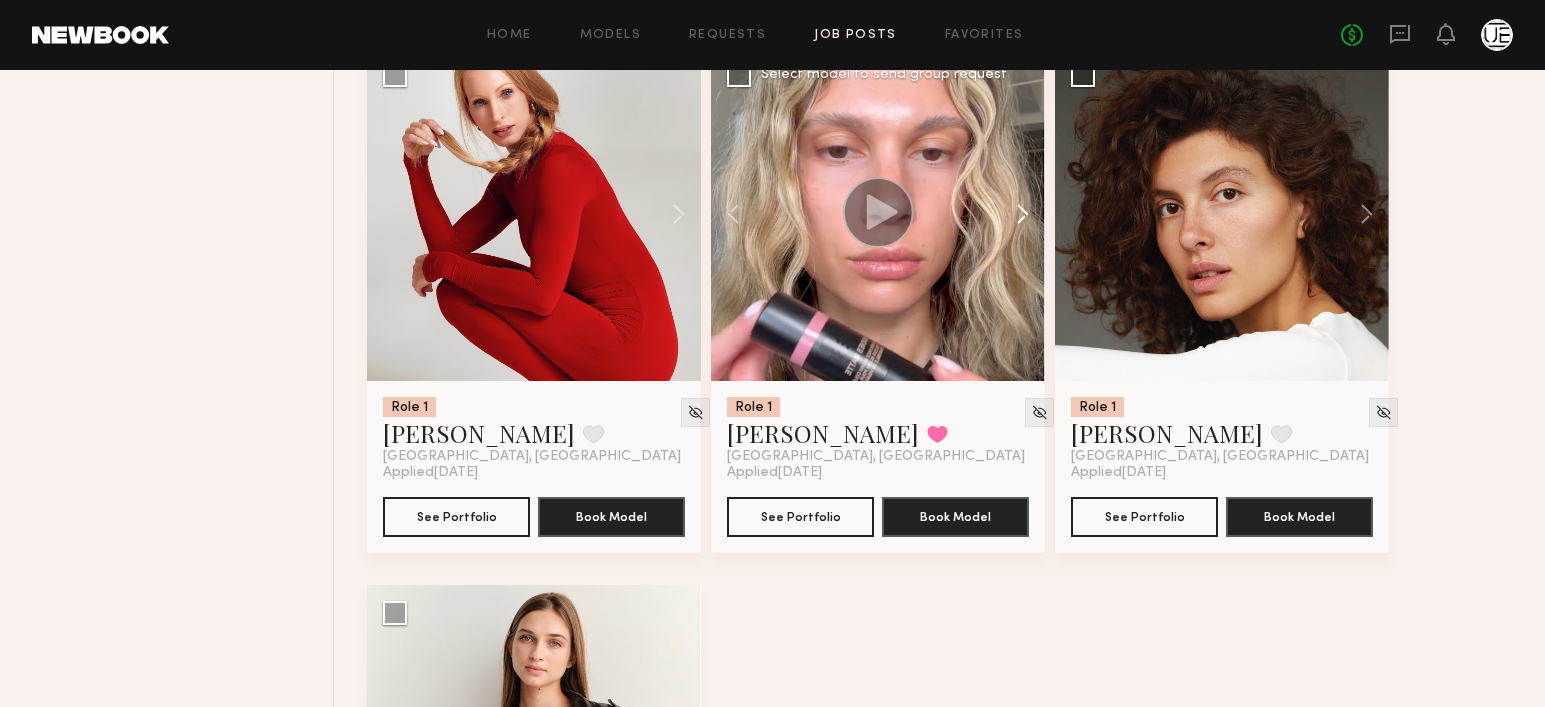click 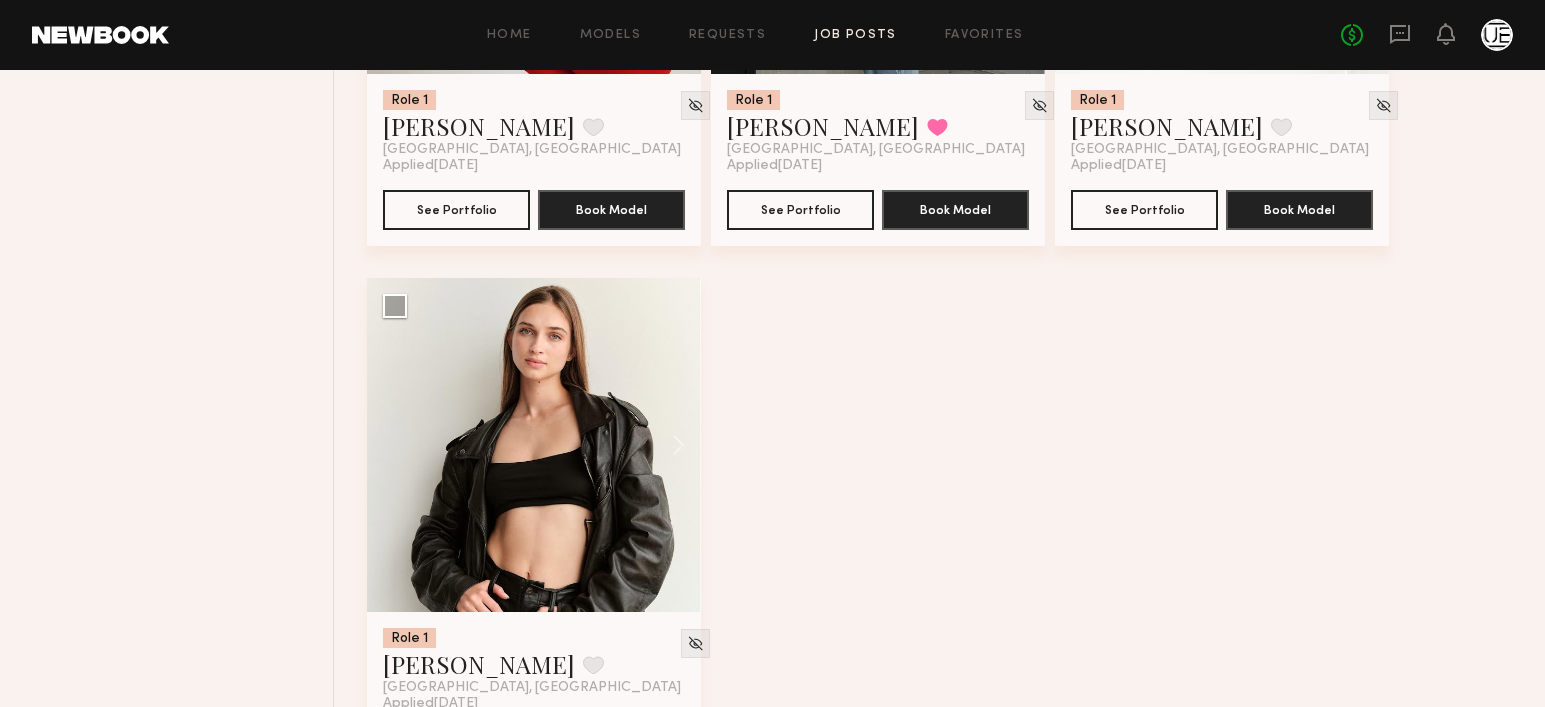 scroll, scrollTop: 6543, scrollLeft: 0, axis: vertical 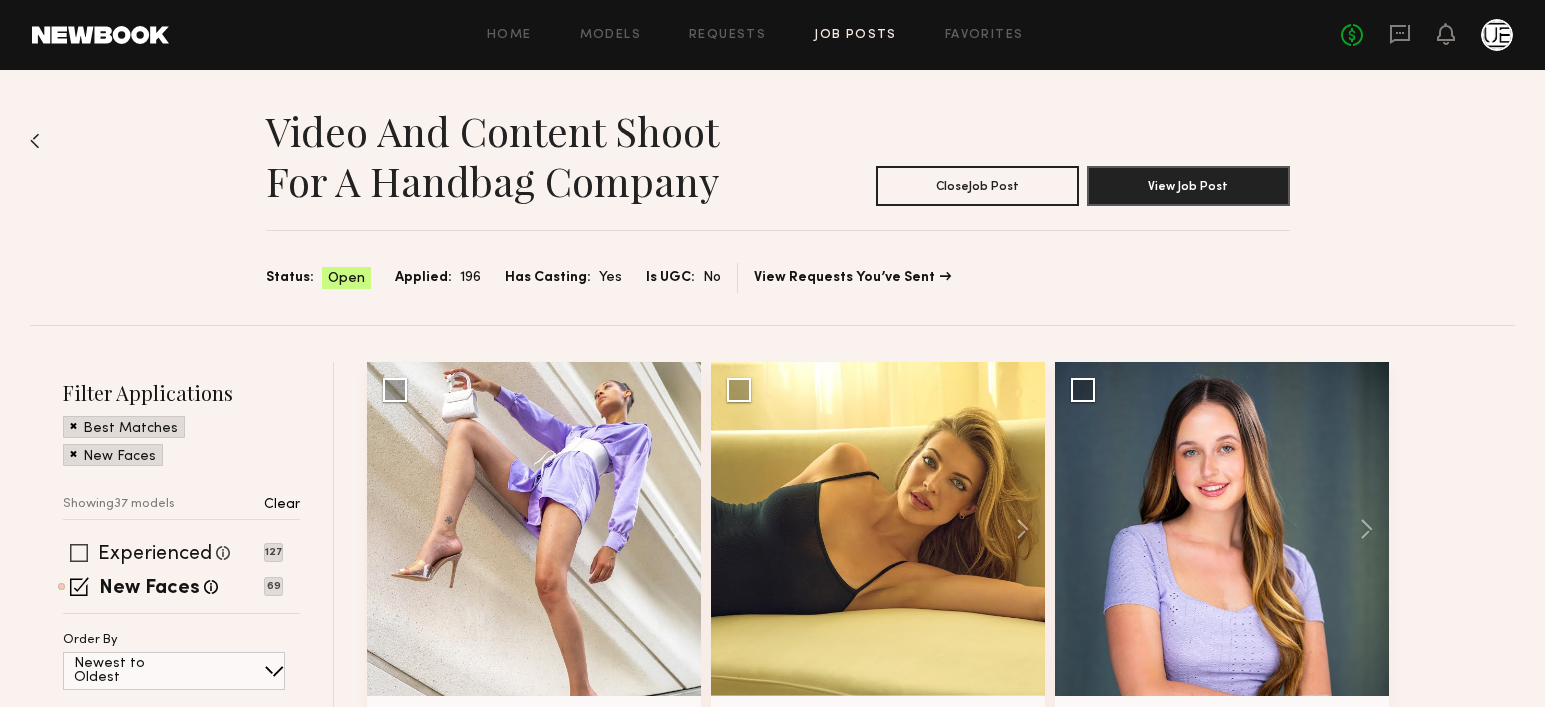 click 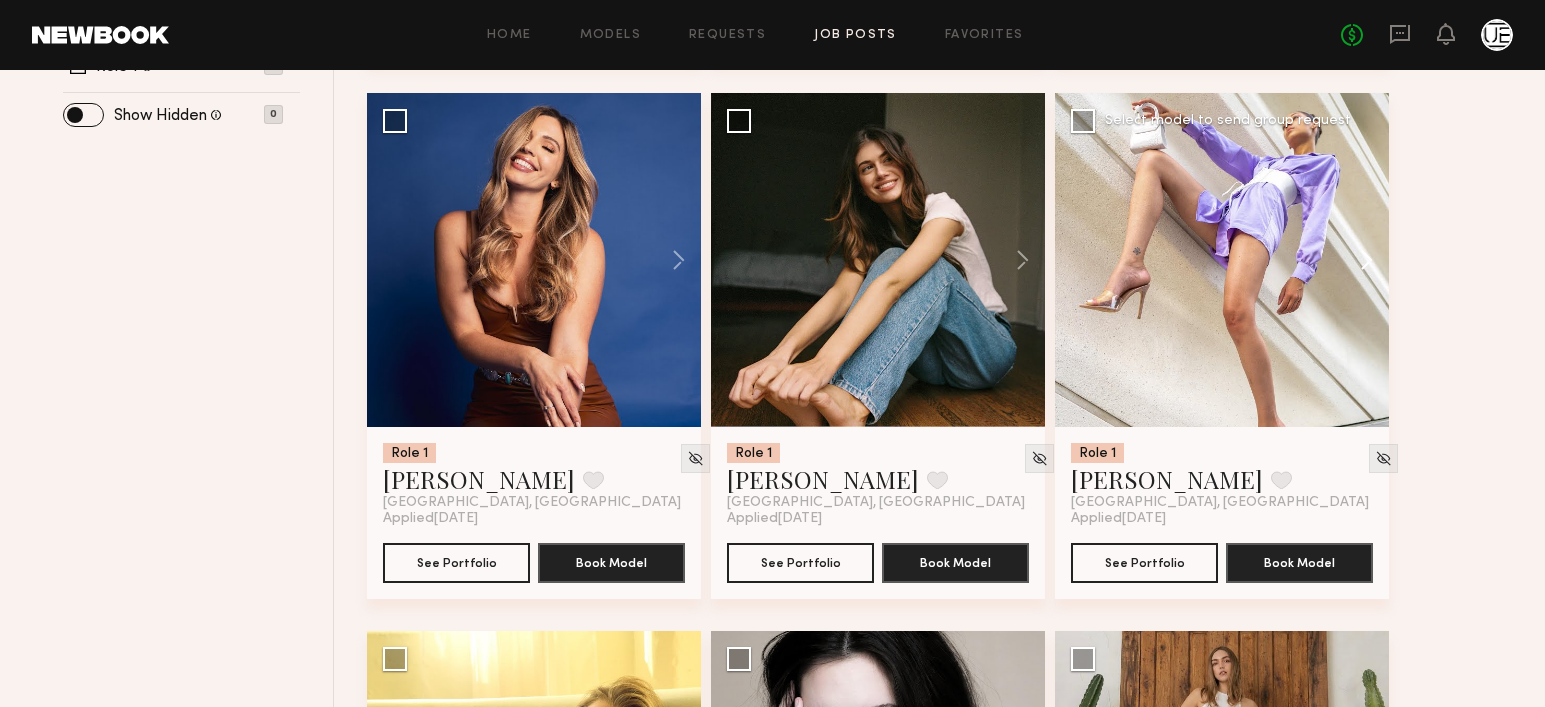 scroll, scrollTop: 1000, scrollLeft: 0, axis: vertical 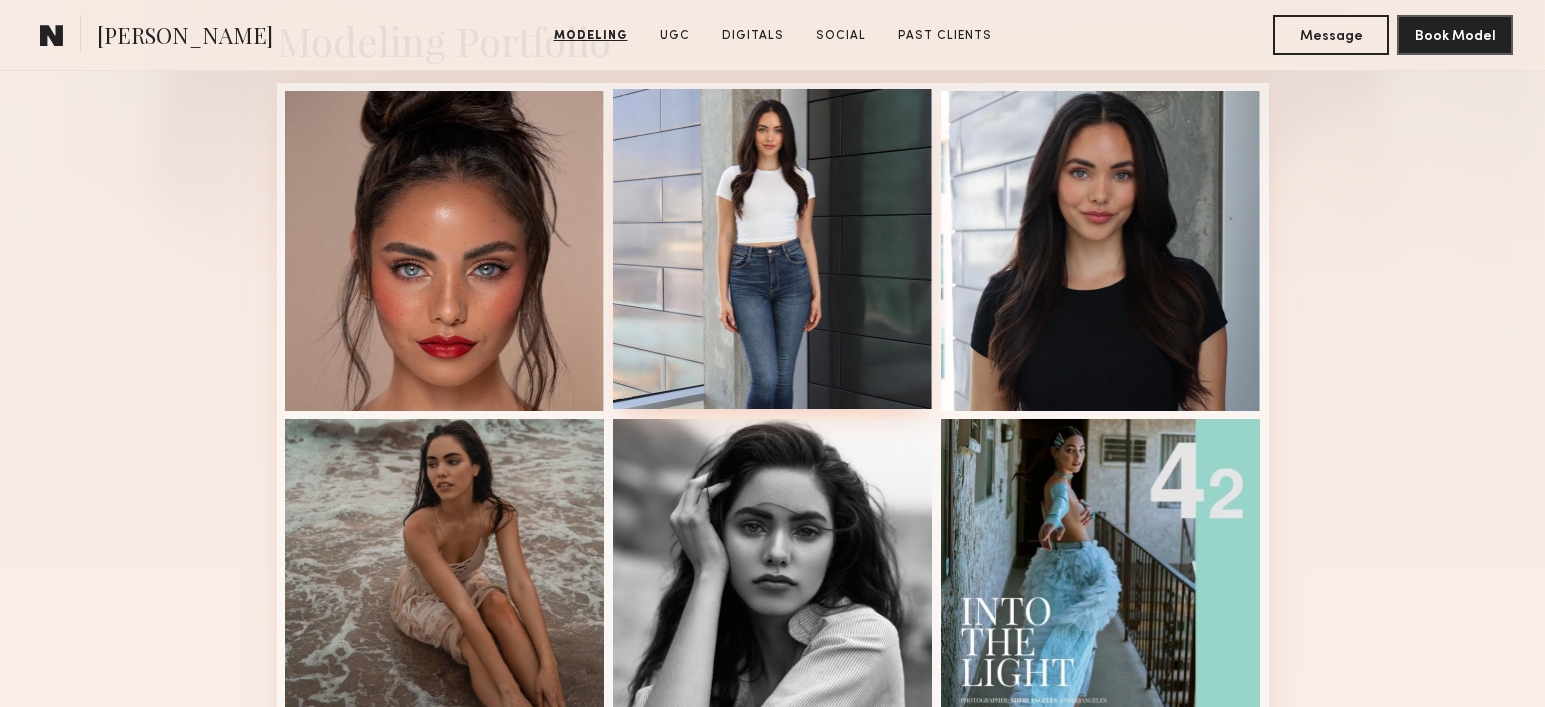 click at bounding box center (773, 249) 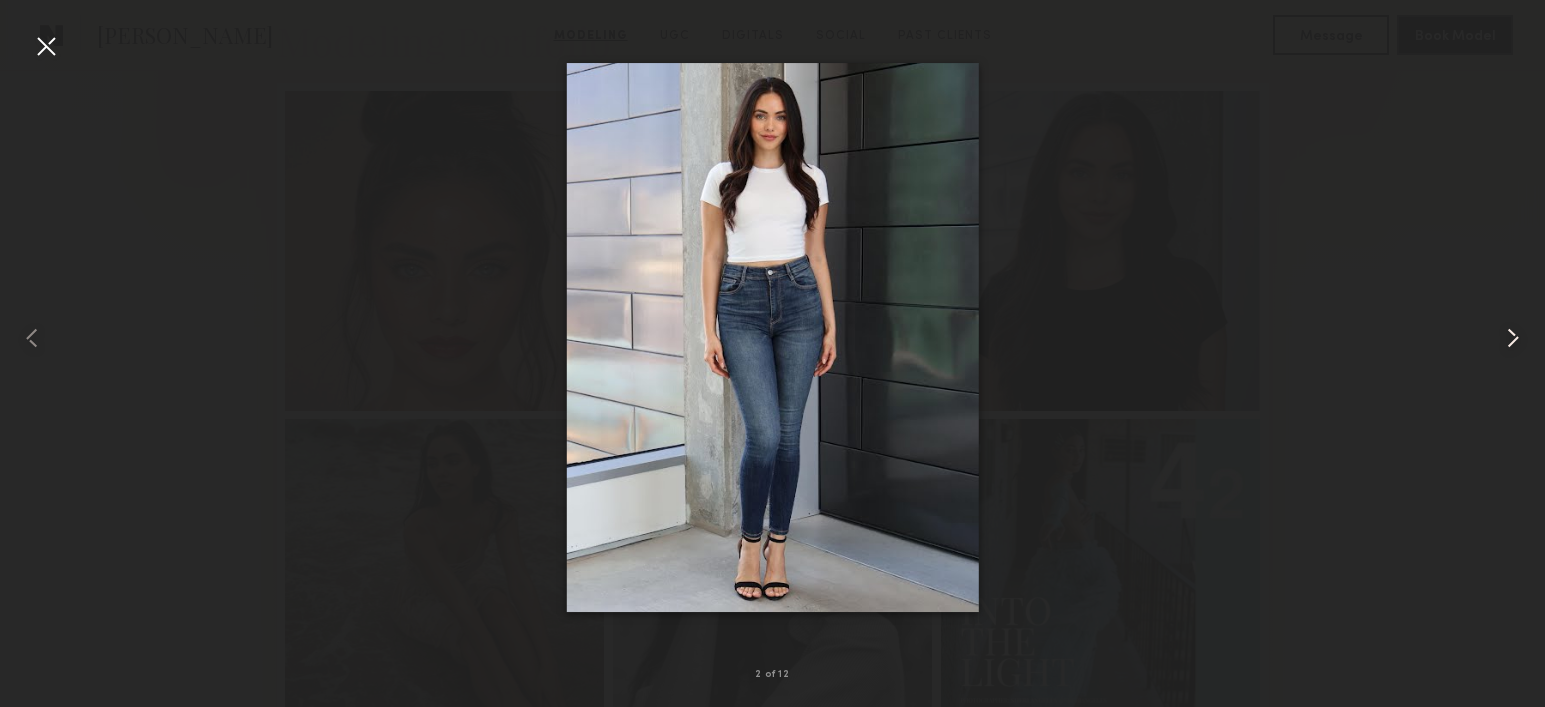 click at bounding box center (1514, 337) 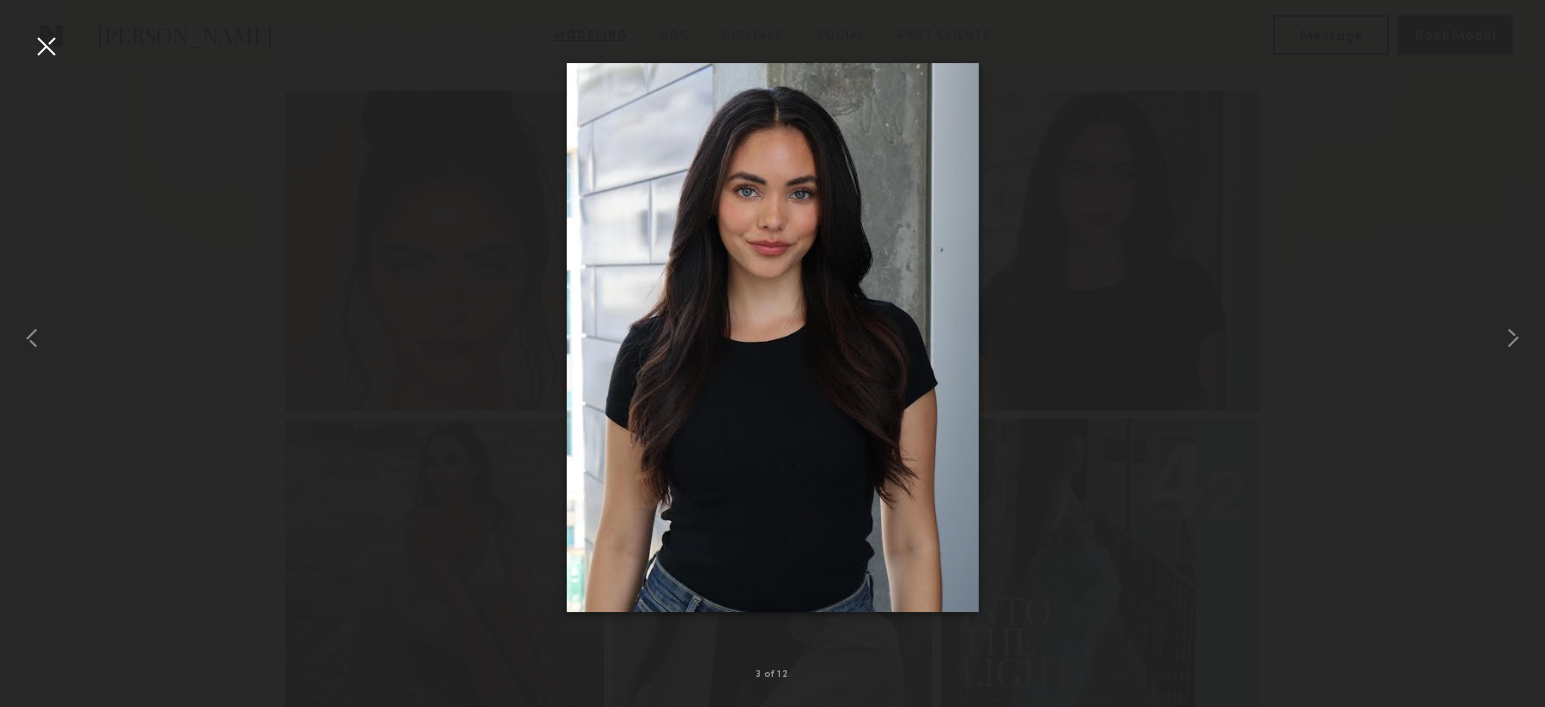 click at bounding box center [46, 46] 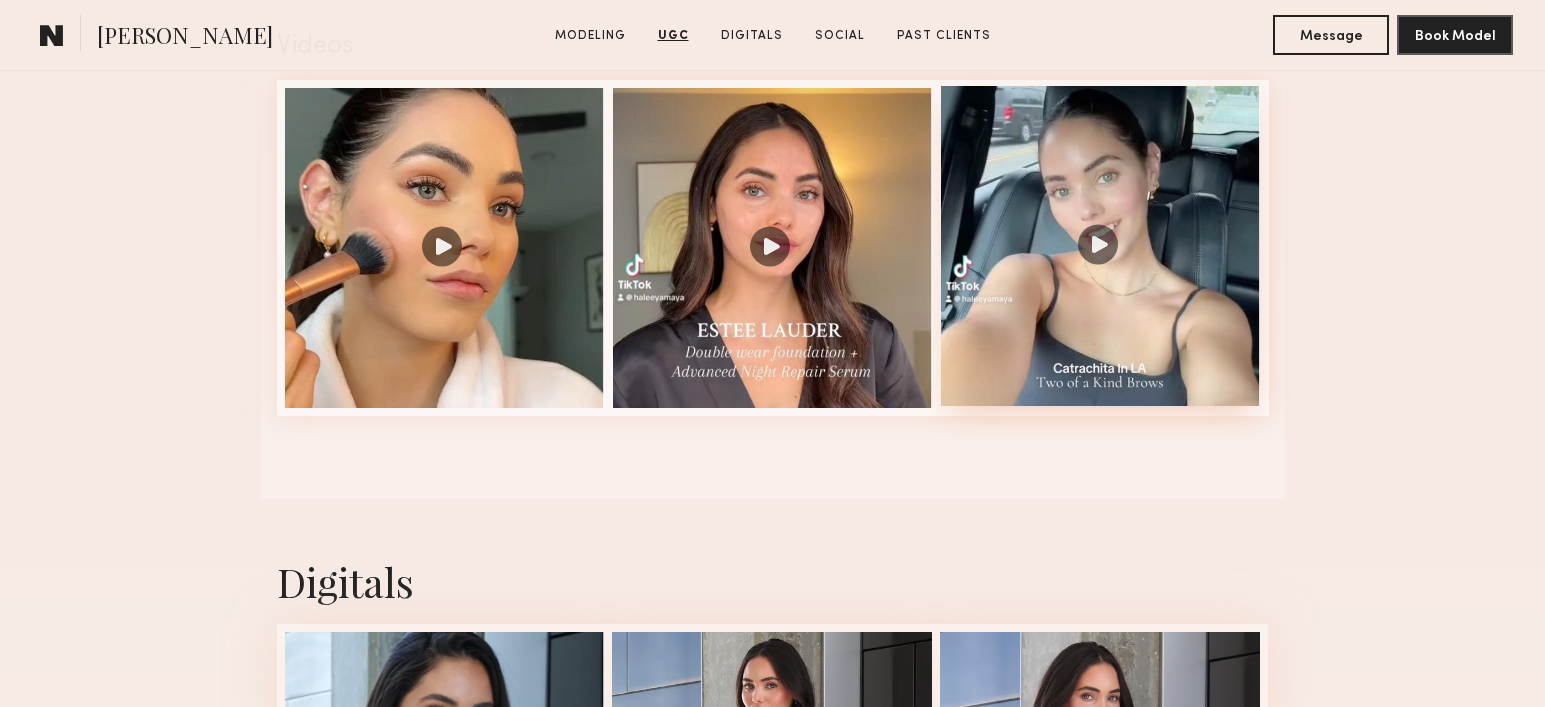 scroll, scrollTop: 2200, scrollLeft: 0, axis: vertical 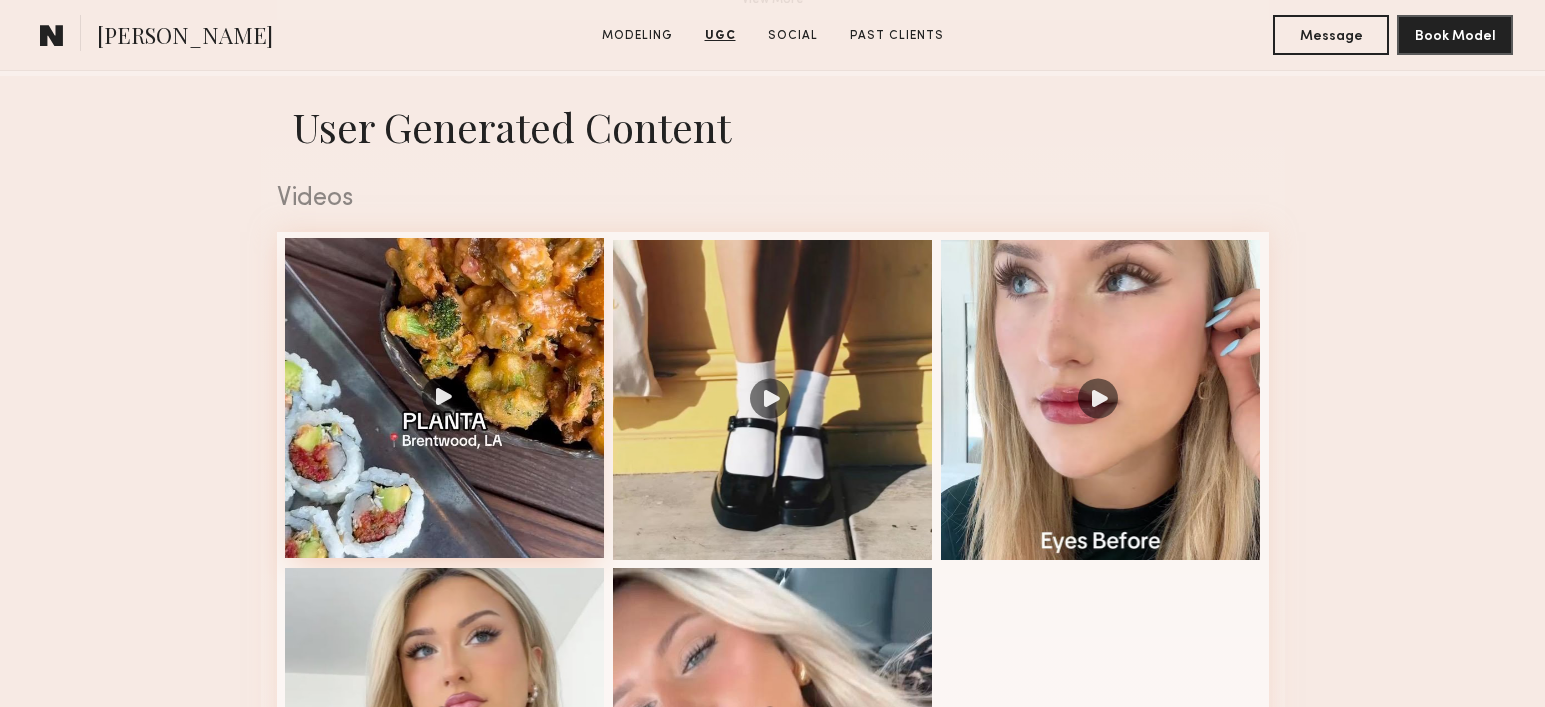 click at bounding box center (445, 398) 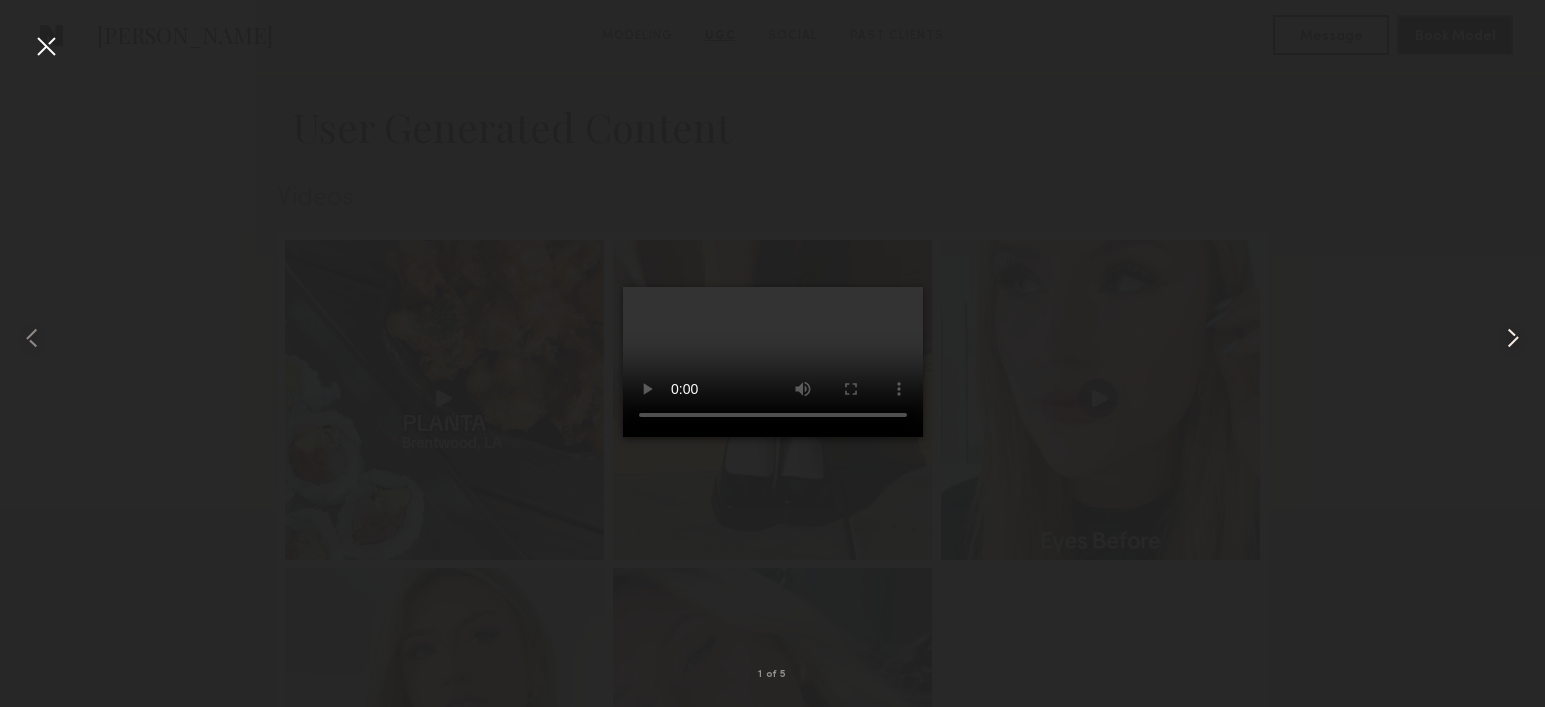 click at bounding box center [1513, 338] 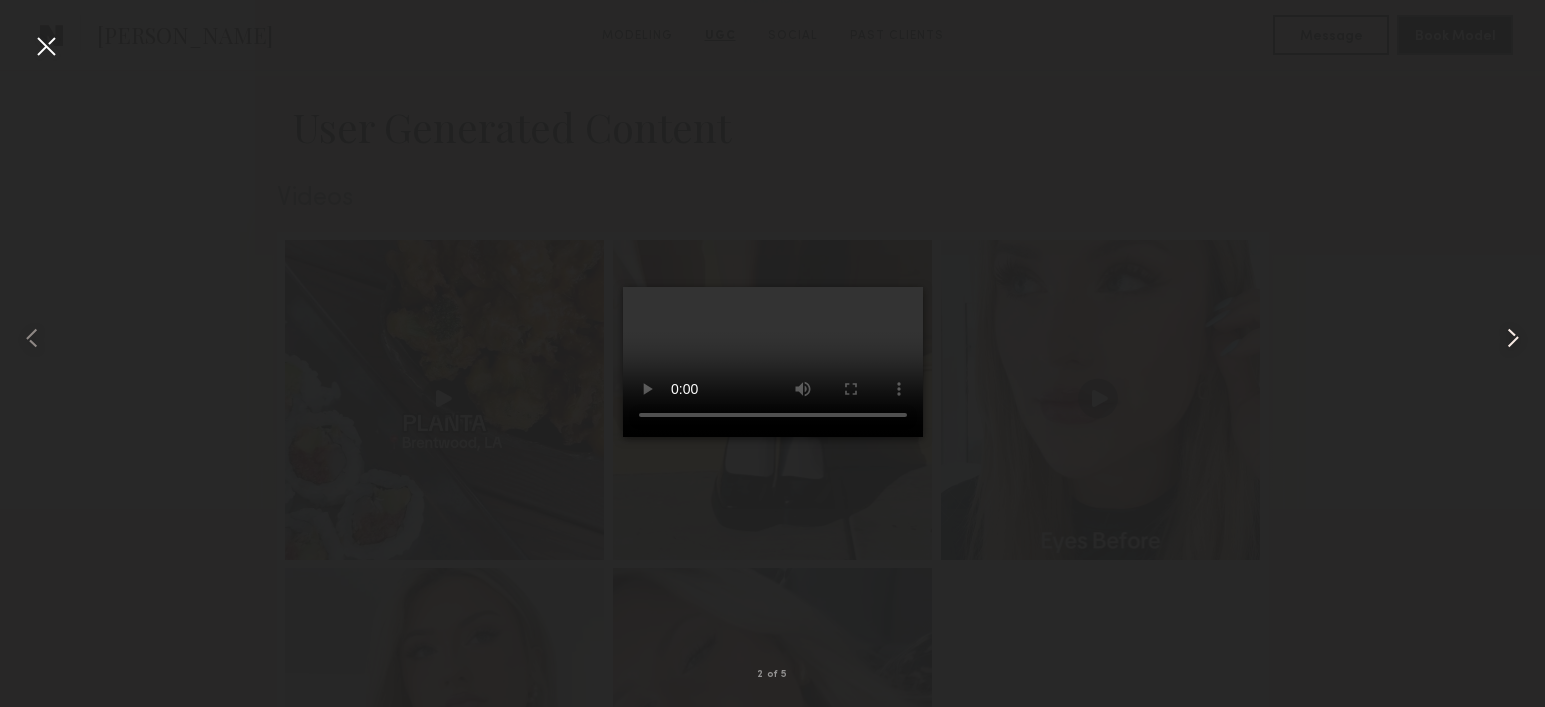 click at bounding box center [1513, 338] 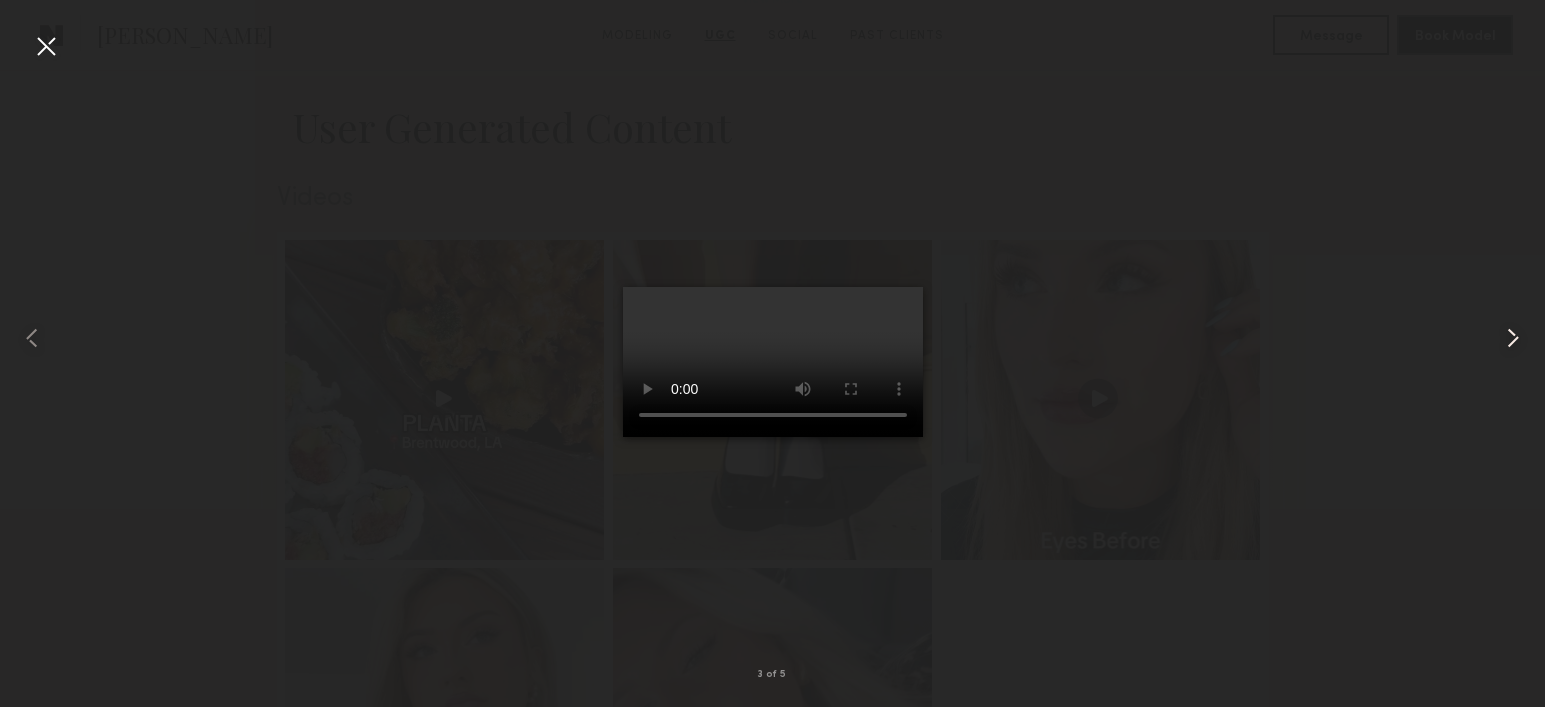 click at bounding box center [1514, 337] 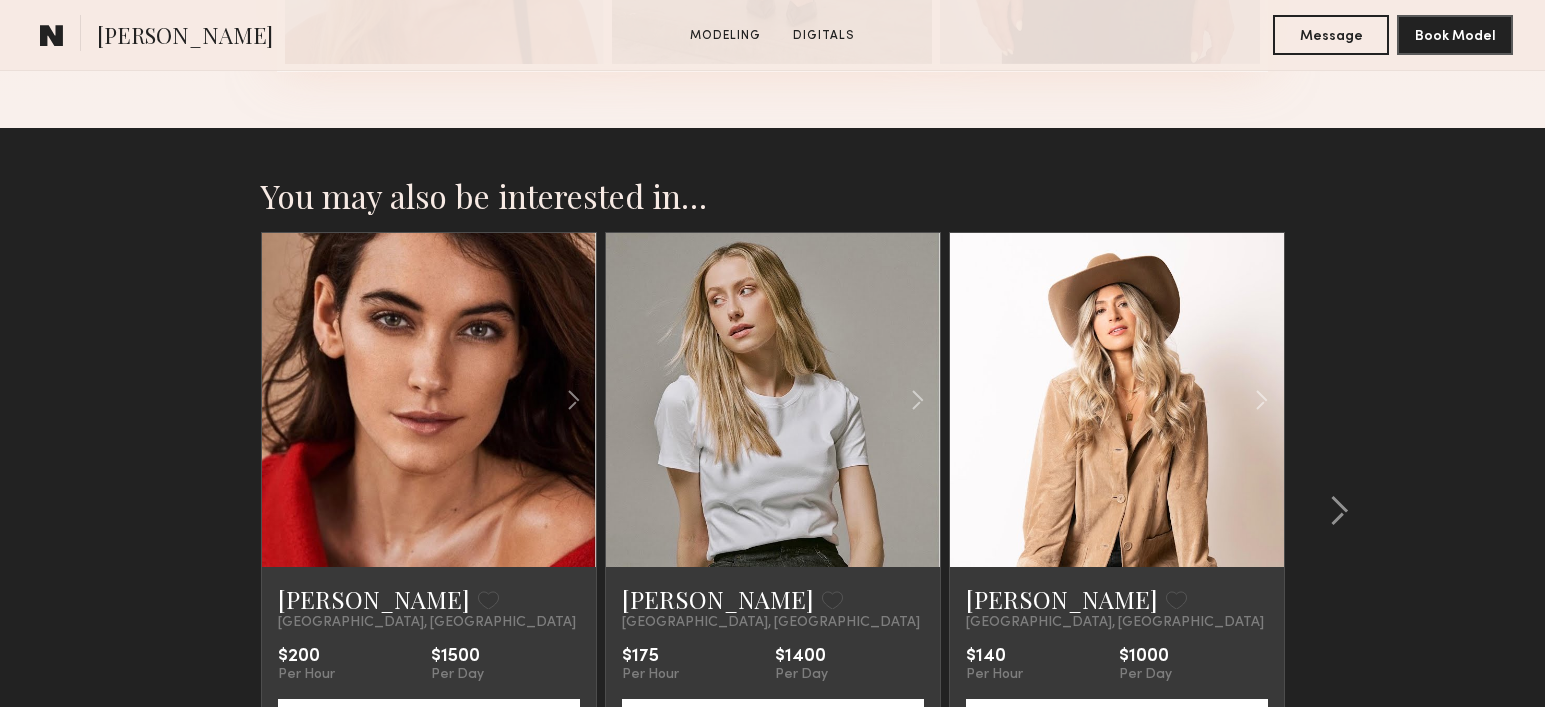 scroll, scrollTop: 2703, scrollLeft: 0, axis: vertical 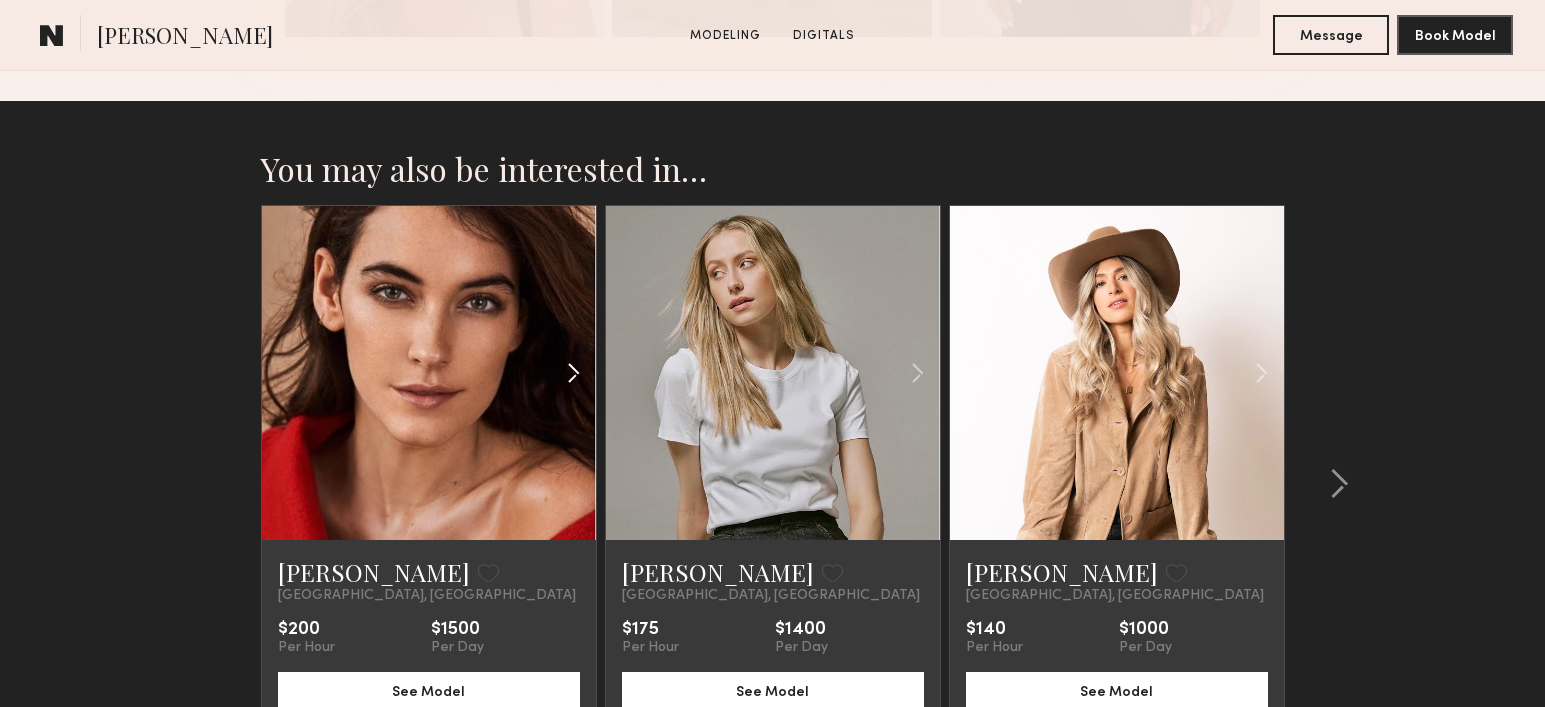 click 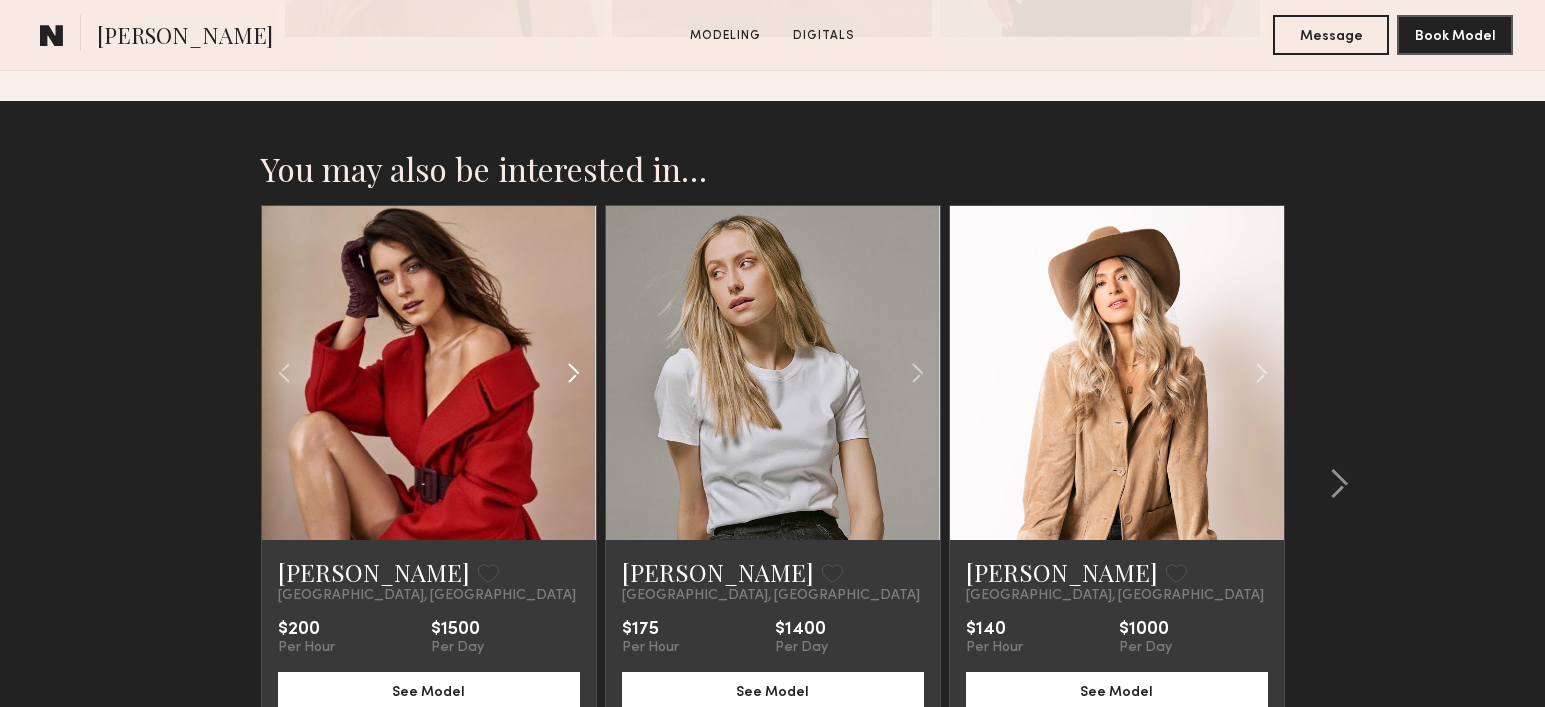 click 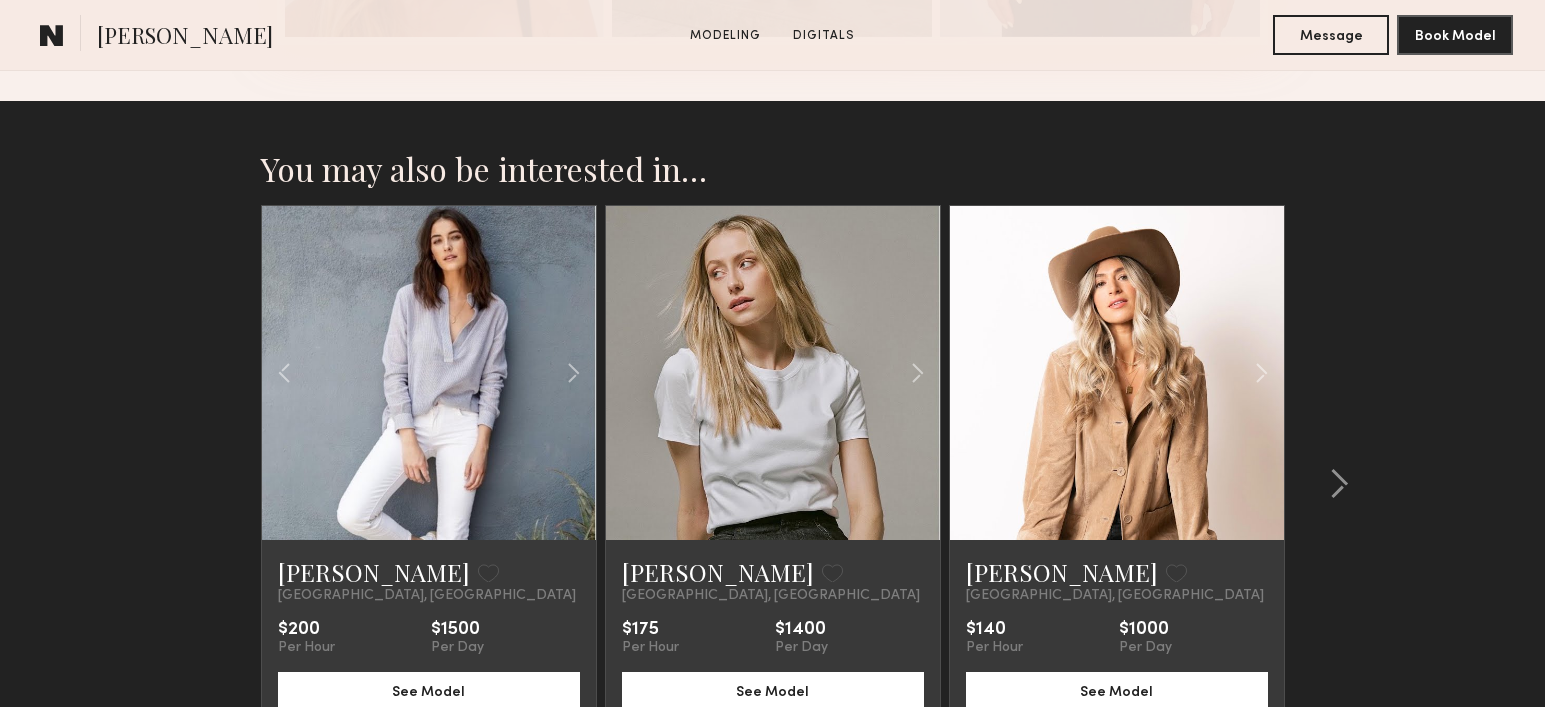 click 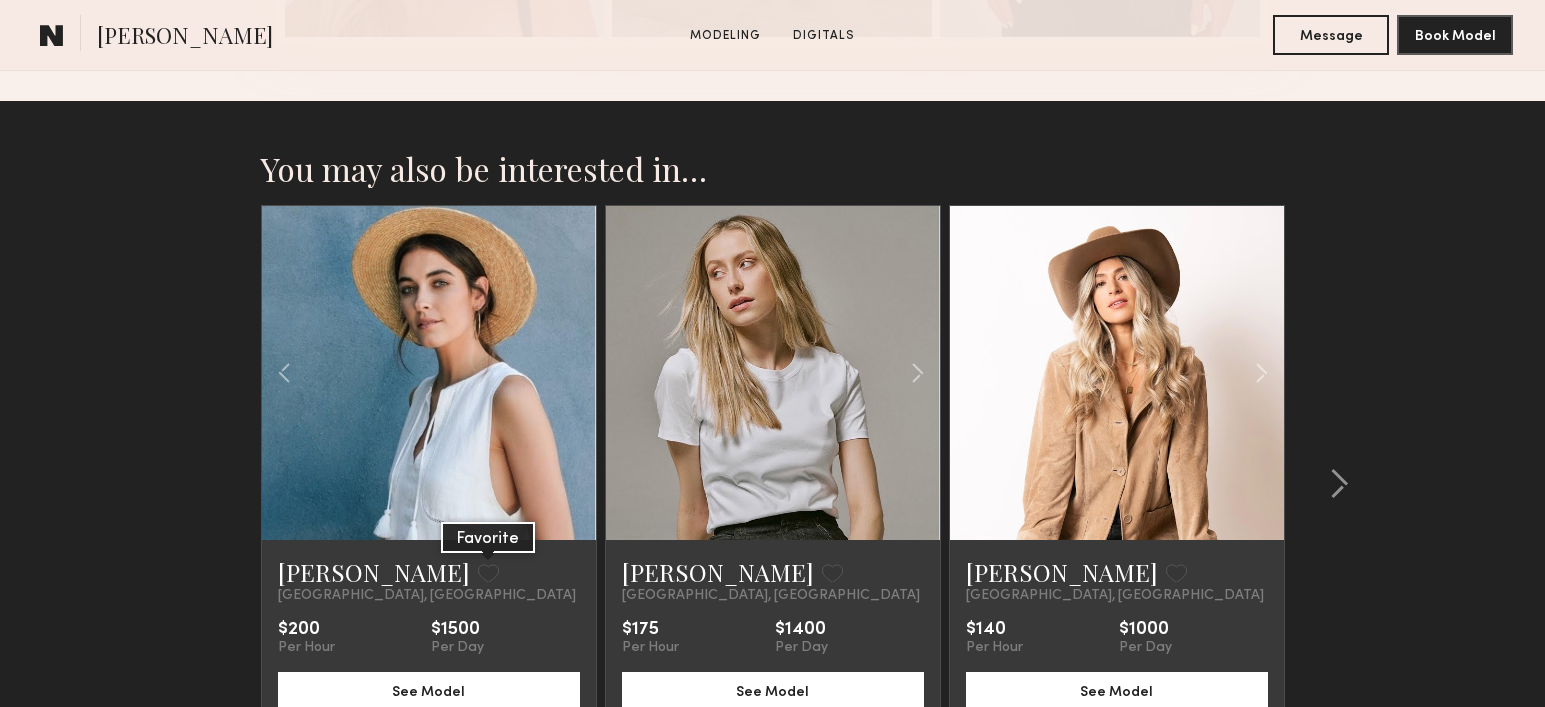 click 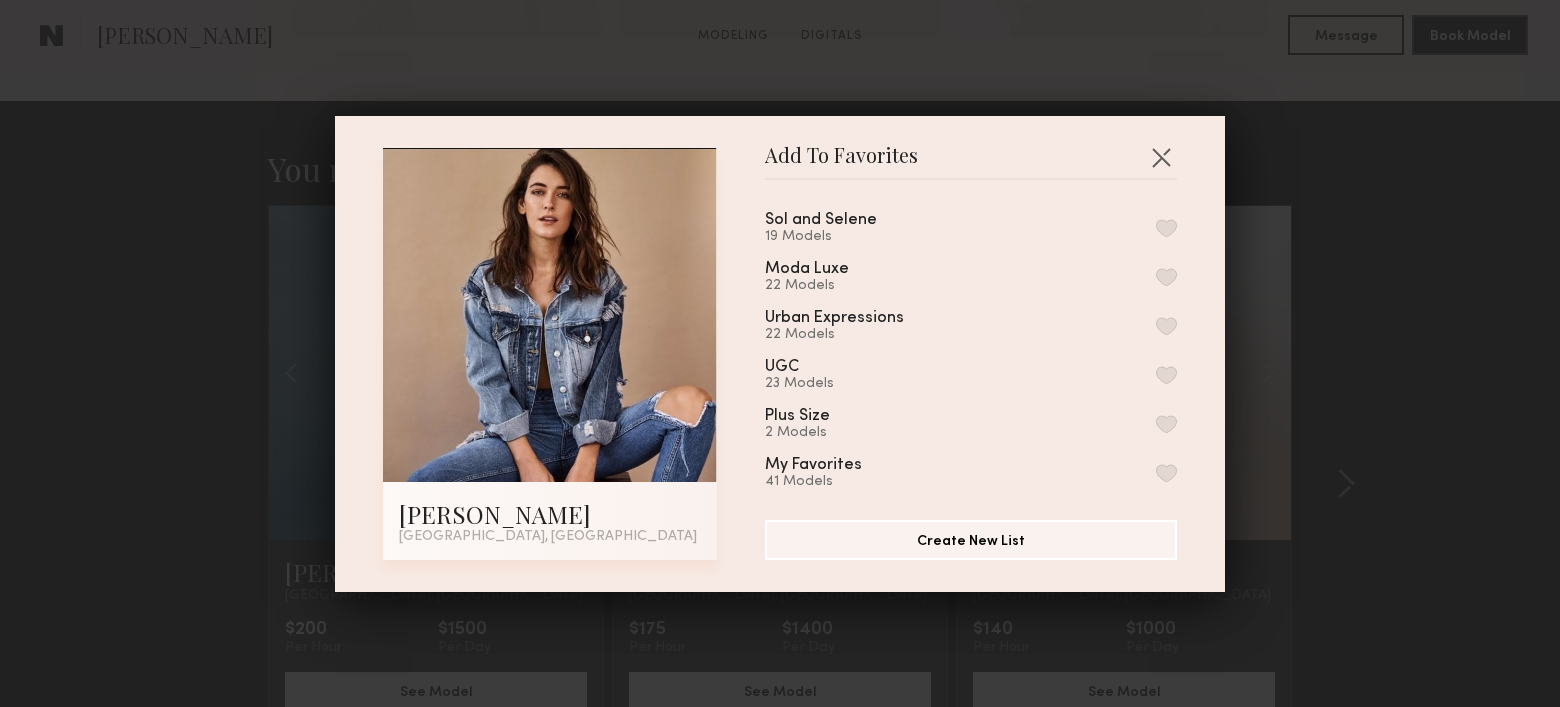 click at bounding box center (1166, 277) 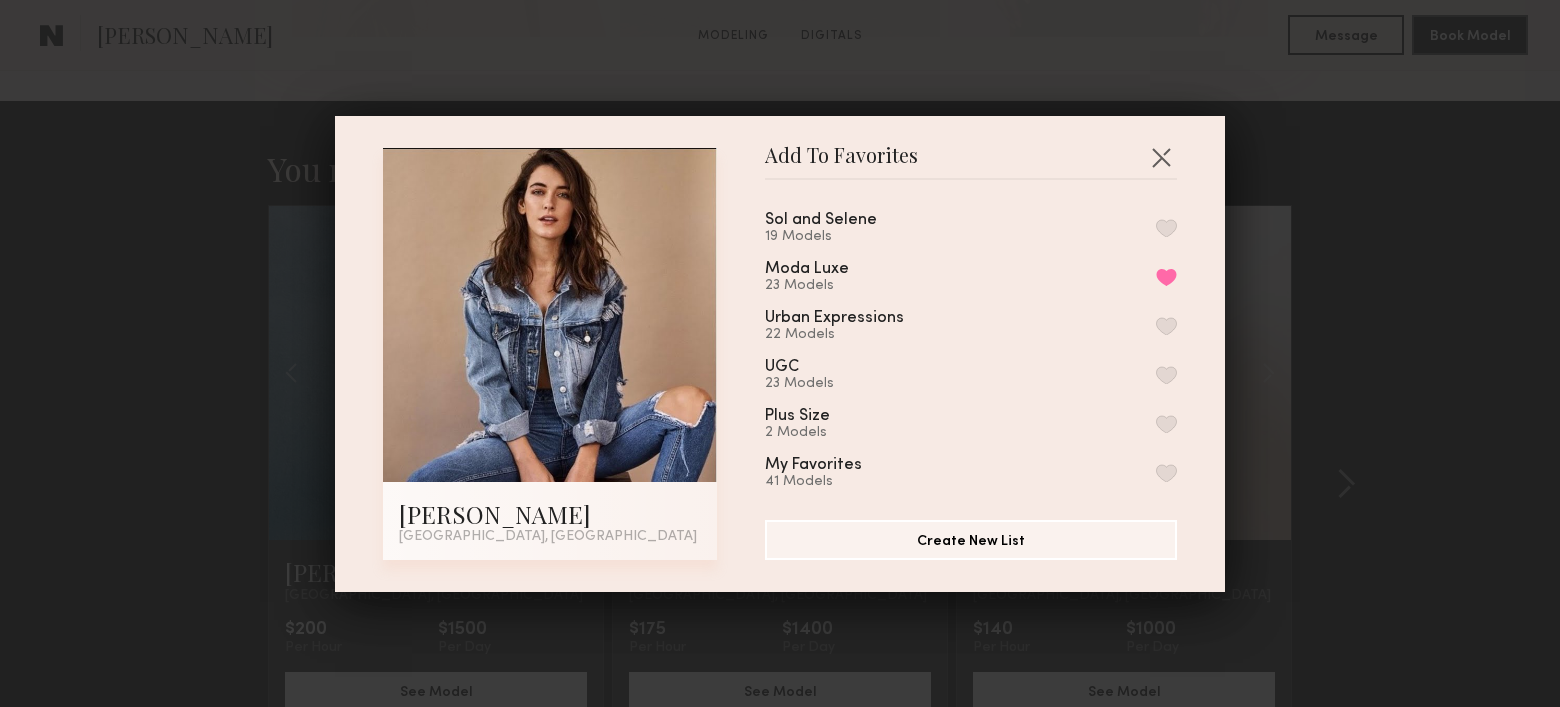 click at bounding box center (1166, 228) 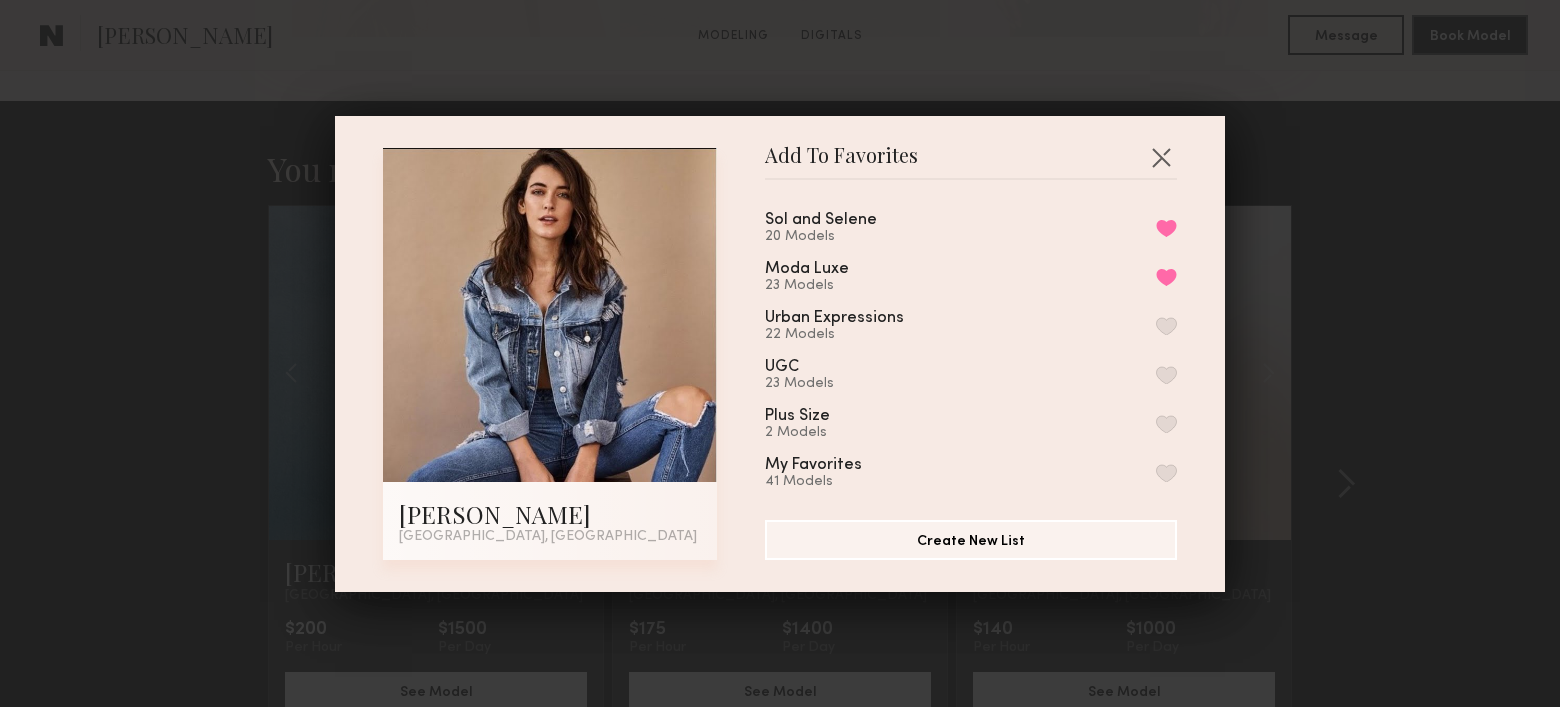click on "Add To Favorites Liv J. Newport Beach, CA Add To Favorites Sol and Selene 20   Models Remove from favorite list Moda Luxe 23   Models Remove from favorite list Urban Expressions 22   Models UGC 23   Models Plus Size 2   Models My Favorites 41   Models Create New List" at bounding box center (780, 353) 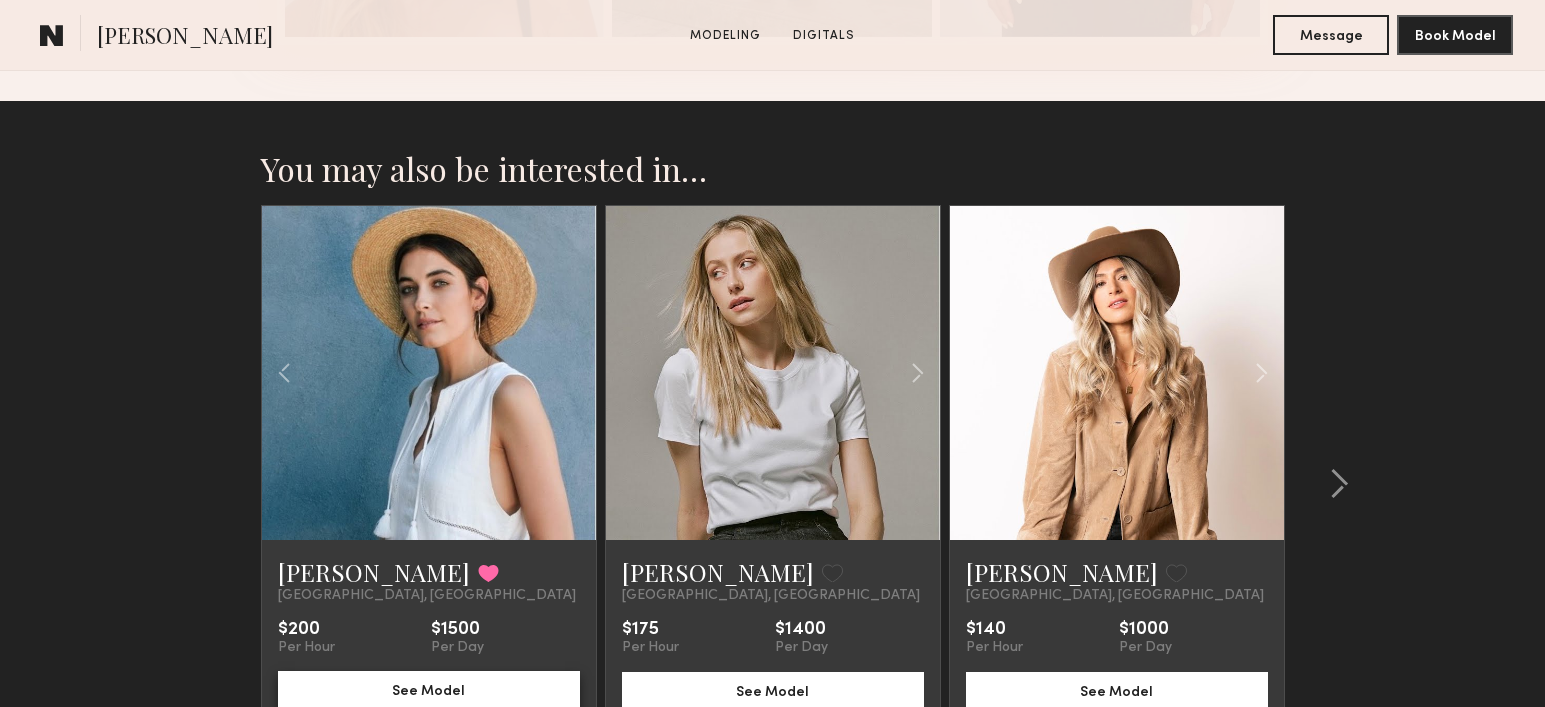 click on "See Model" 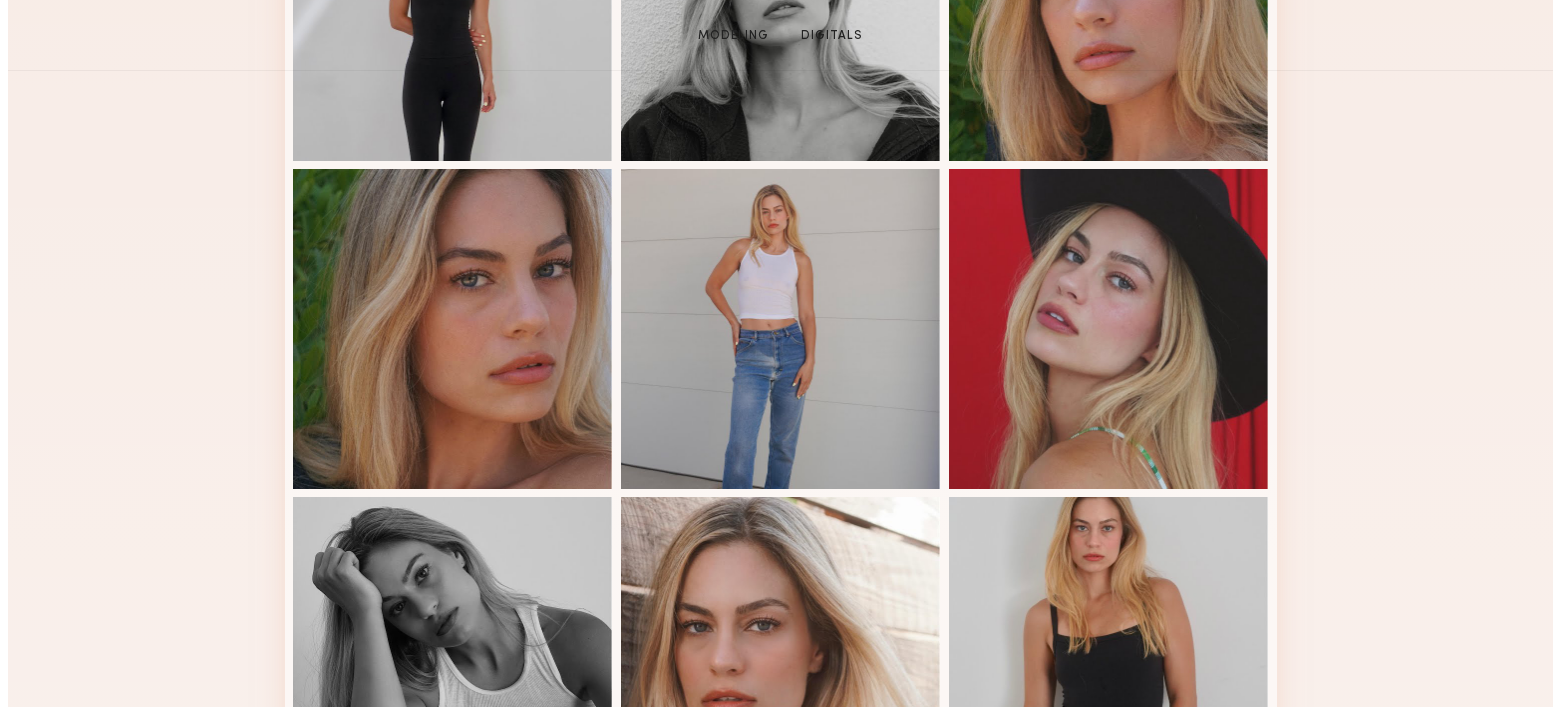 scroll, scrollTop: 0, scrollLeft: 0, axis: both 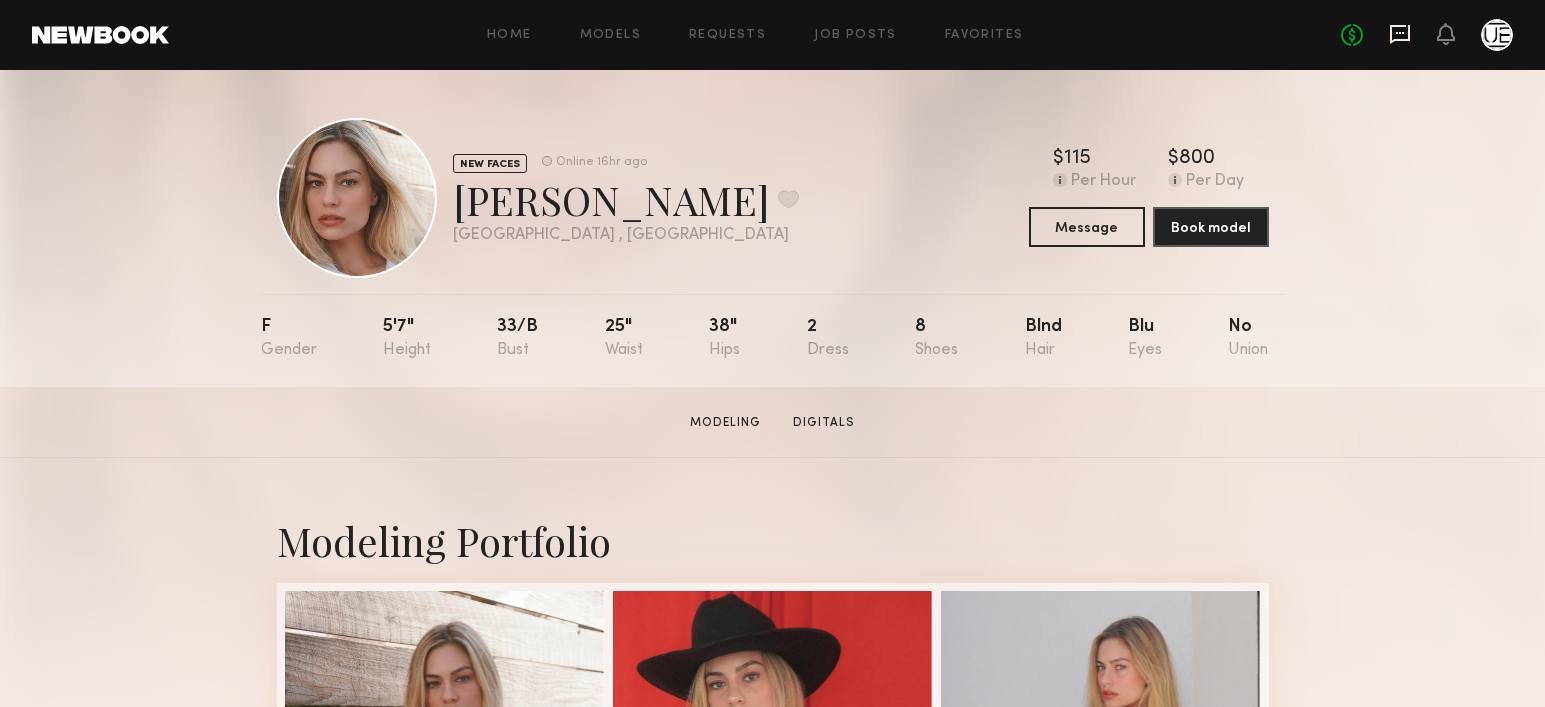 click 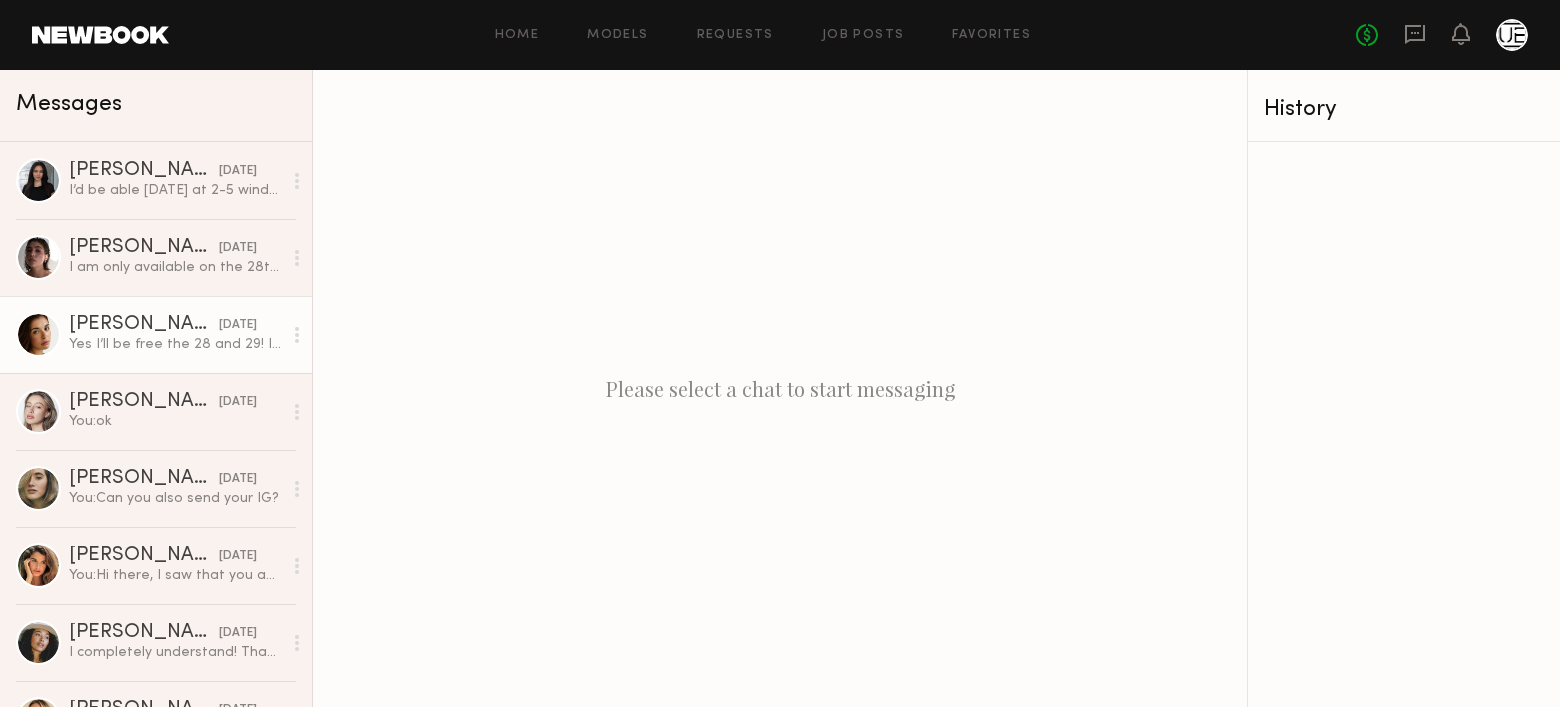 click 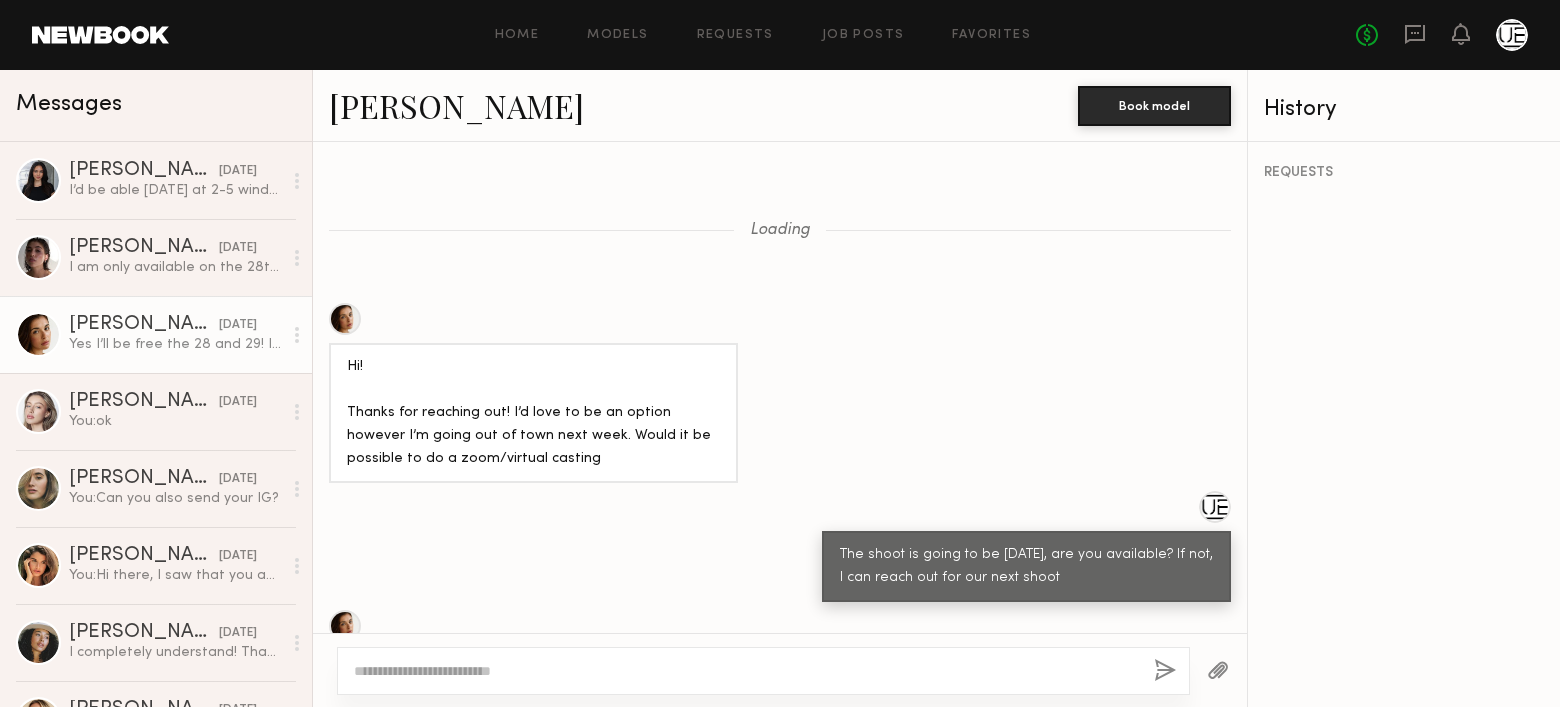 scroll, scrollTop: 688, scrollLeft: 0, axis: vertical 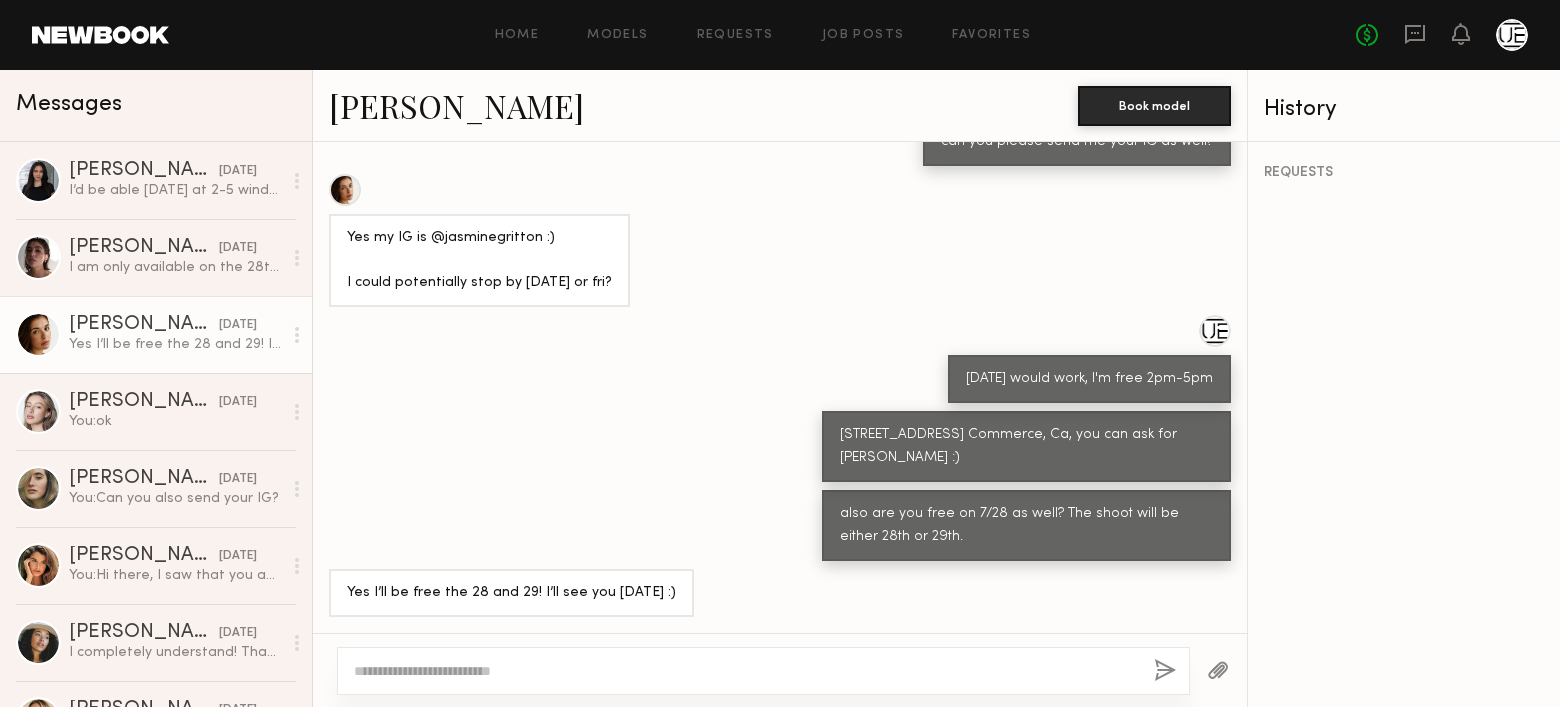 click 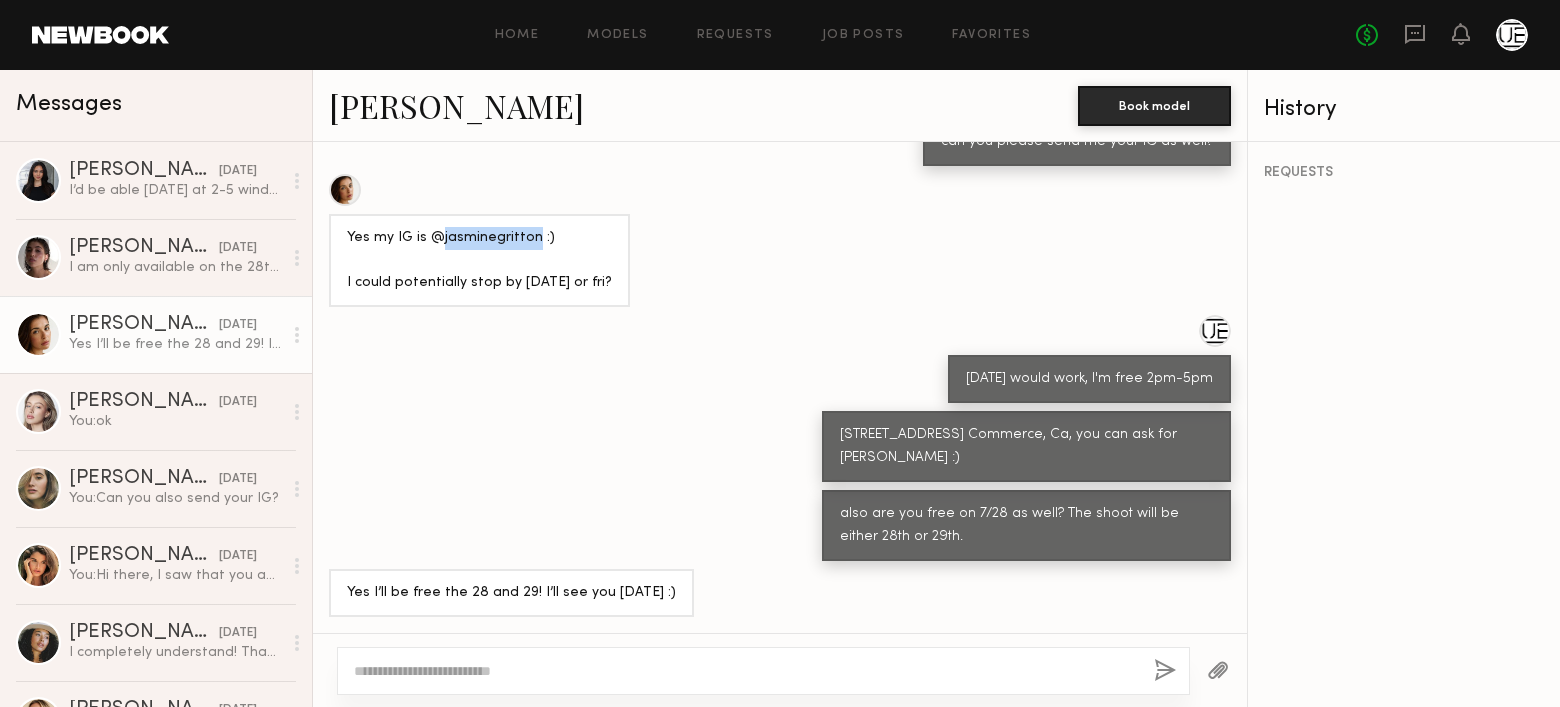 drag, startPoint x: 528, startPoint y: 233, endPoint x: 437, endPoint y: 232, distance: 91.00549 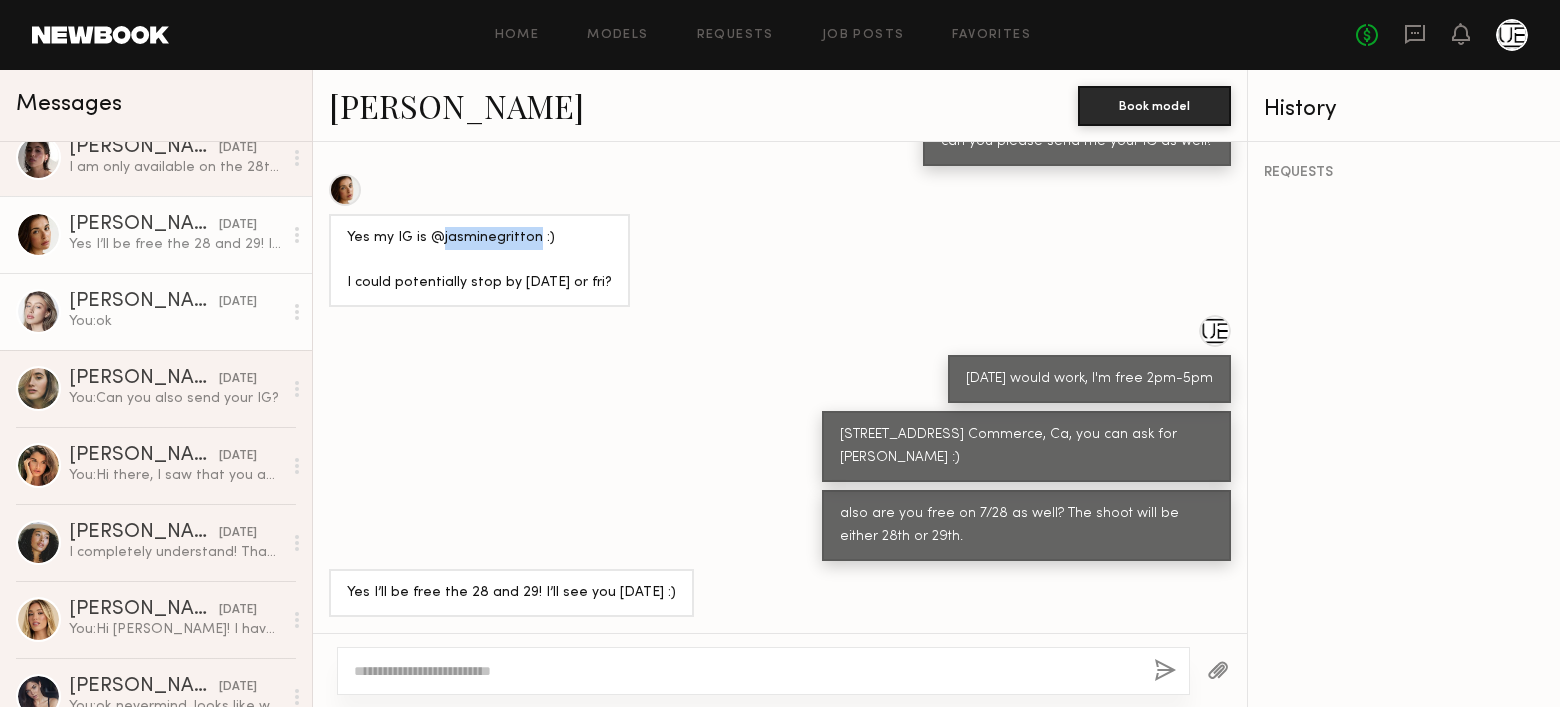 scroll, scrollTop: 200, scrollLeft: 0, axis: vertical 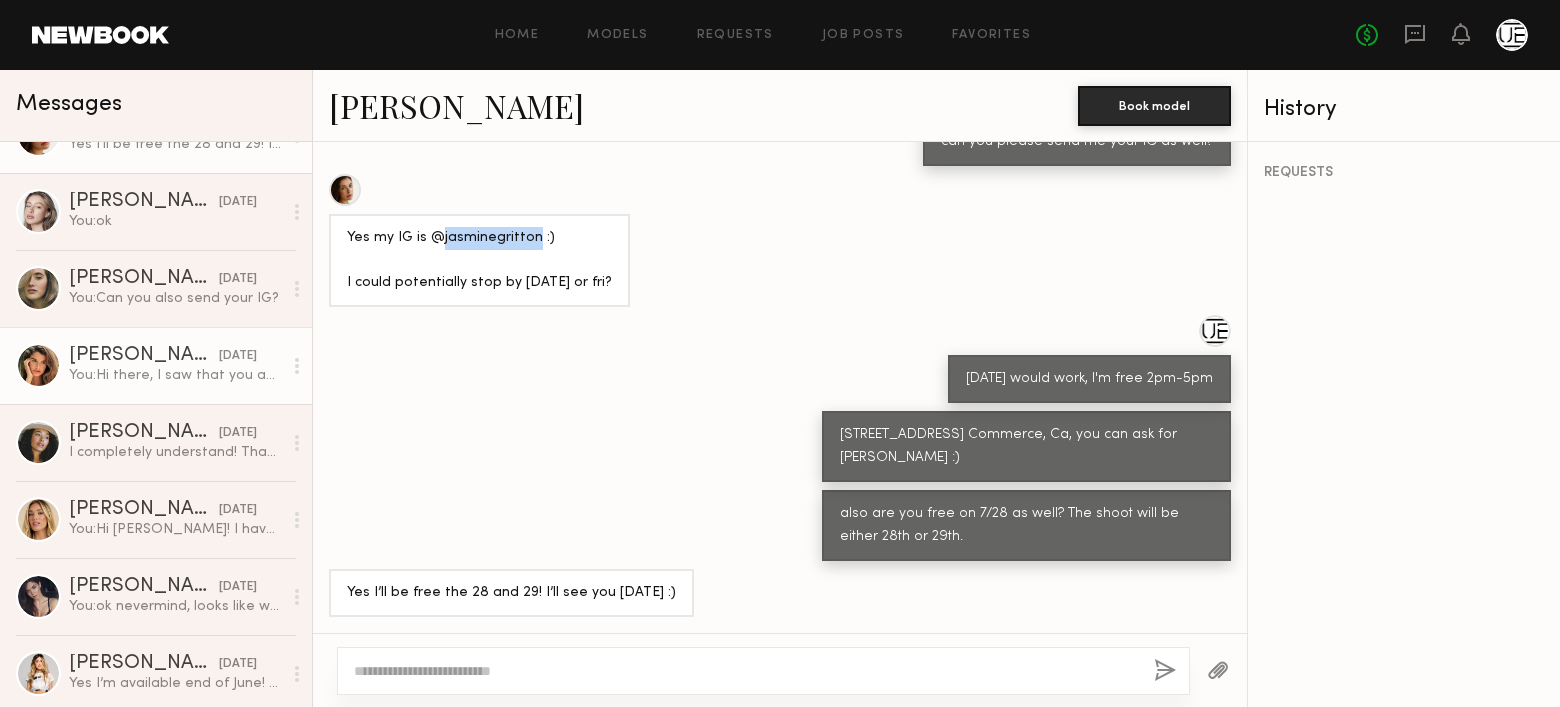 click on "You:  Hi there, I saw that you applied for our casting but your location says New York. It's located in Los Angeles, are you in town?" 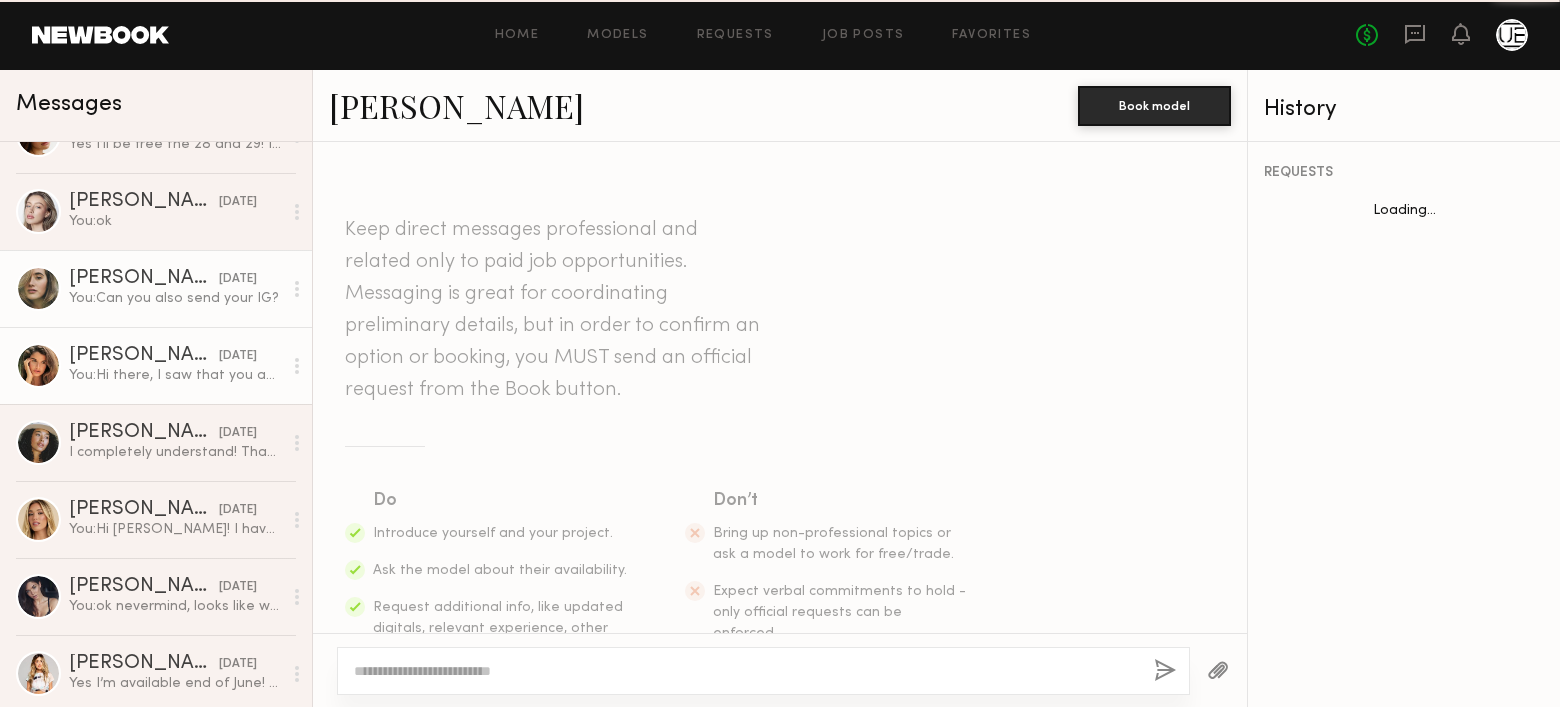 scroll, scrollTop: 403, scrollLeft: 0, axis: vertical 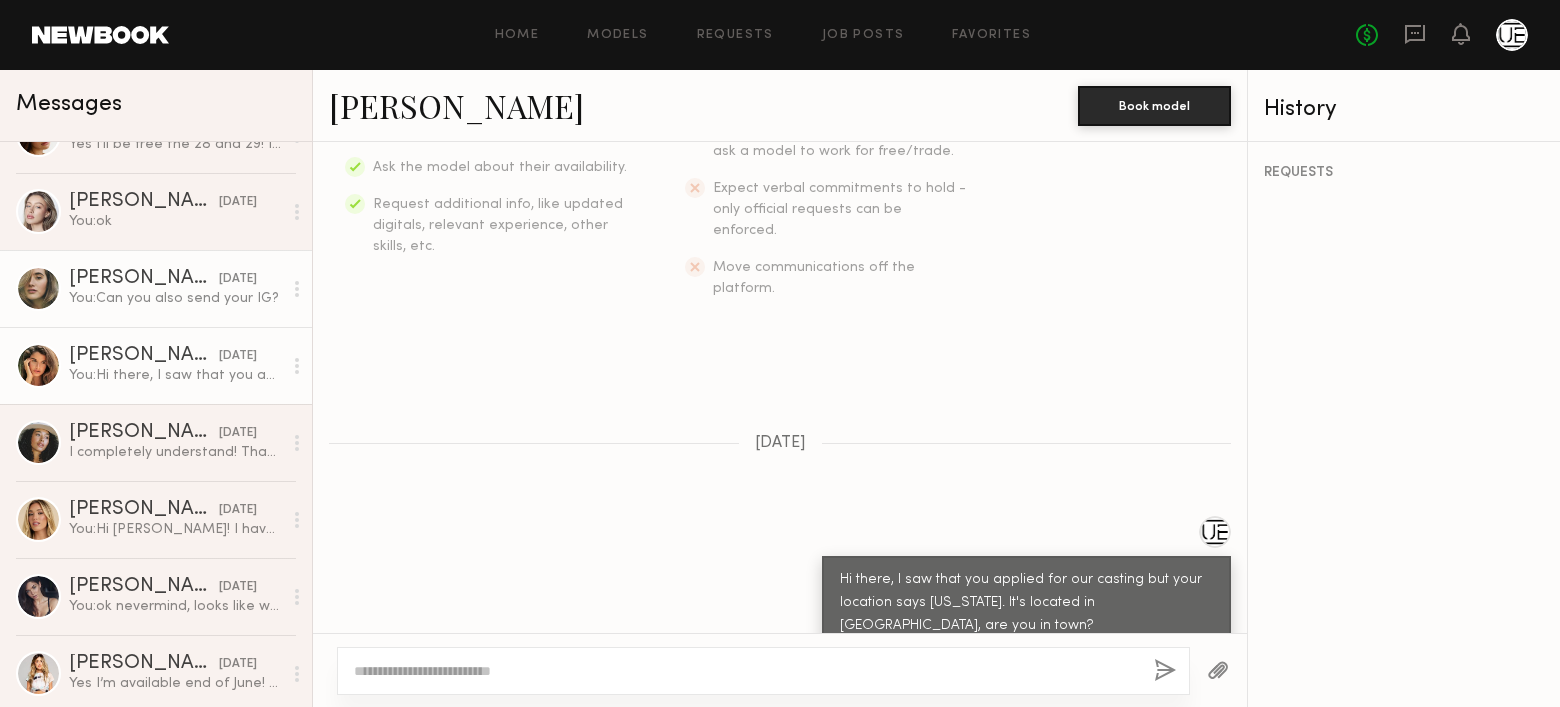 click on "You:  Can you also send your IG?" 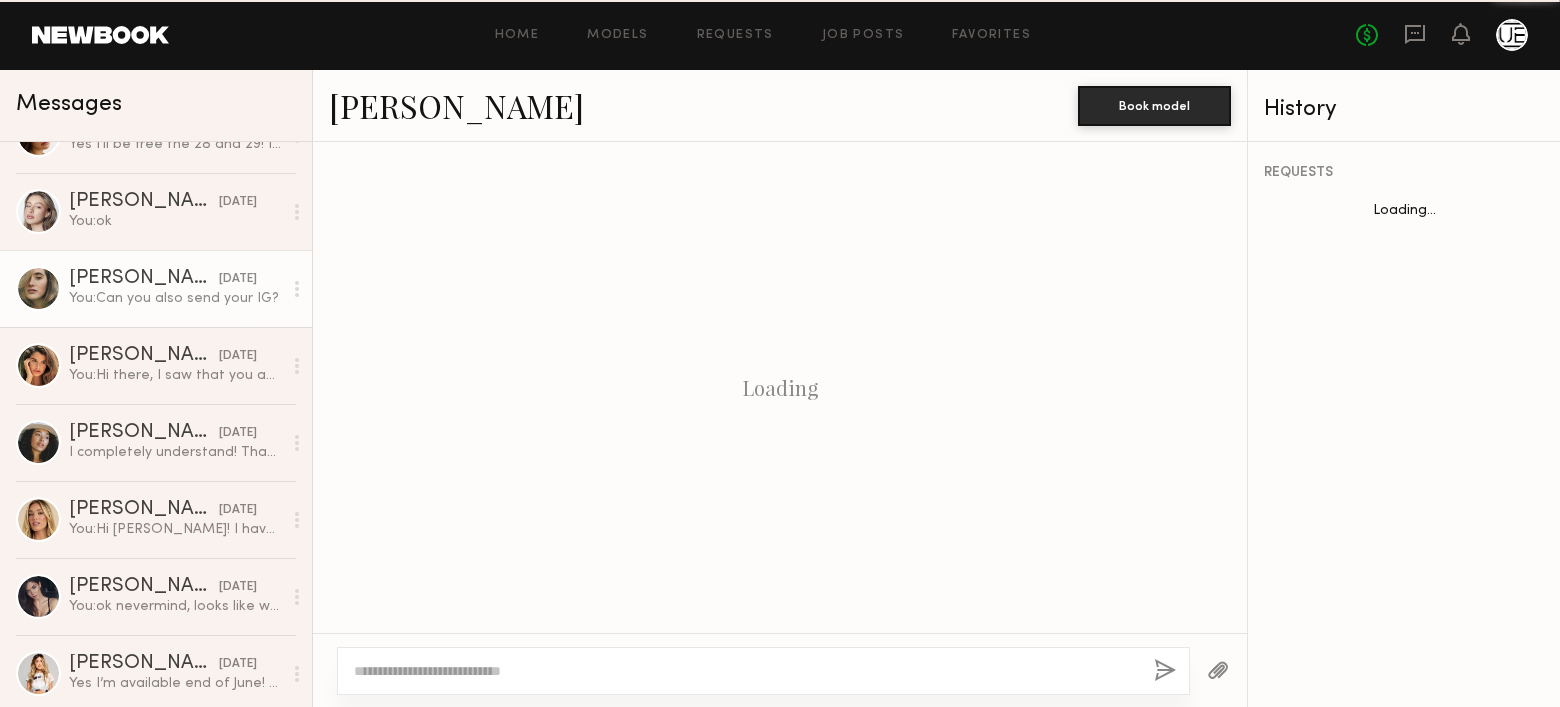 scroll, scrollTop: 1100, scrollLeft: 0, axis: vertical 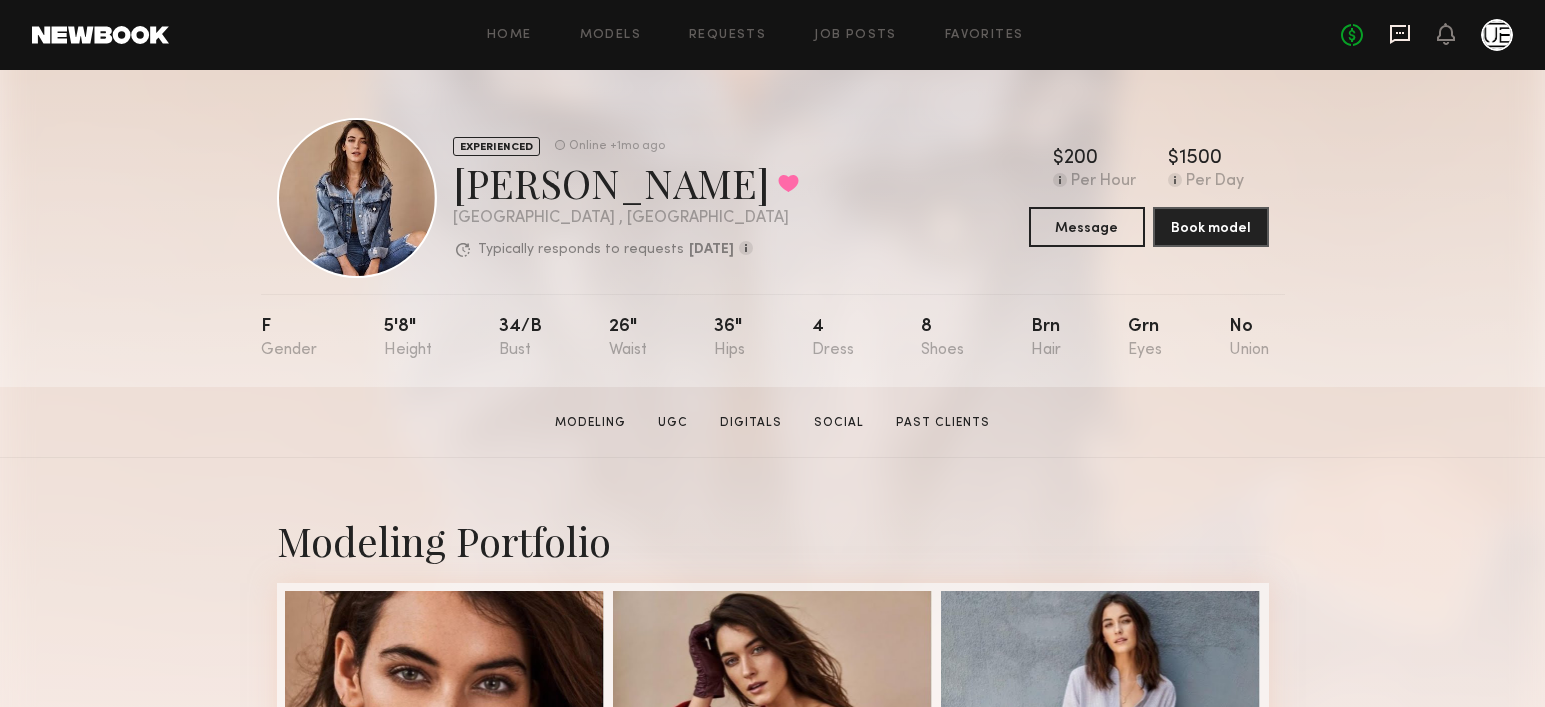 click 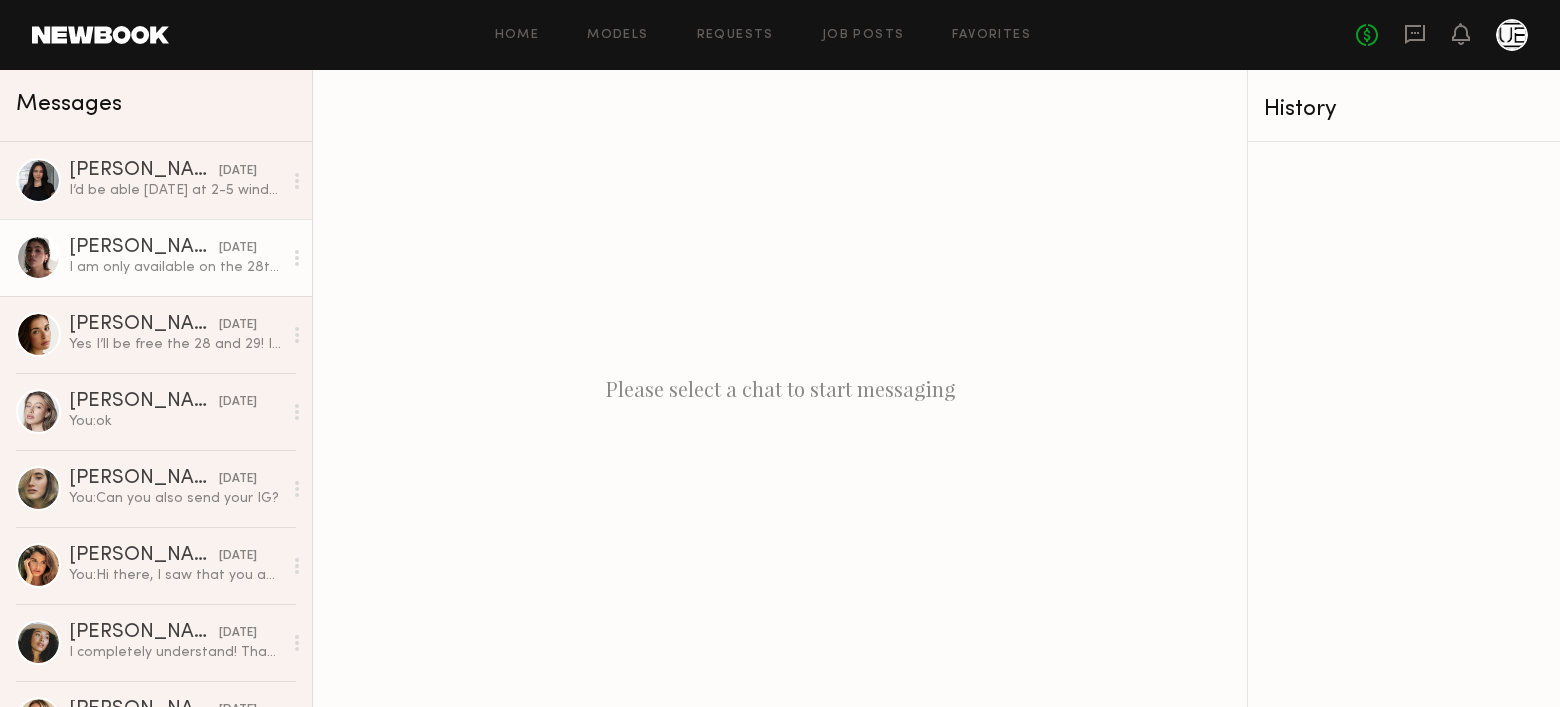 click on "Kelsey H." 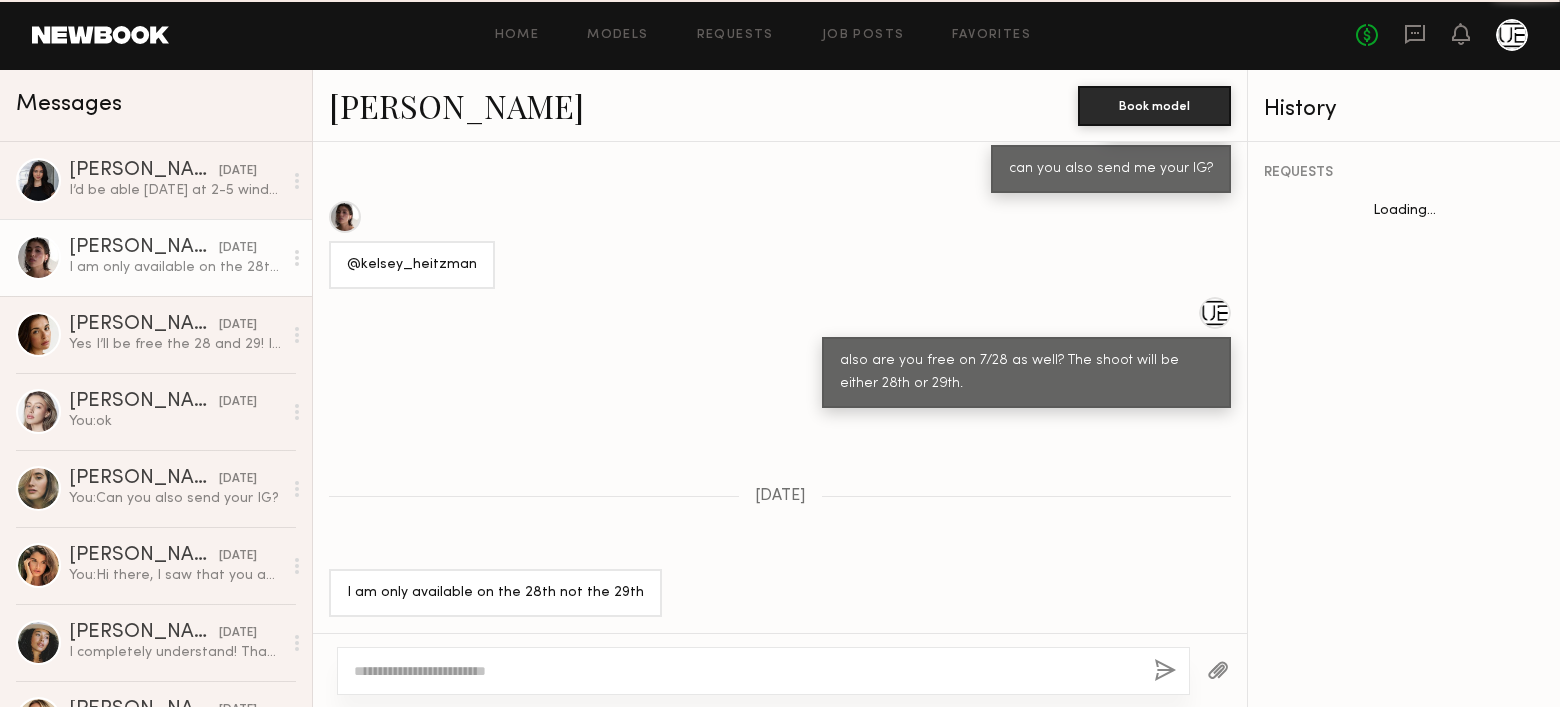 scroll, scrollTop: 1396, scrollLeft: 0, axis: vertical 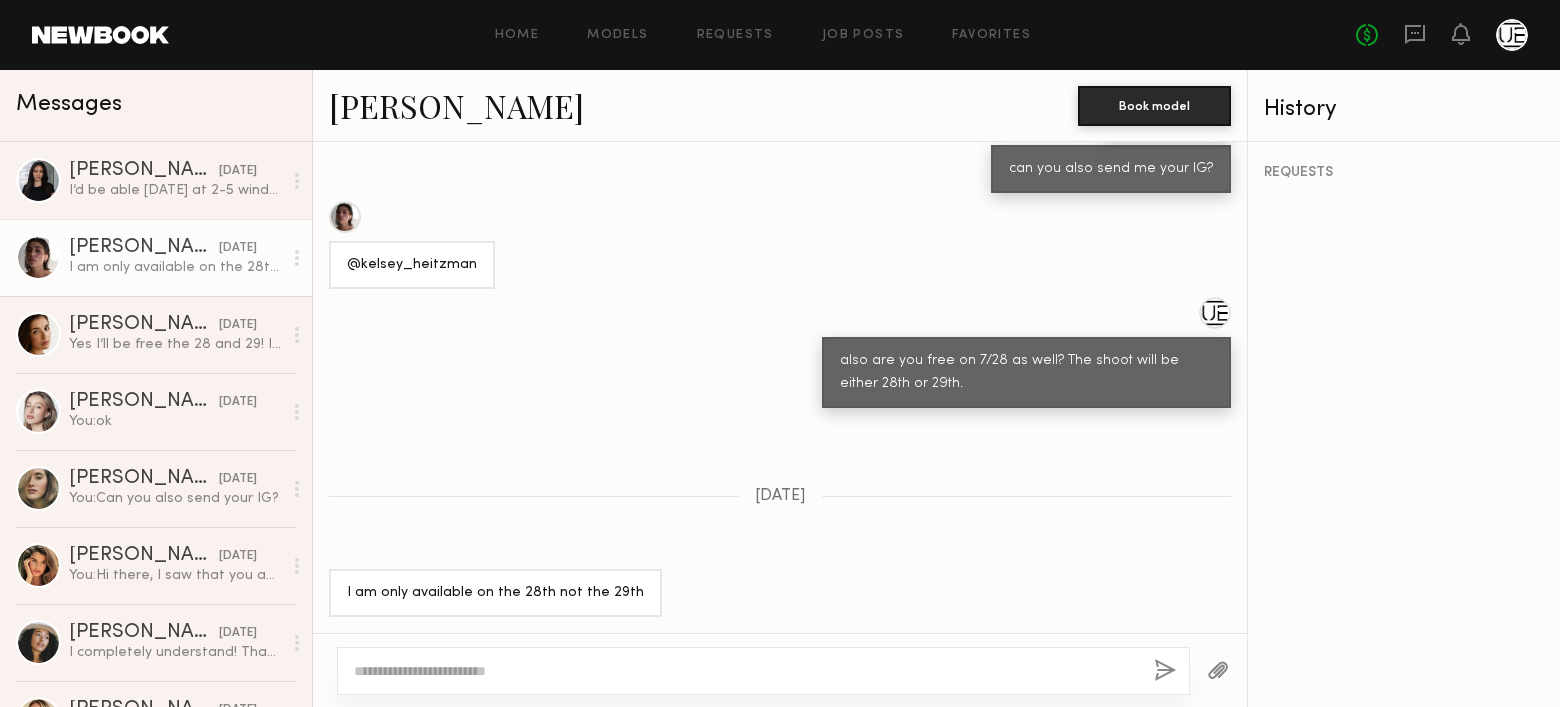 click 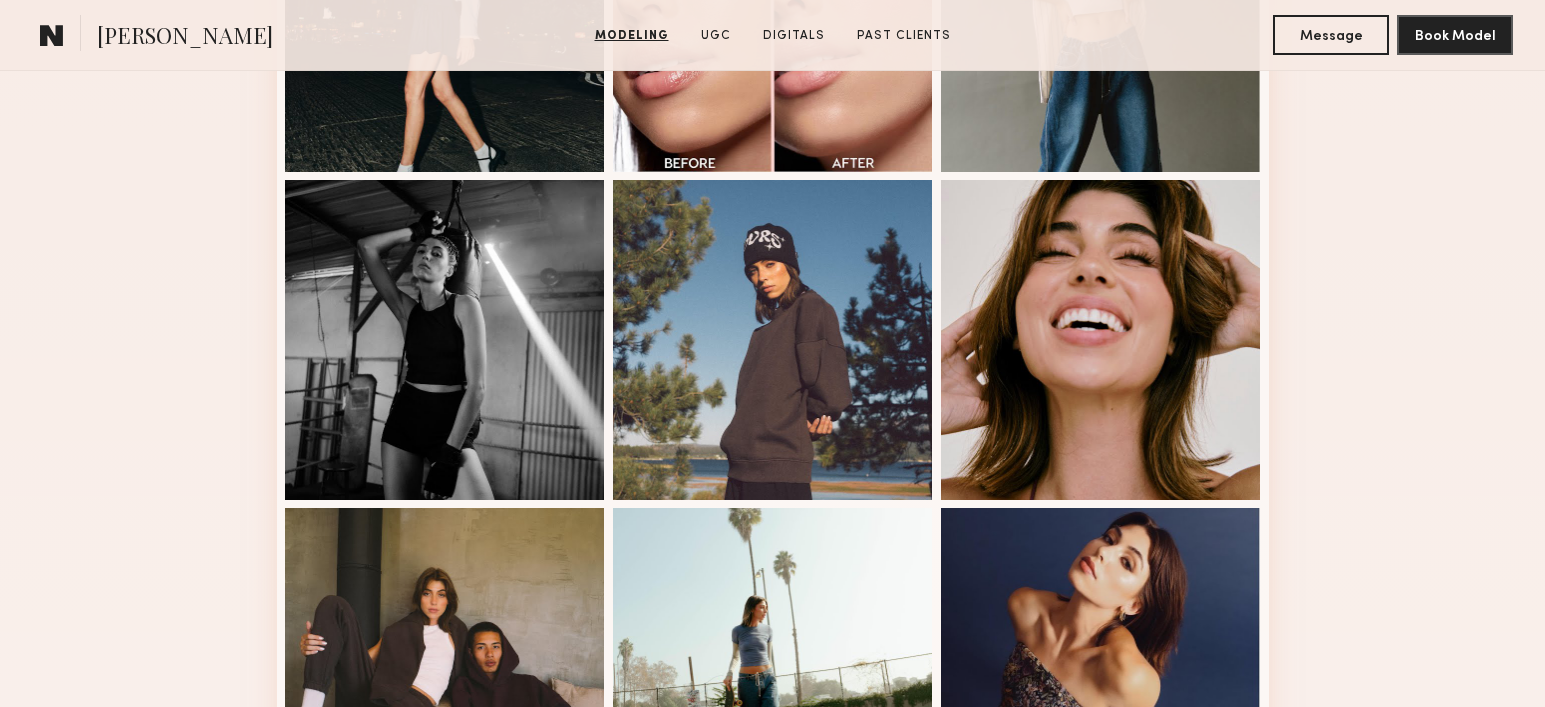 scroll, scrollTop: 1500, scrollLeft: 0, axis: vertical 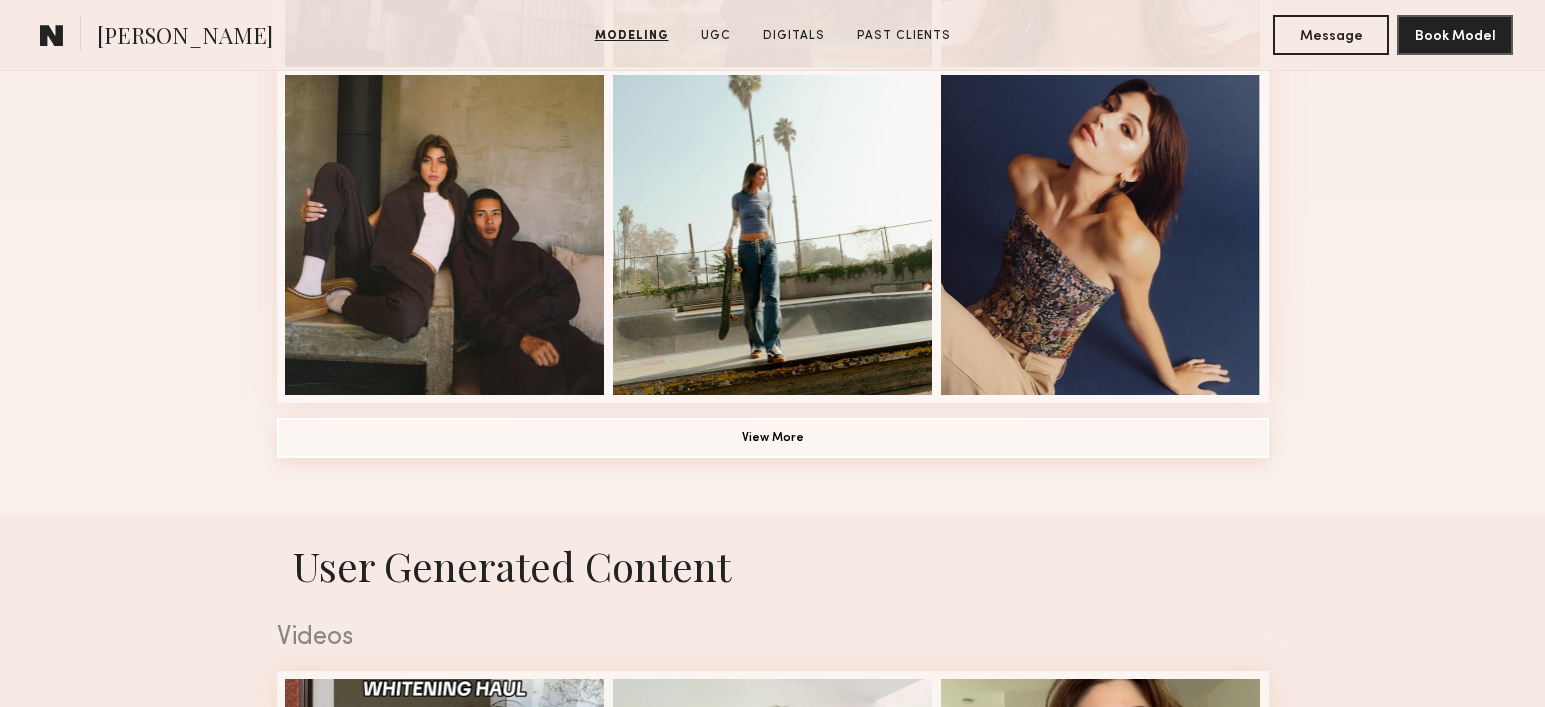 drag, startPoint x: 879, startPoint y: 448, endPoint x: 893, endPoint y: 425, distance: 26.925823 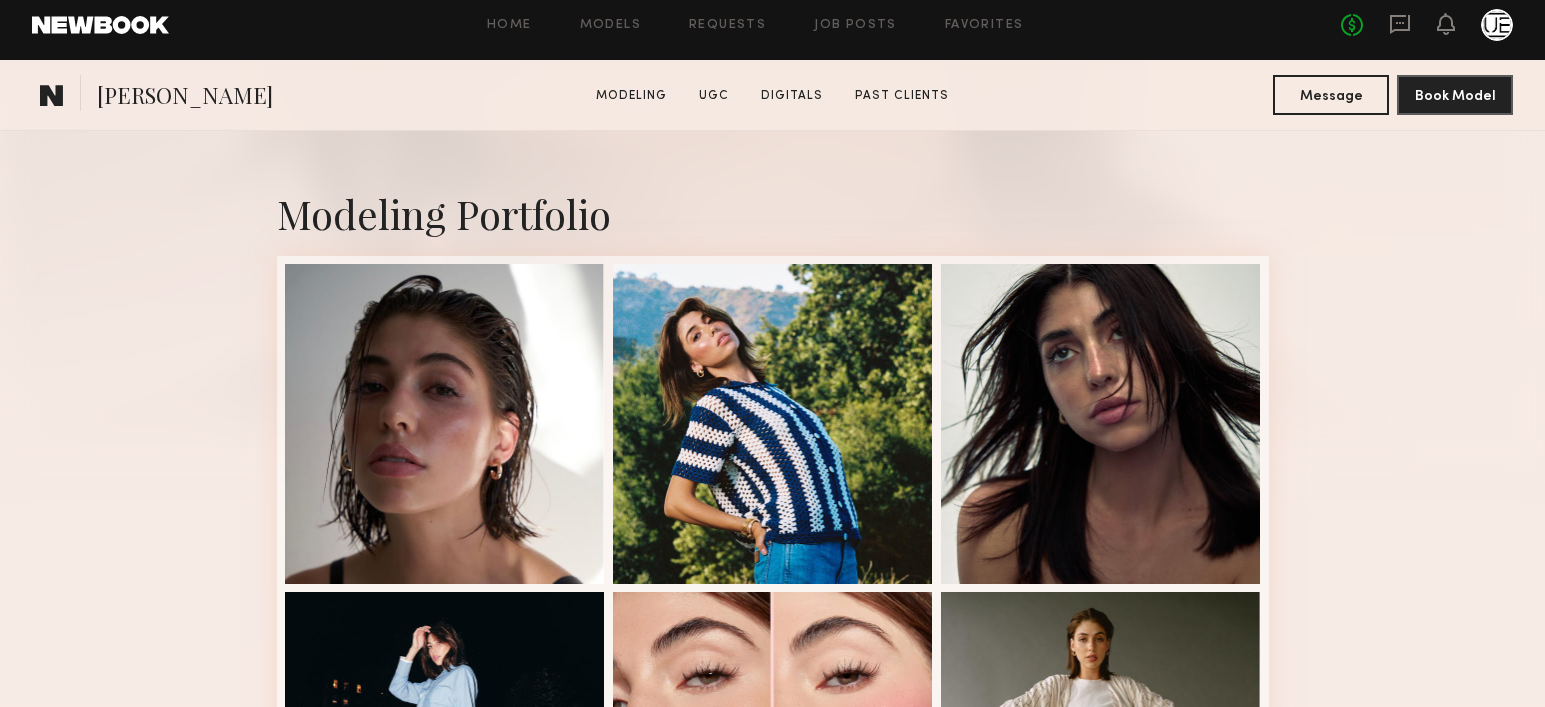 scroll, scrollTop: 500, scrollLeft: 0, axis: vertical 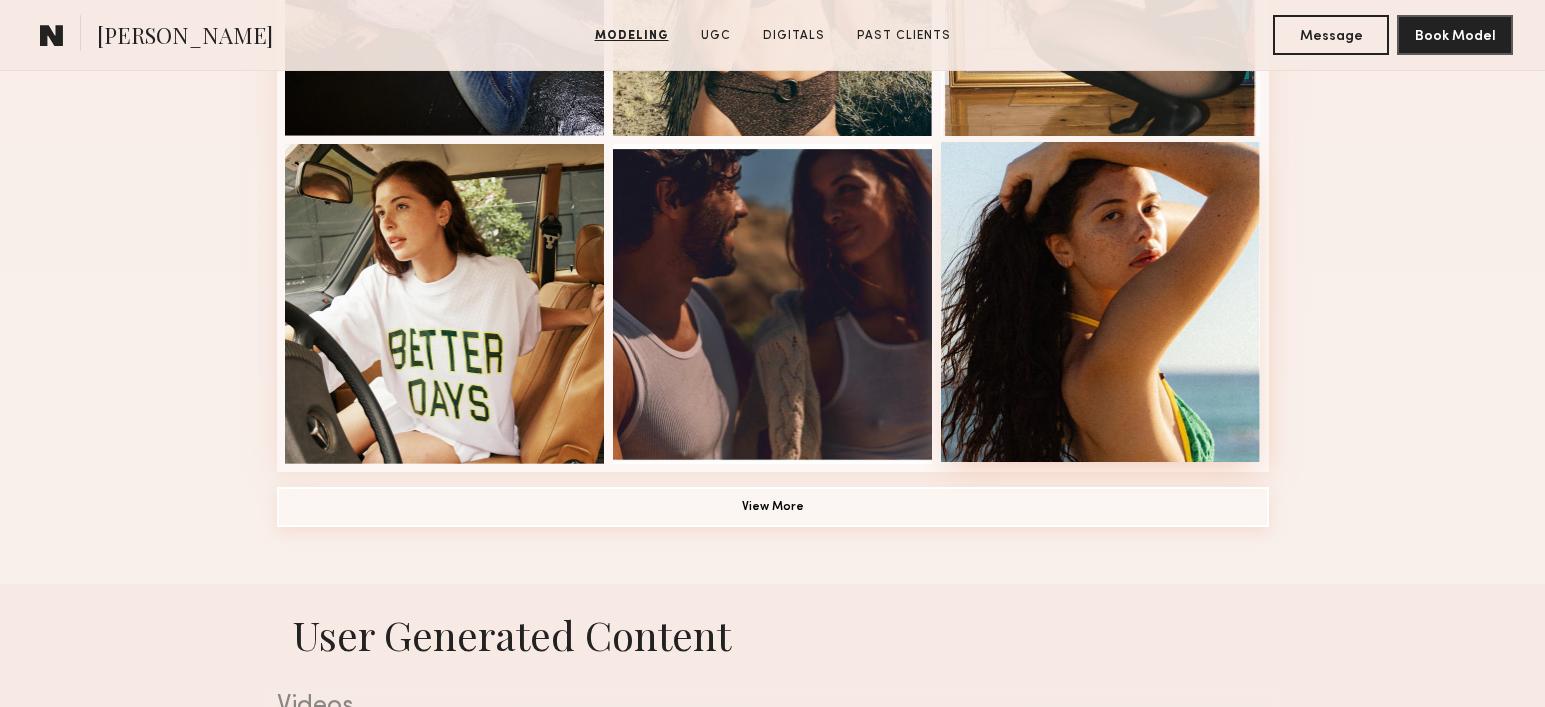 click on "View More" 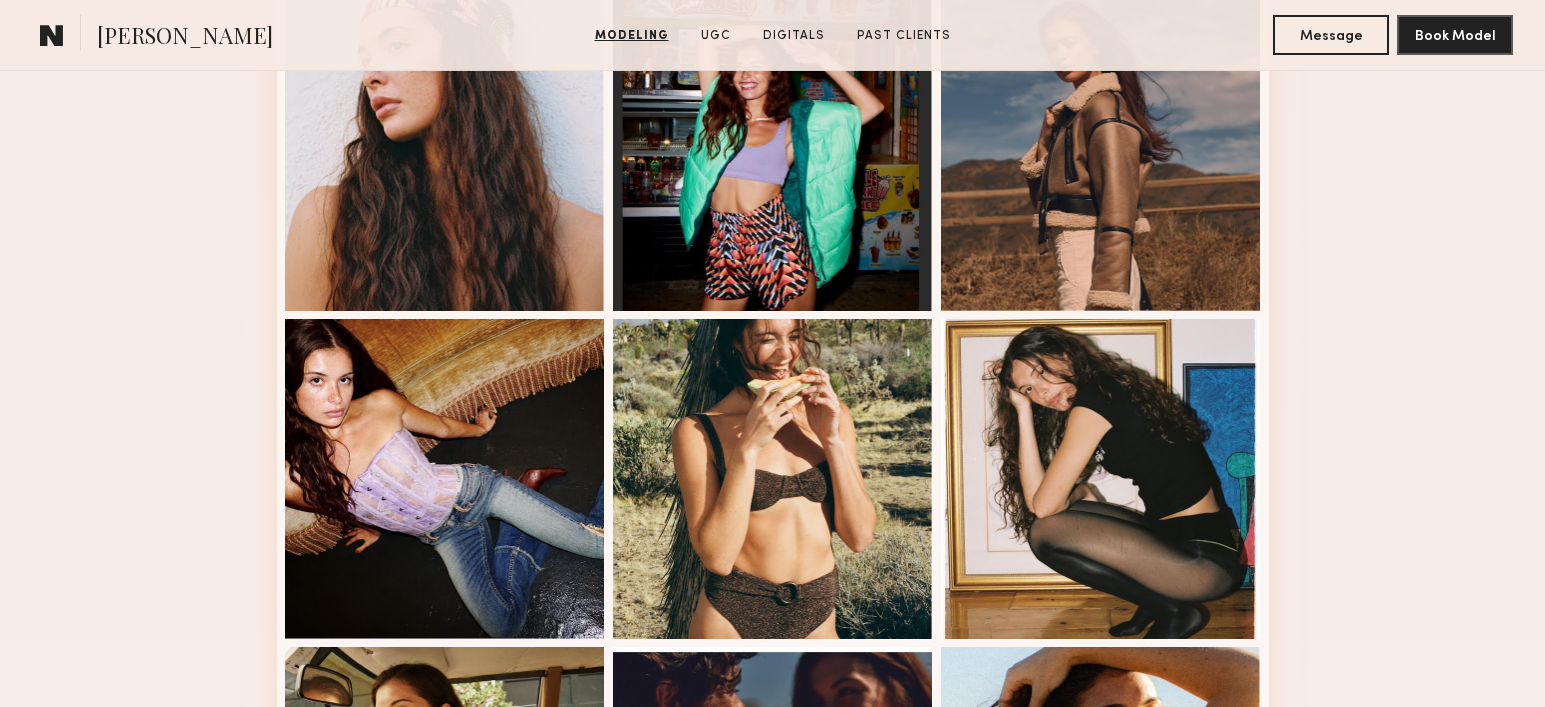 scroll, scrollTop: 517, scrollLeft: 0, axis: vertical 